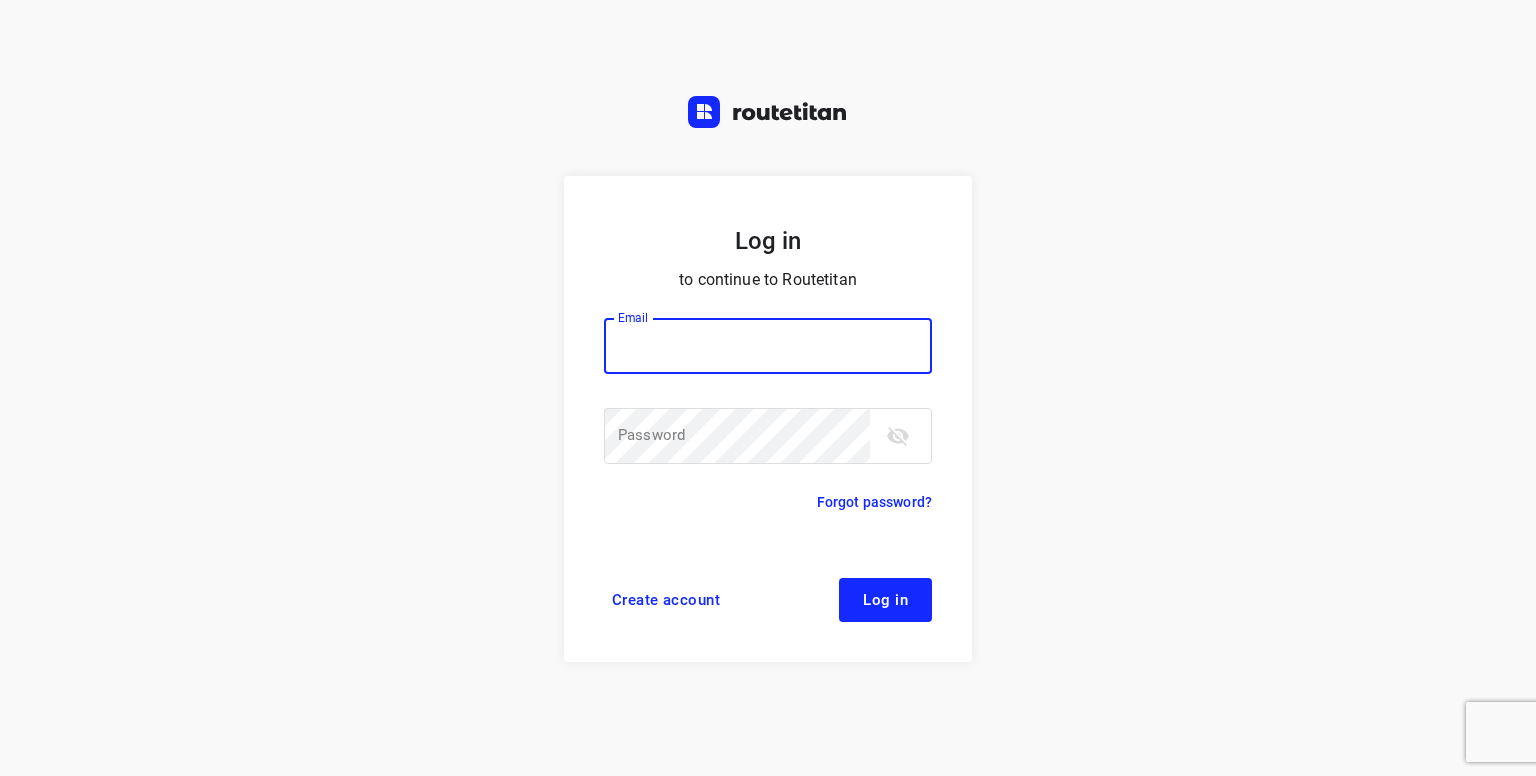 scroll, scrollTop: 0, scrollLeft: 0, axis: both 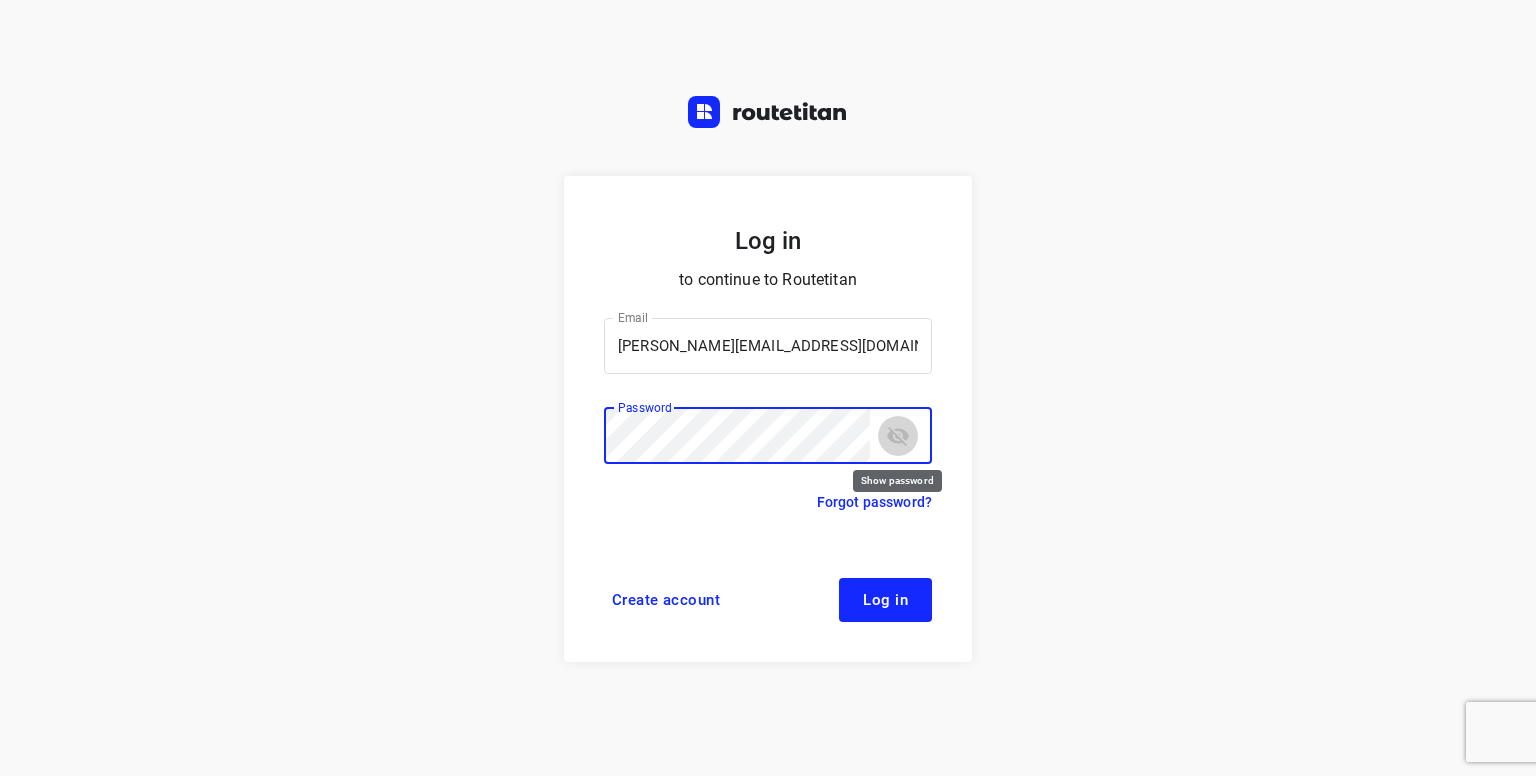 click at bounding box center (898, 436) 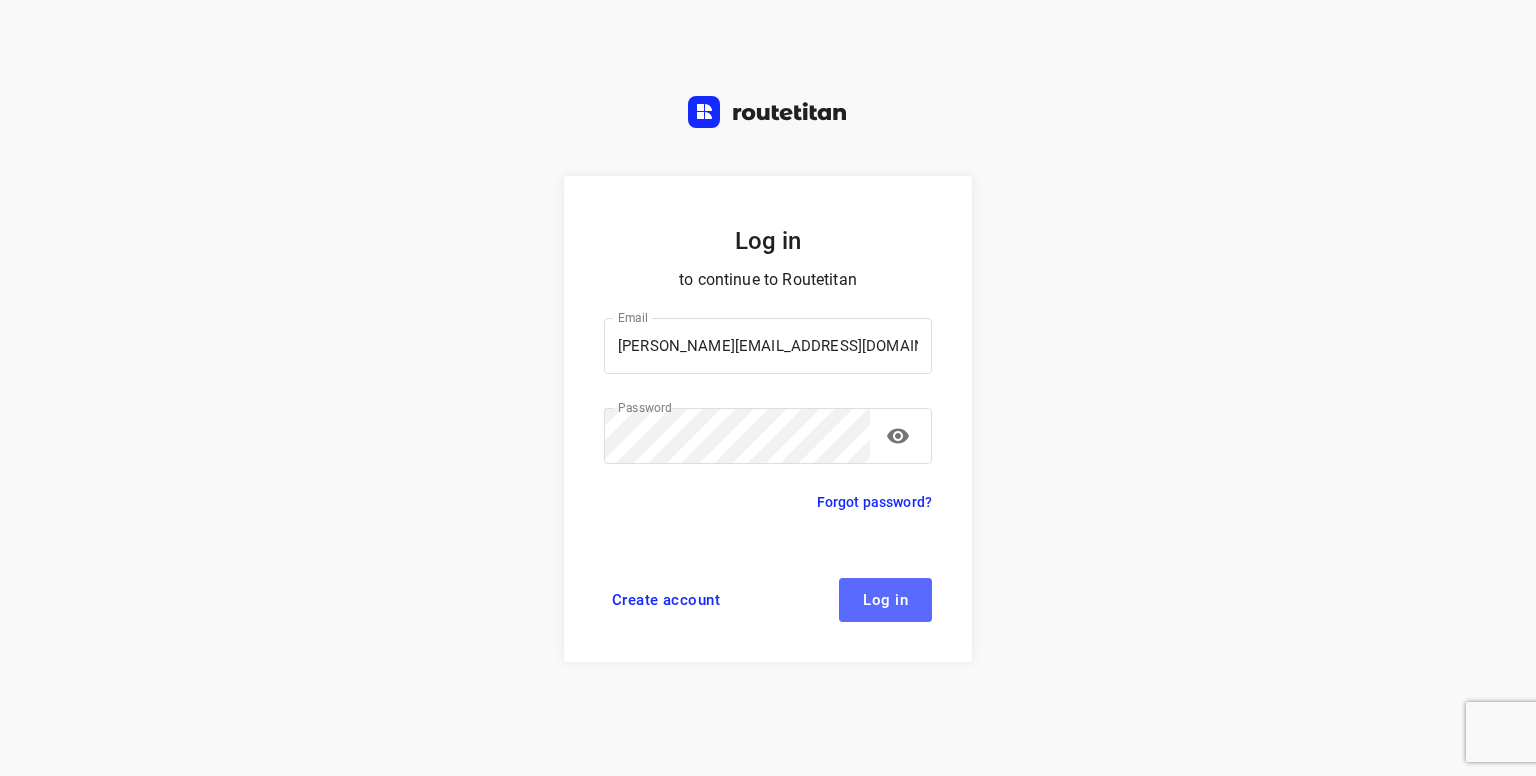 click on "Log in" at bounding box center (885, 600) 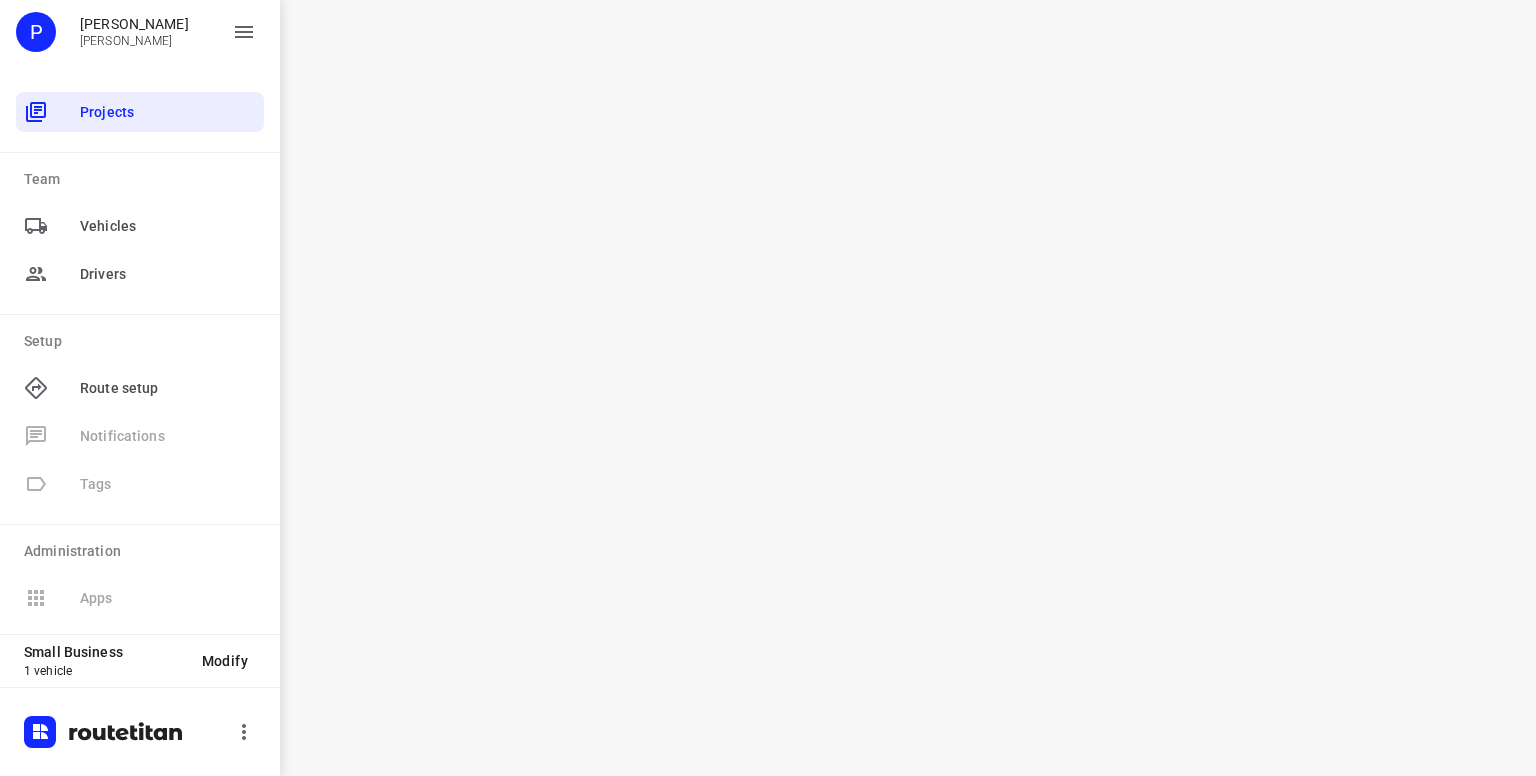 scroll, scrollTop: 0, scrollLeft: 0, axis: both 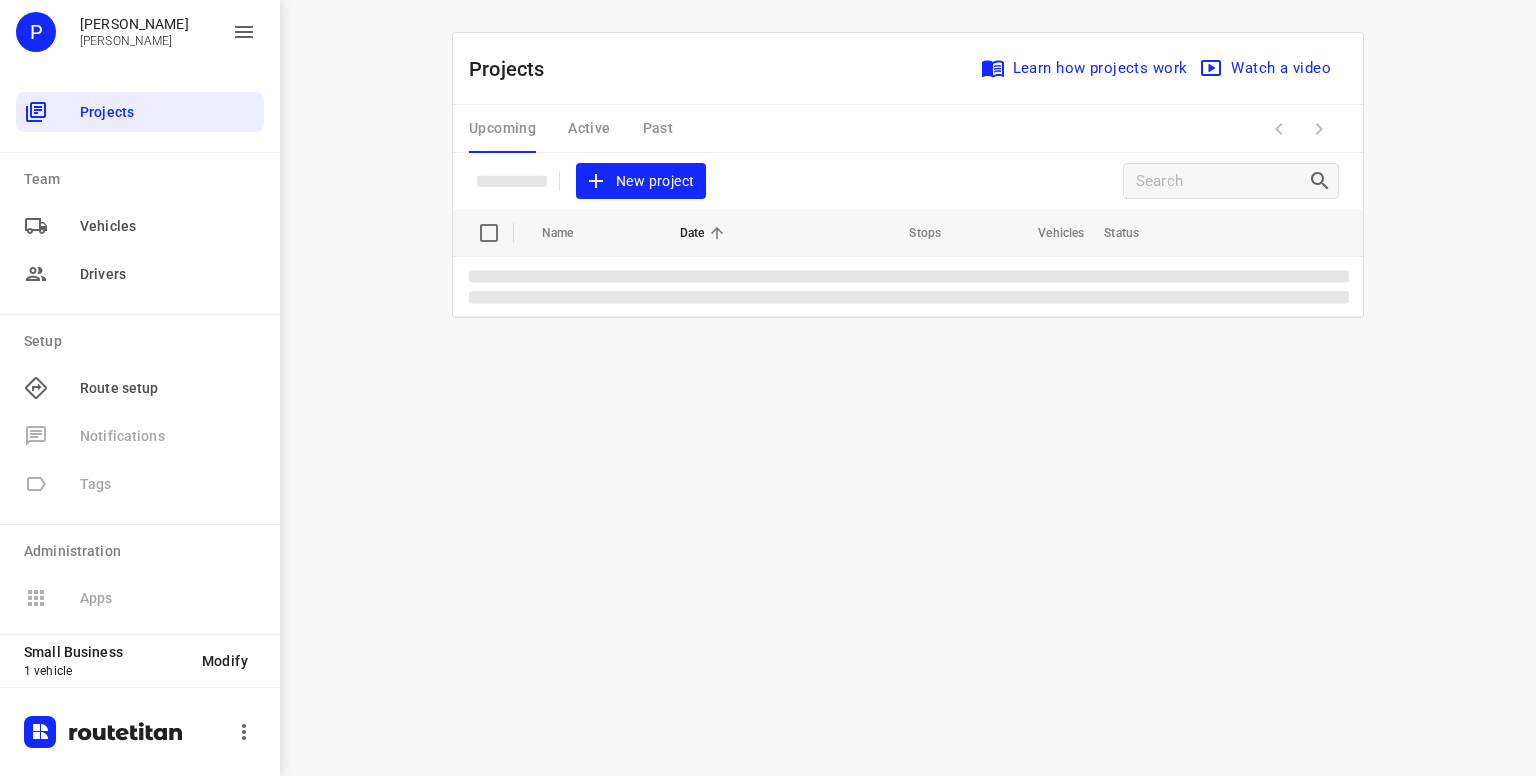 drag, startPoint x: 0, startPoint y: 0, endPoint x: 836, endPoint y: 552, distance: 1001.7984 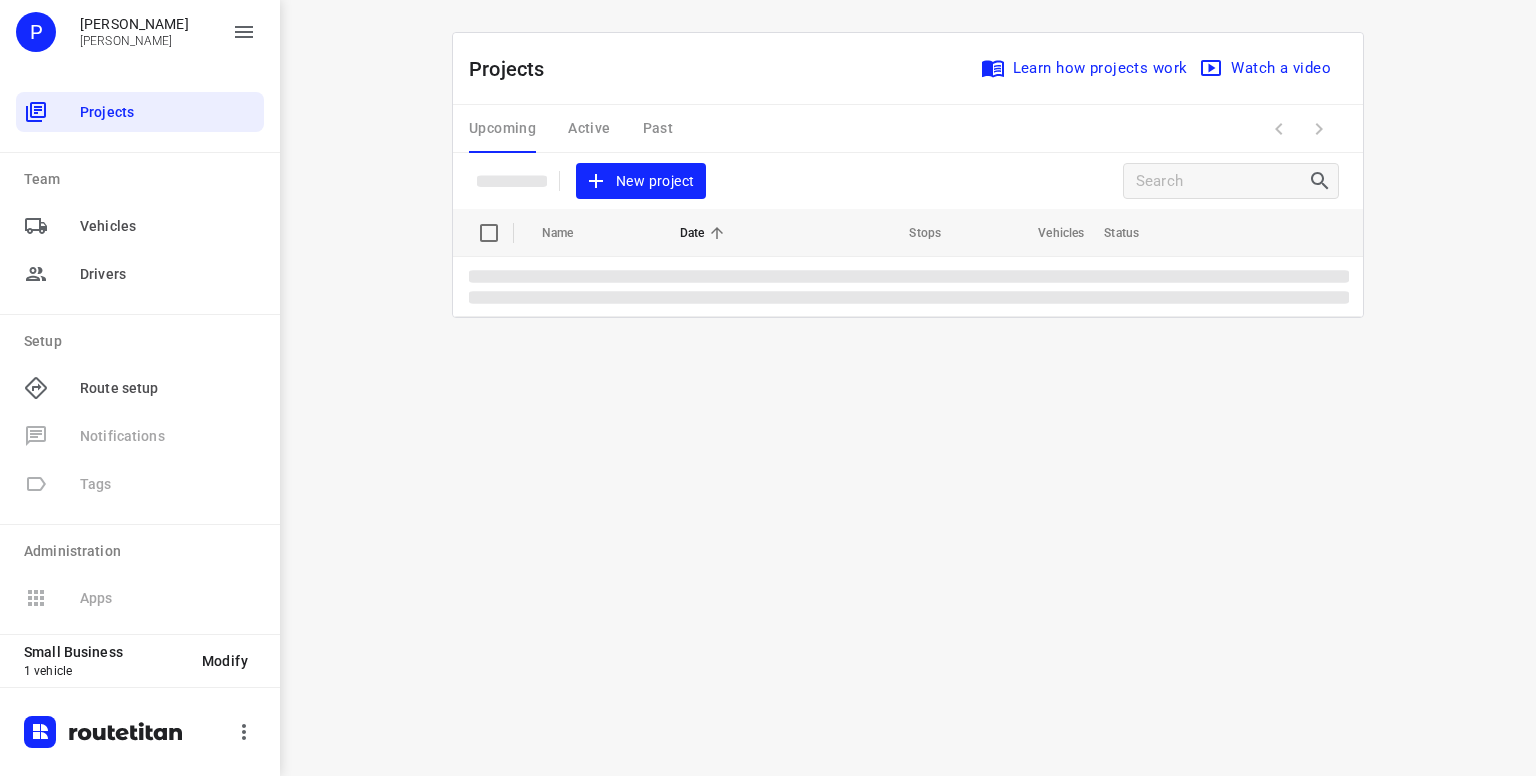click on "i © 2025  Routetitan , ©  Stadia Maps , ©  OpenMapTiles  ©  OpenStreetMap  contributors Projects Learn how projects work Watch a video New project Name Date Stops Vehicles Status Upcoming Active Past" at bounding box center (908, 388) 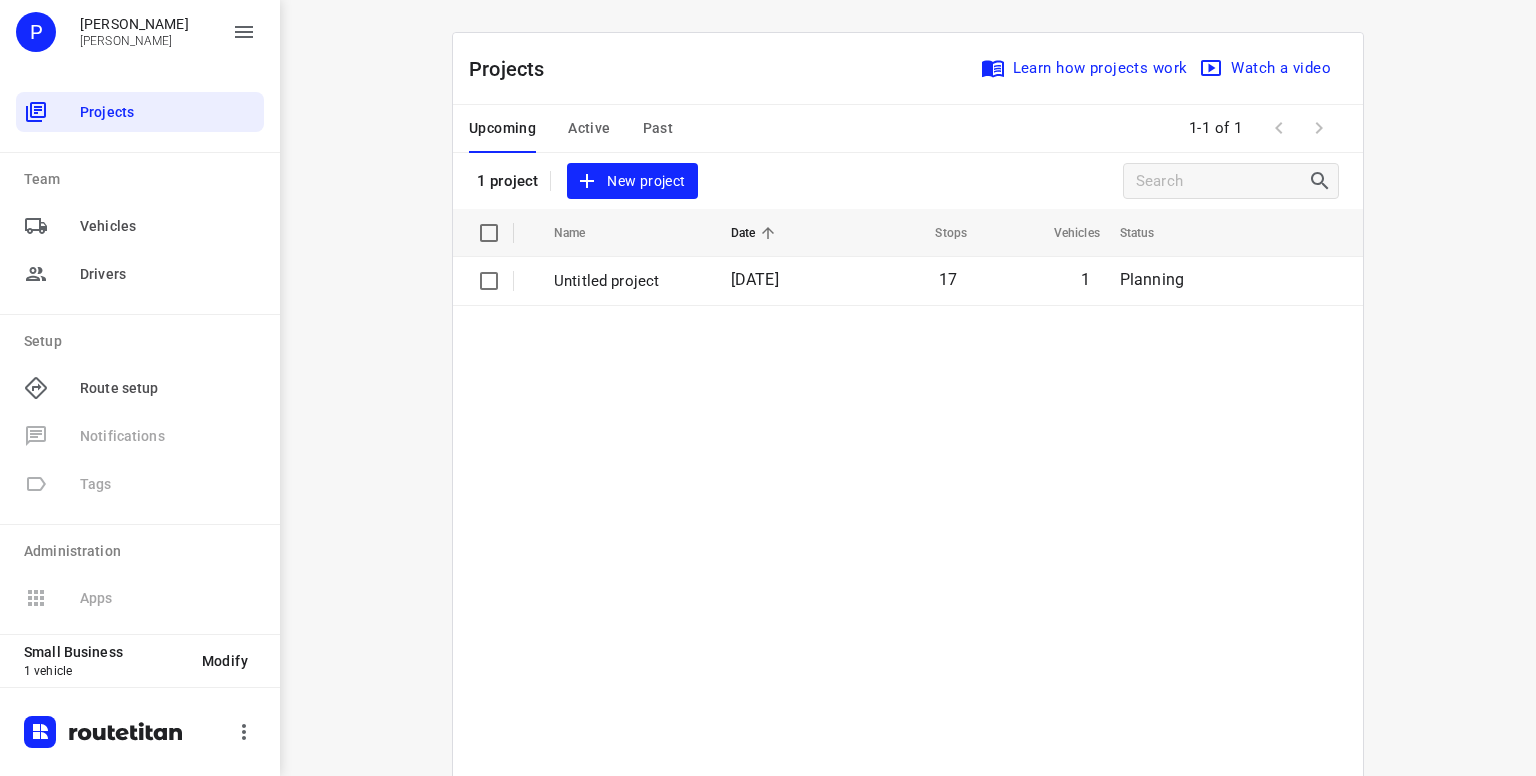 scroll, scrollTop: 12, scrollLeft: 0, axis: vertical 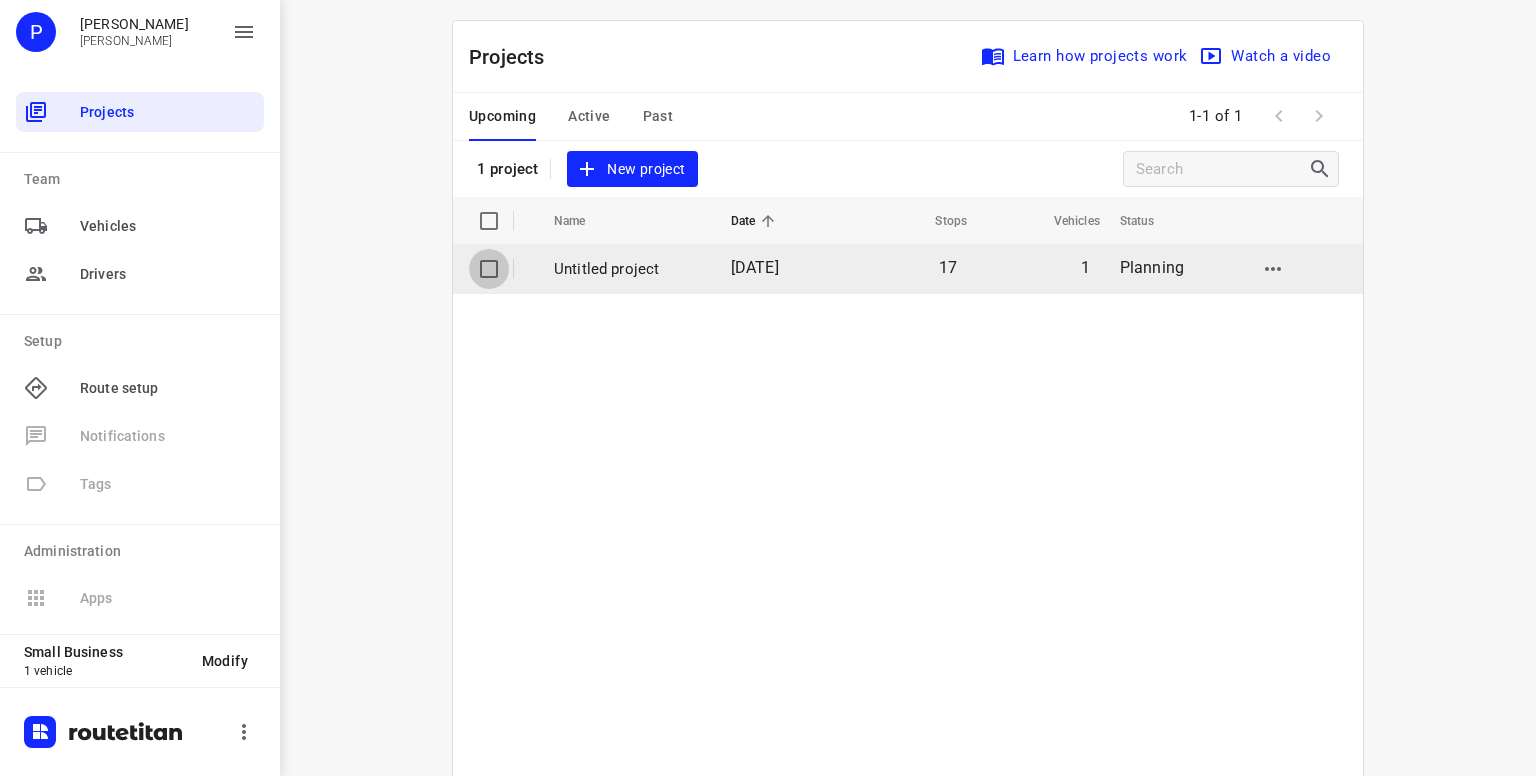 click at bounding box center (489, 269) 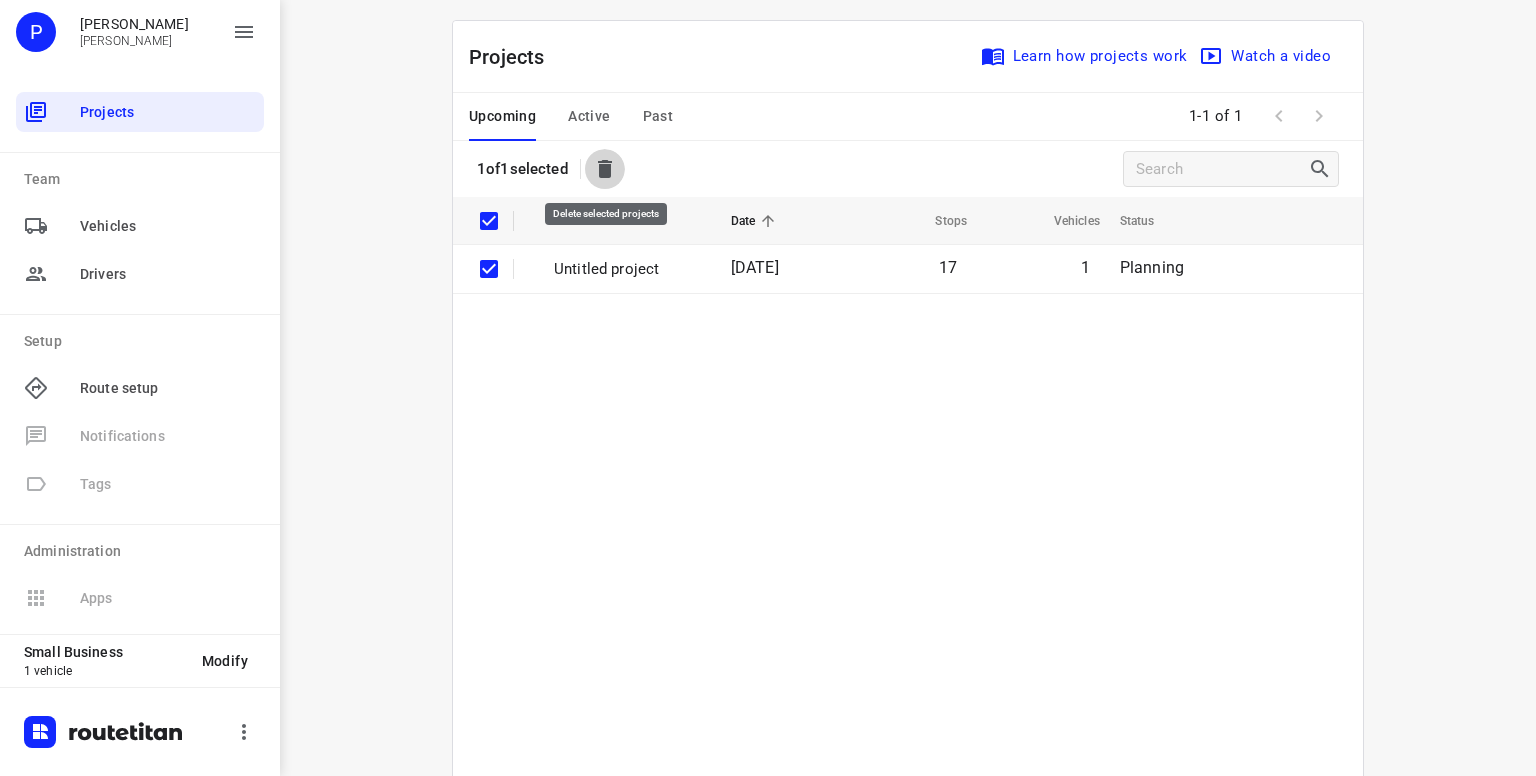 click 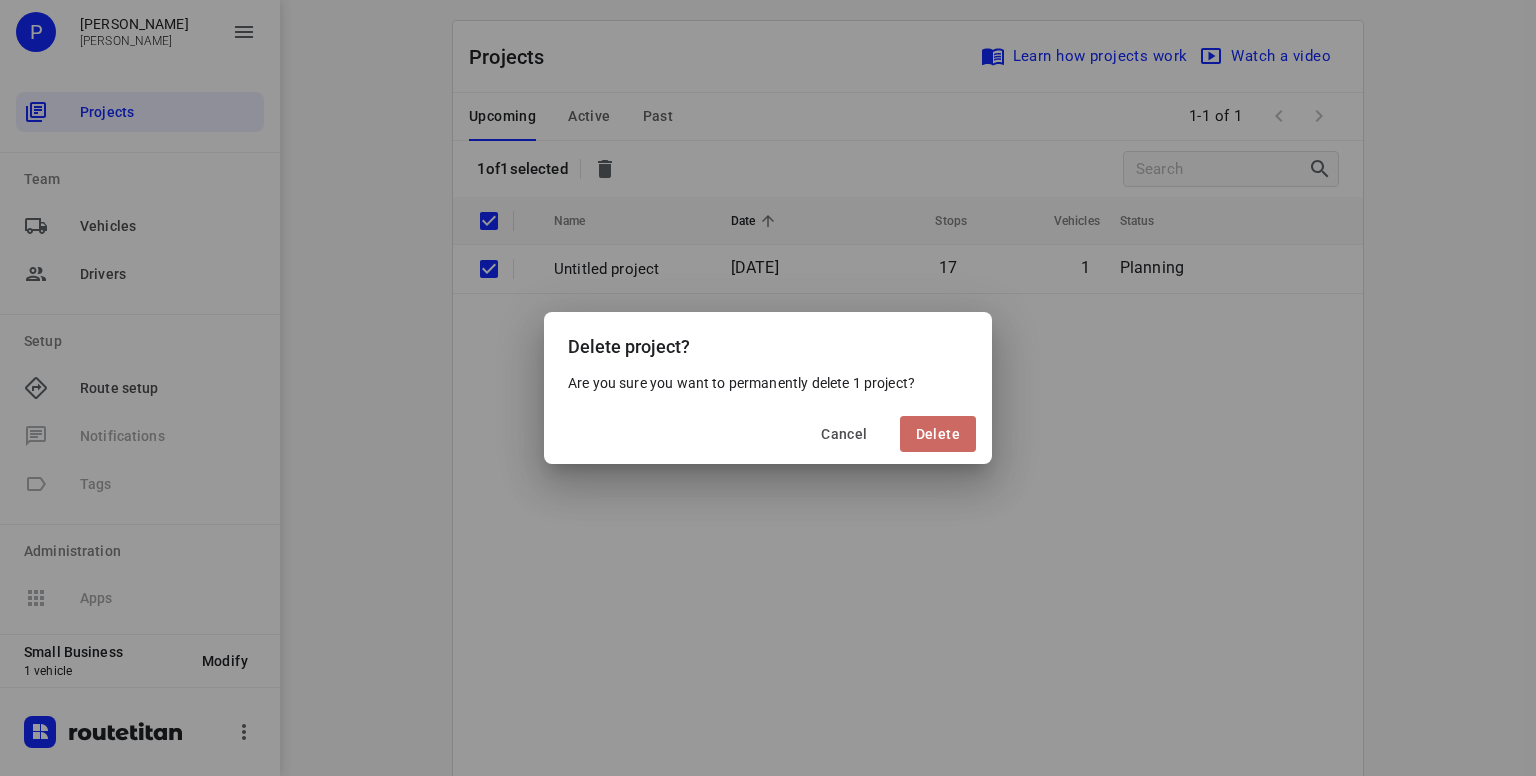 click on "Delete" at bounding box center [938, 434] 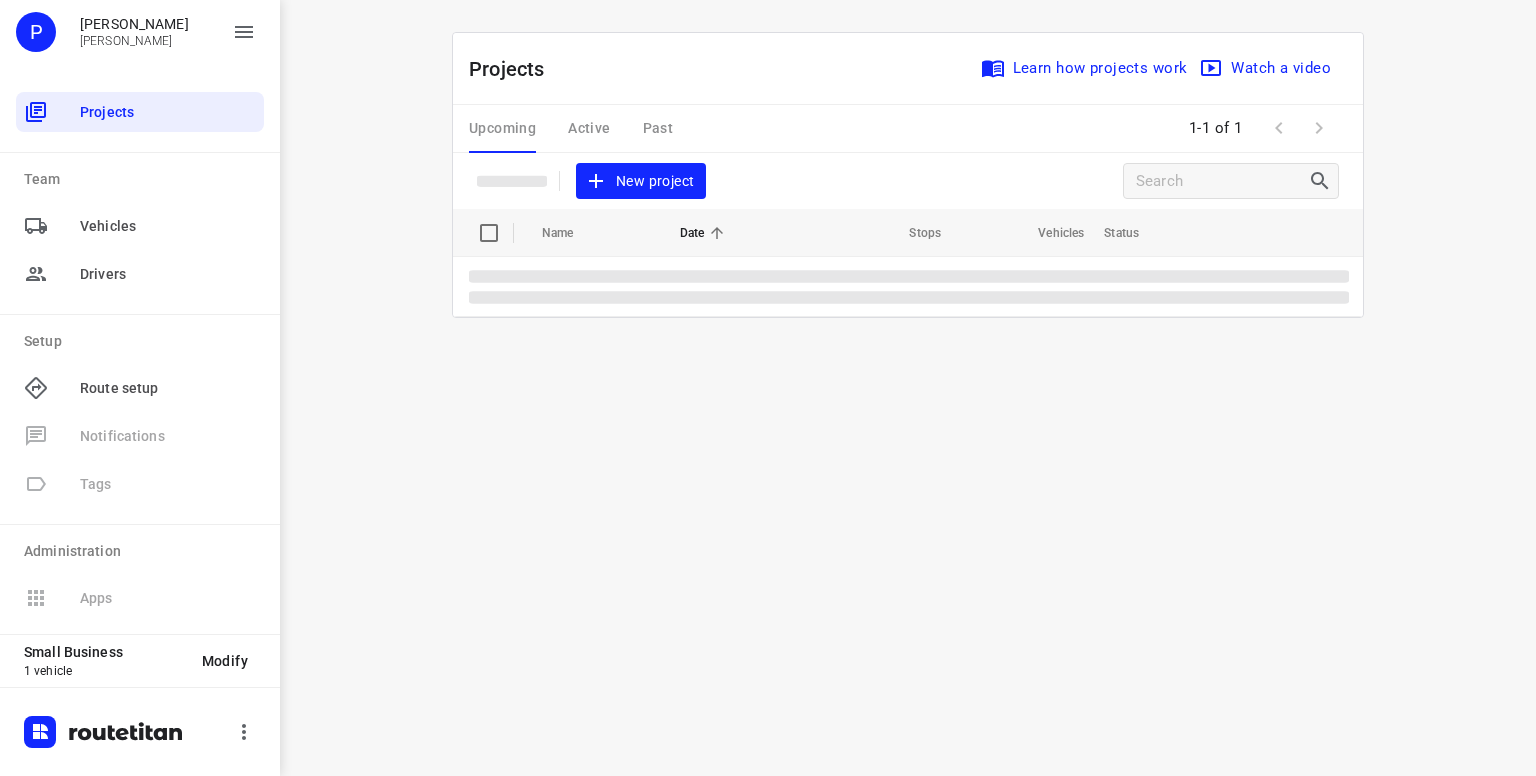 scroll, scrollTop: 0, scrollLeft: 0, axis: both 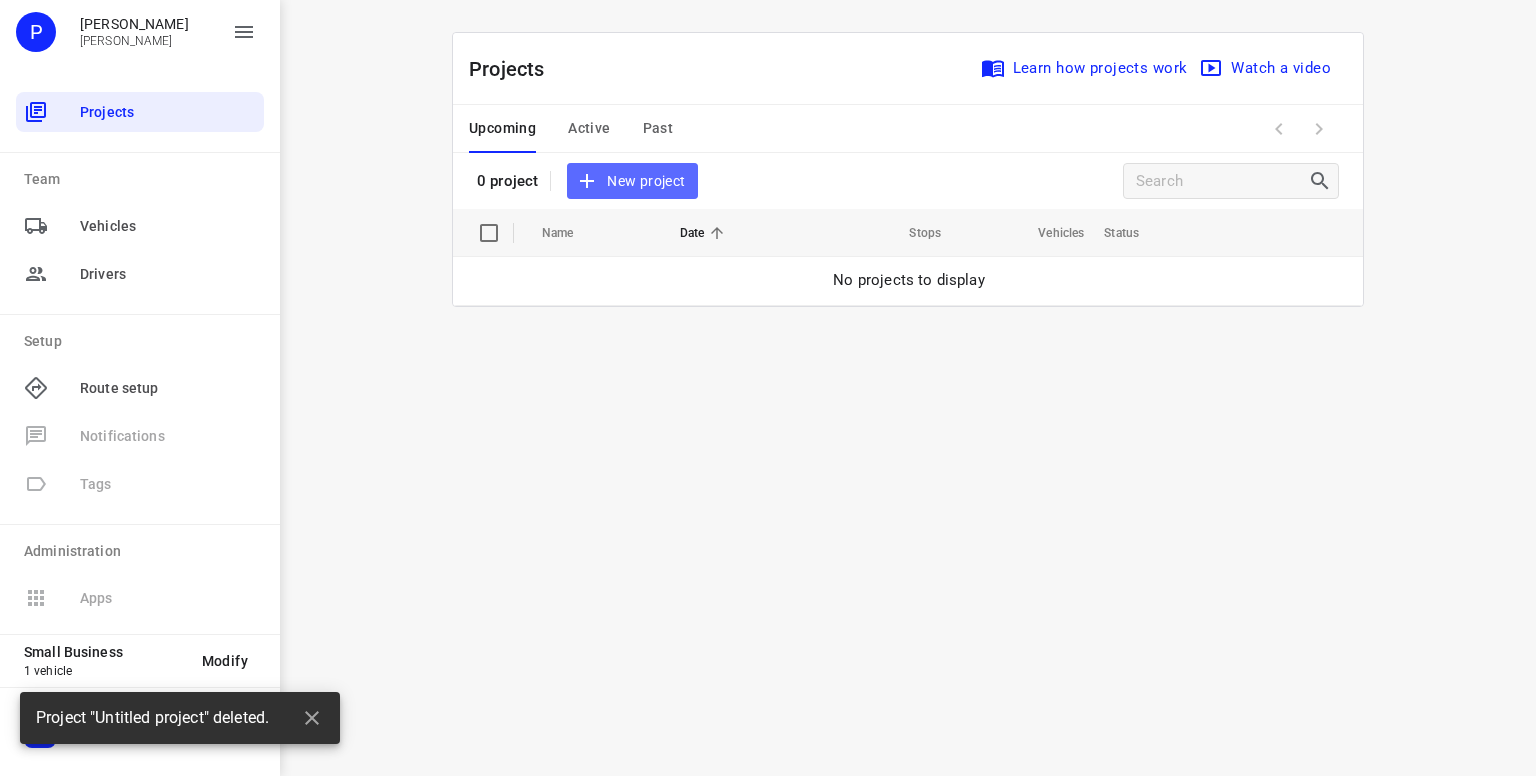 click on "New project" at bounding box center [632, 181] 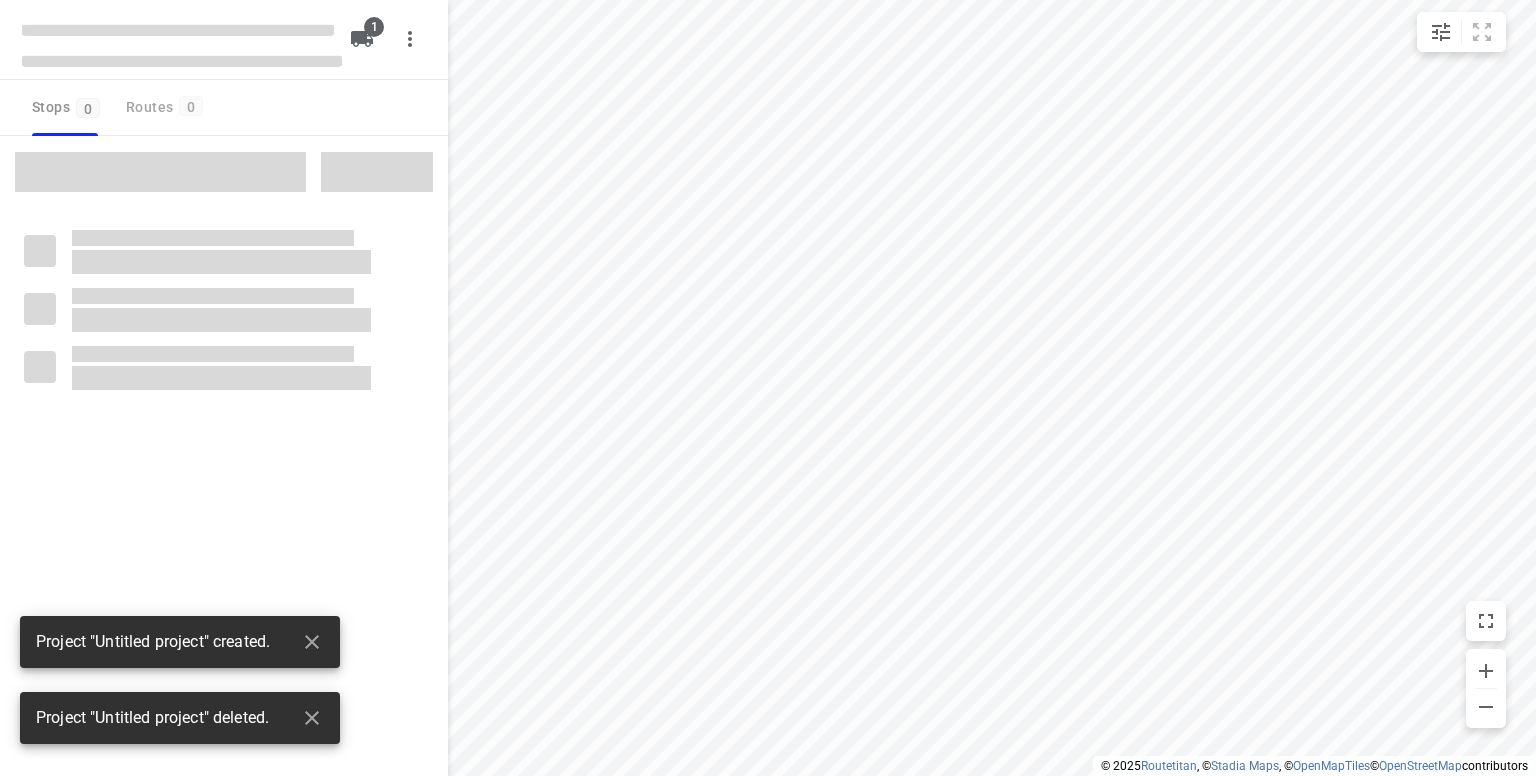type on "distance" 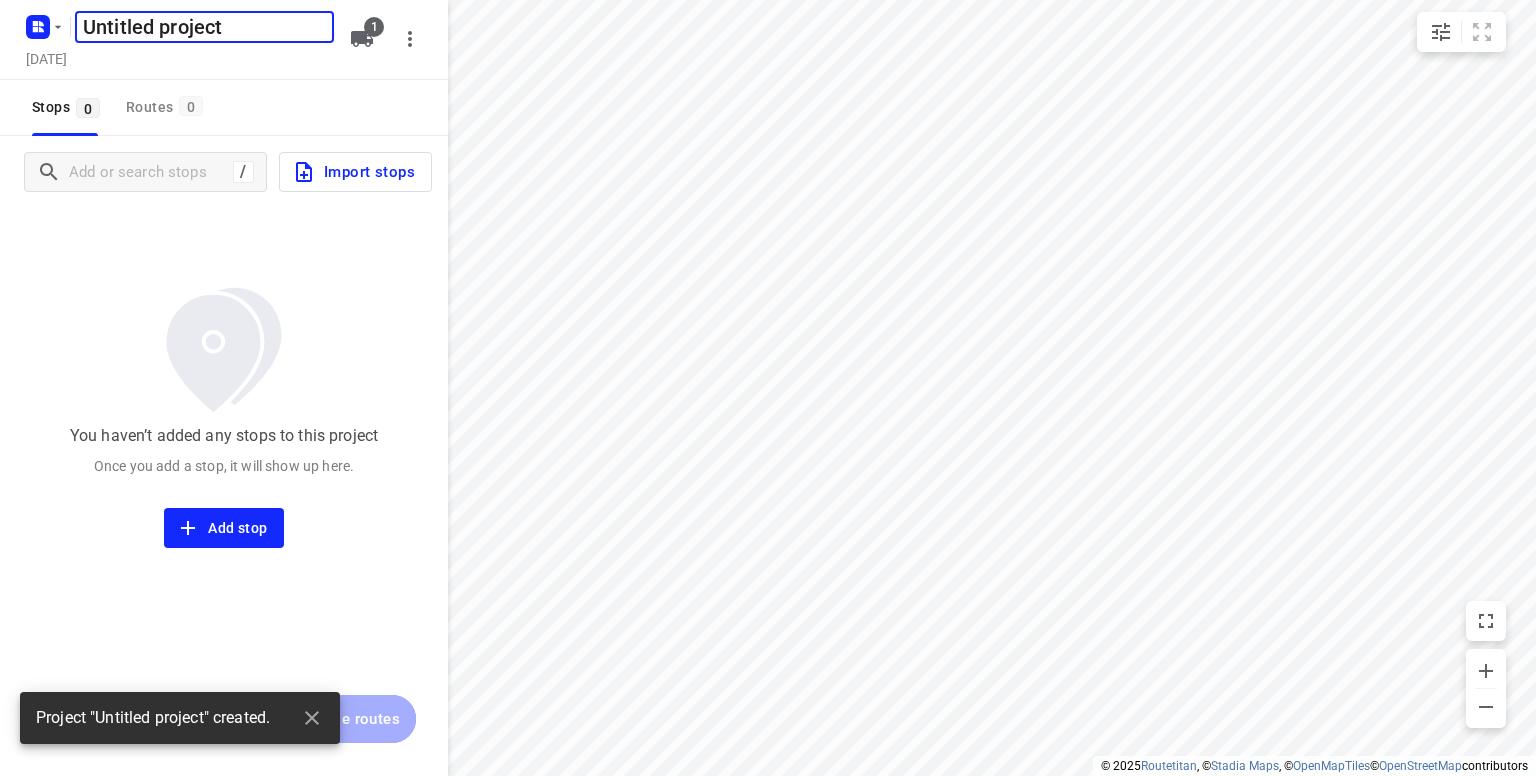 click on "Untitled project" at bounding box center [204, 27] 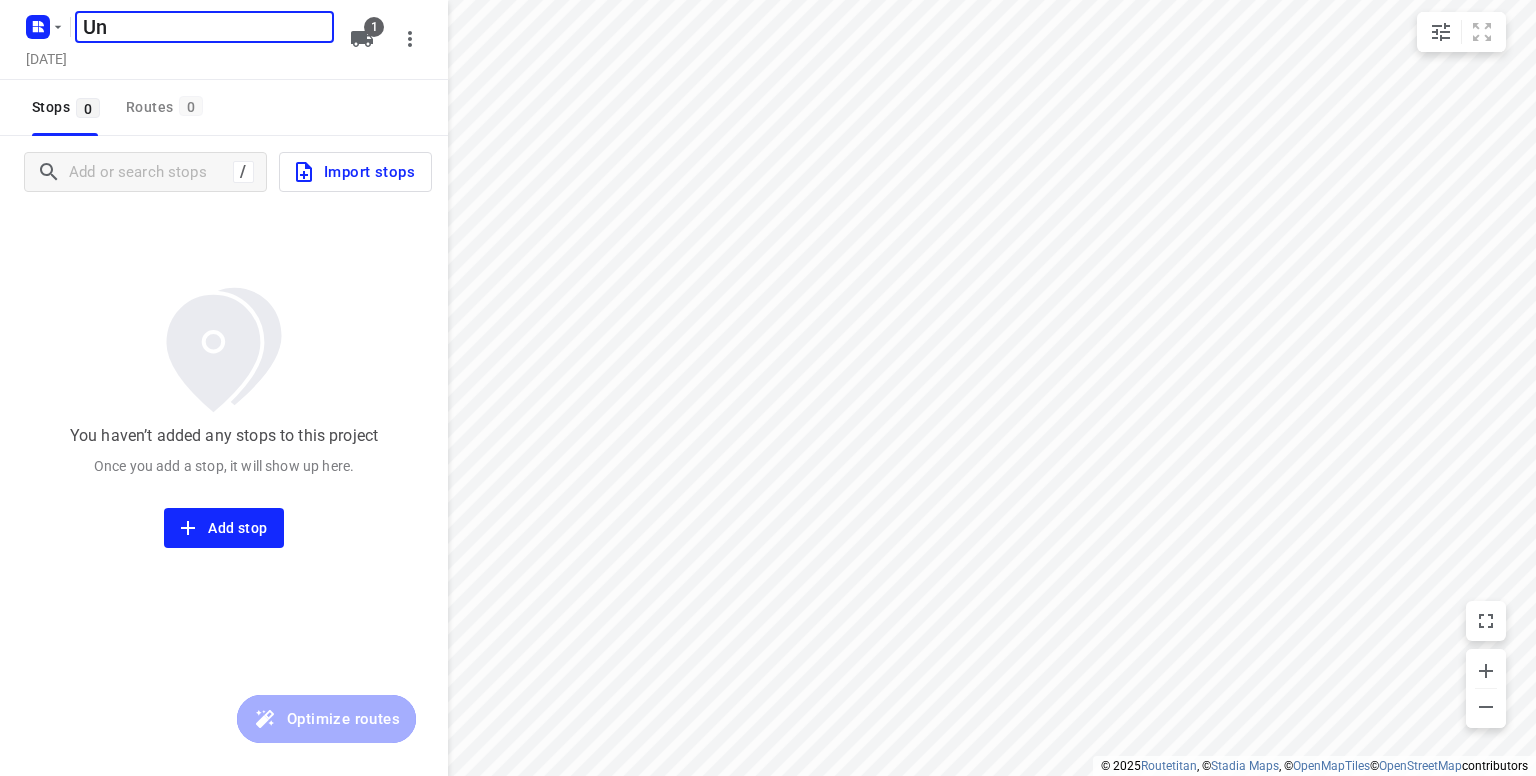 type on "U" 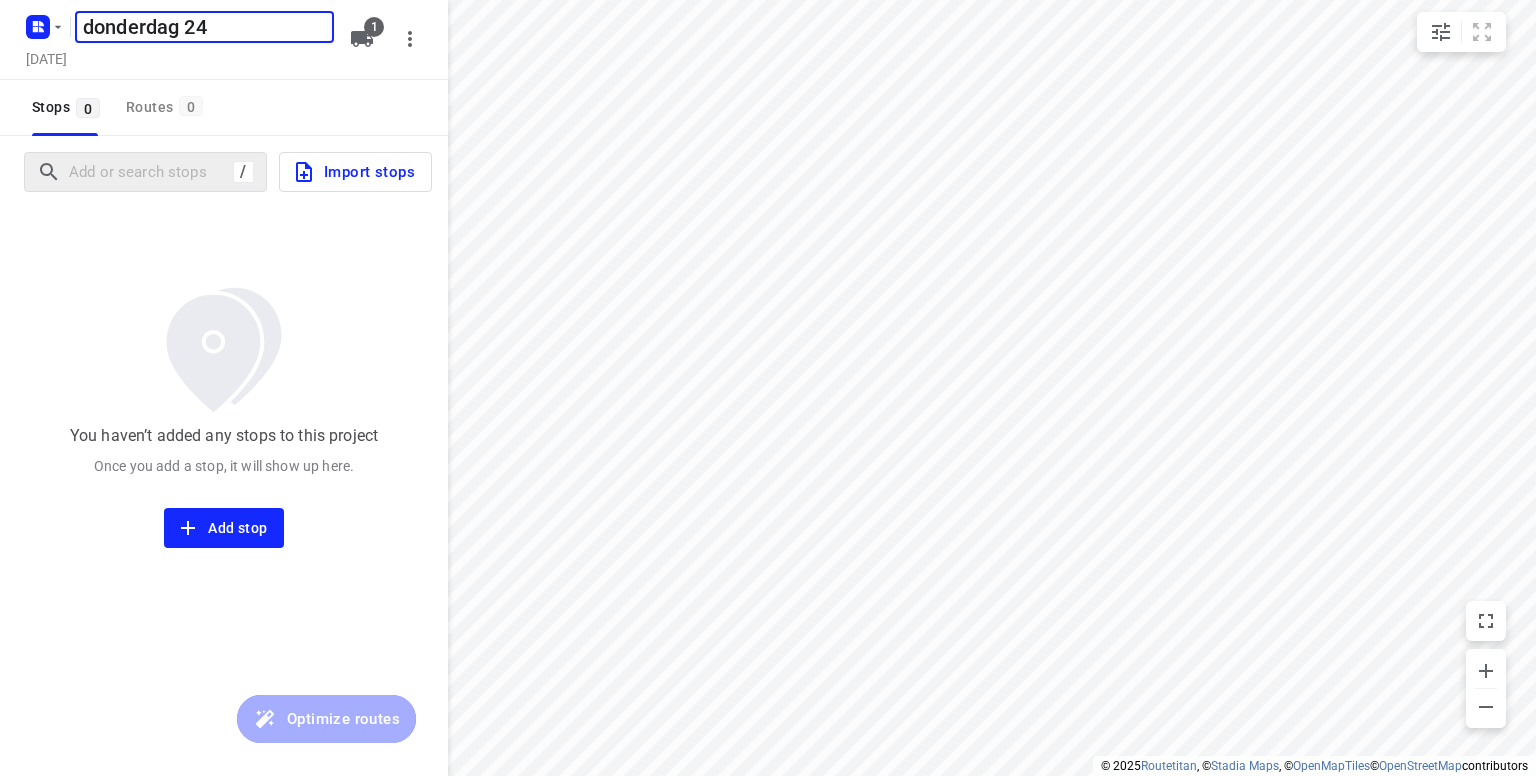 type on "donderdag 24" 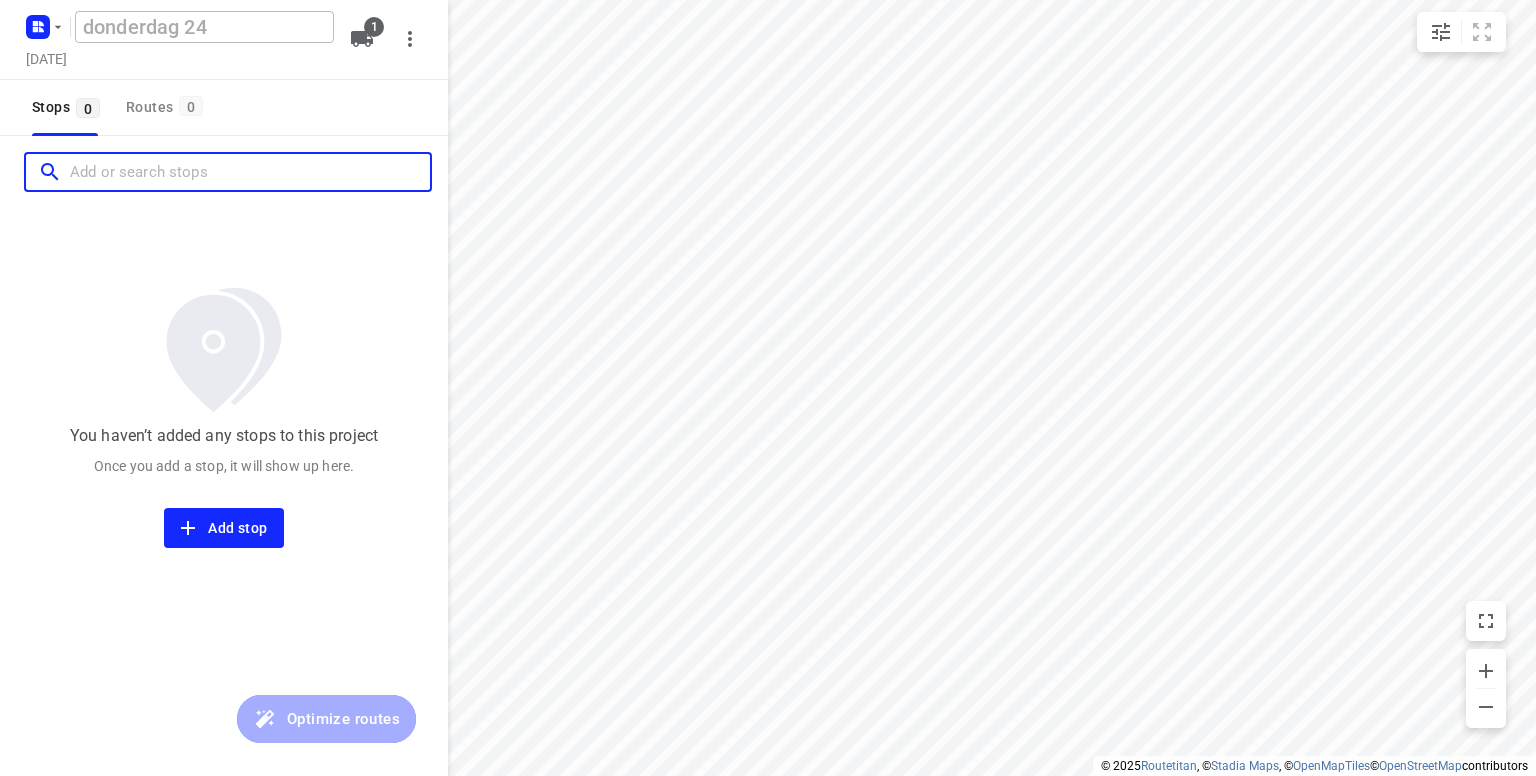 click at bounding box center [250, 172] 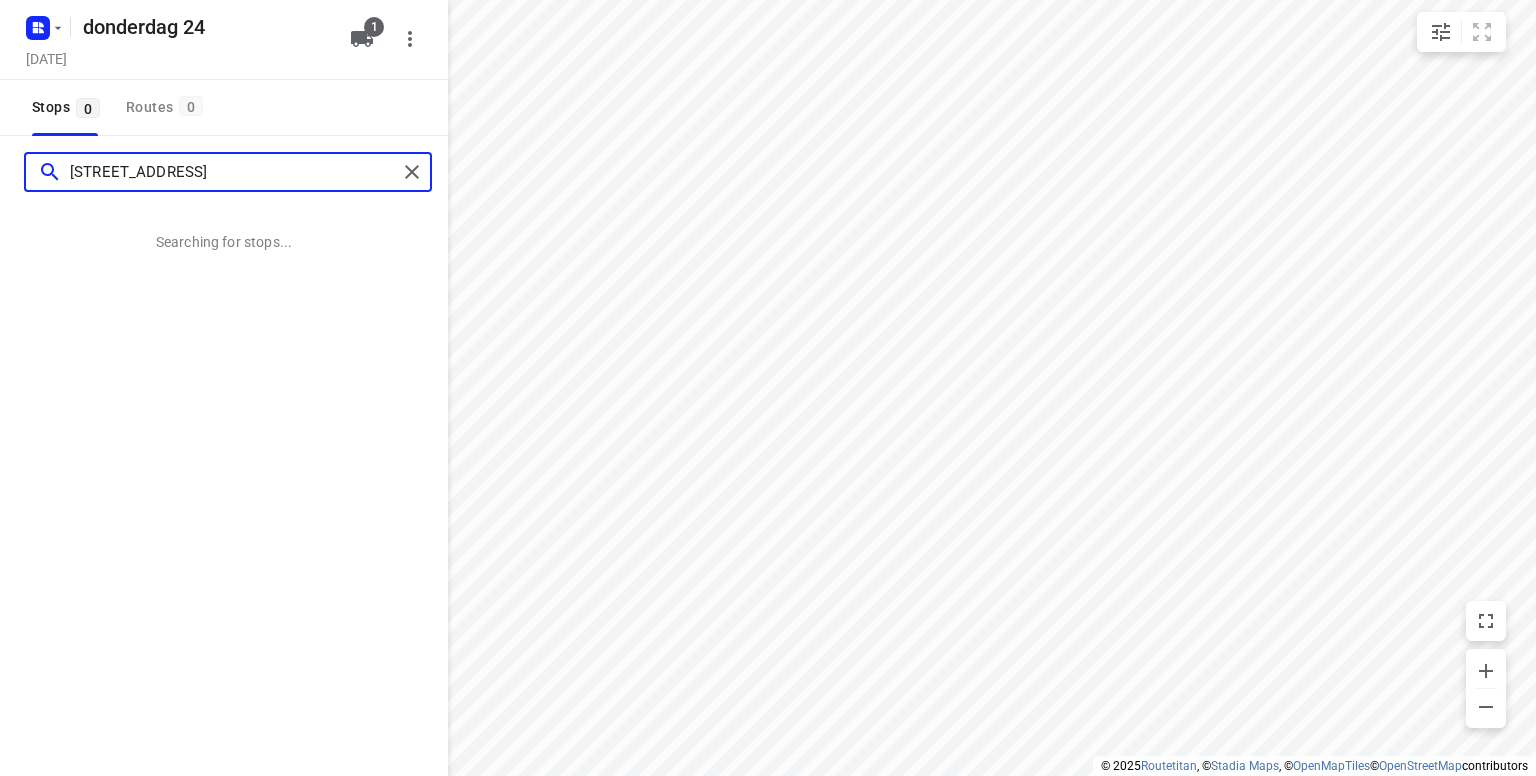click on "[STREET_ADDRESS]" at bounding box center [233, 172] 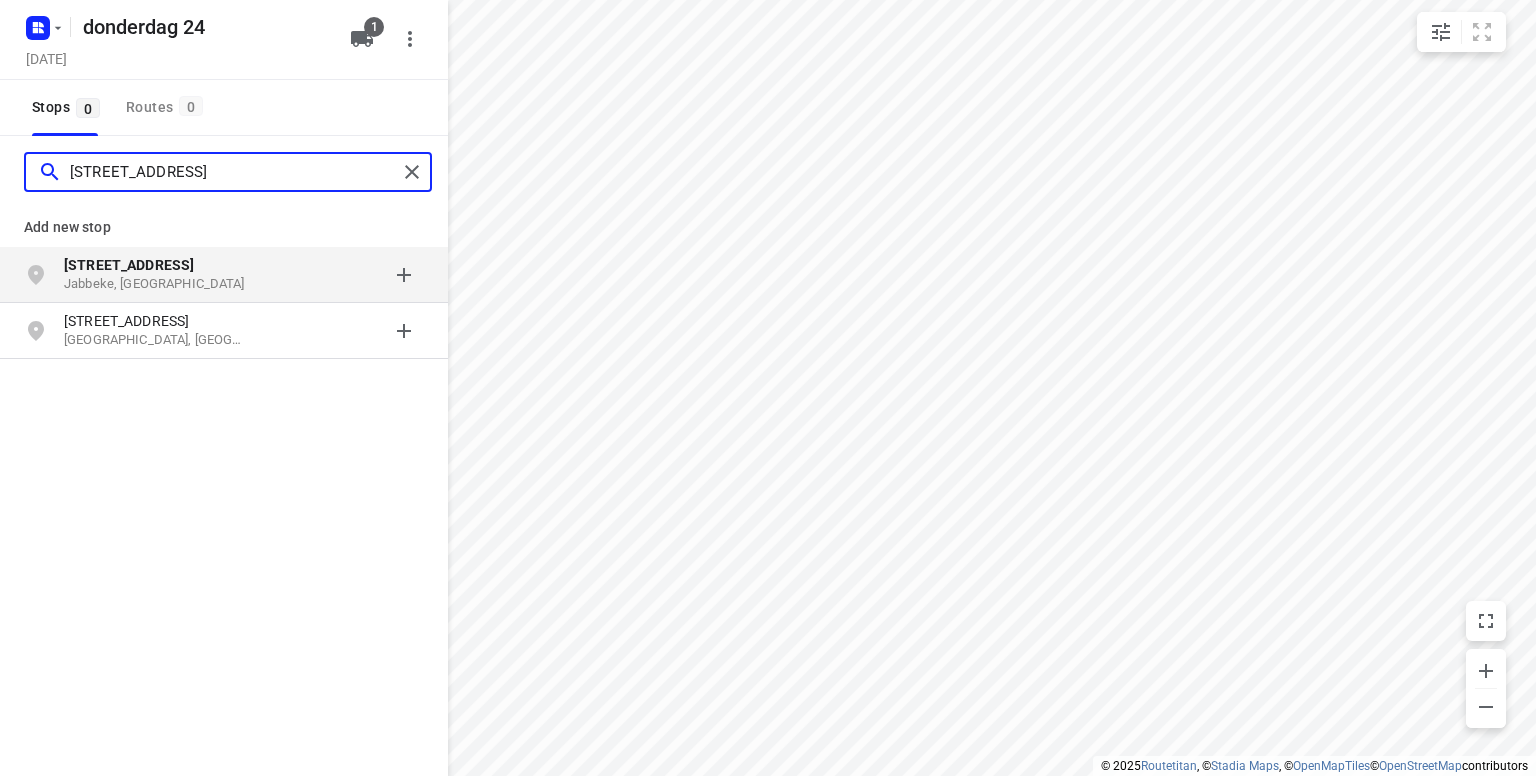 type on "[STREET_ADDRESS]" 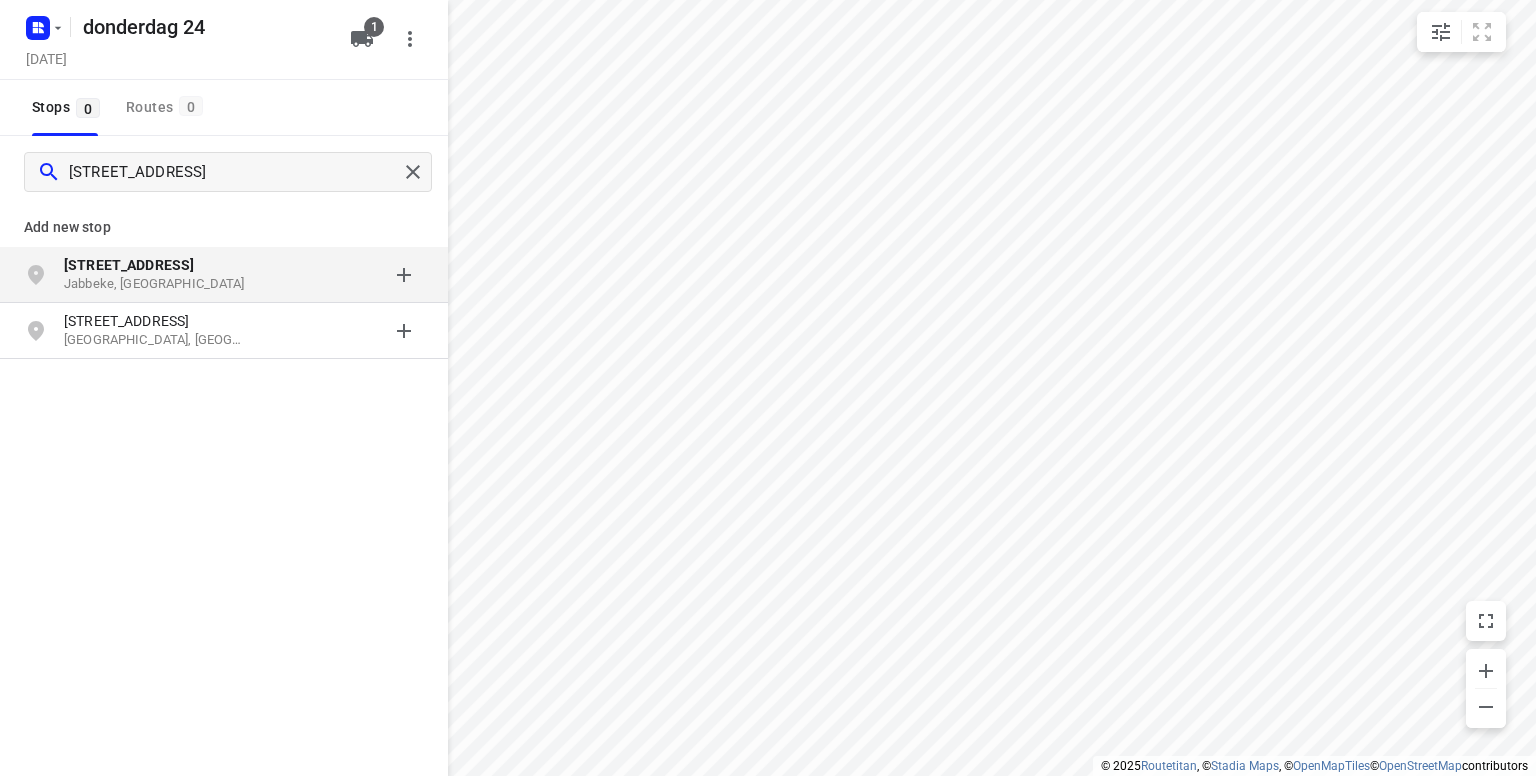 click on "[STREET_ADDRESS]" 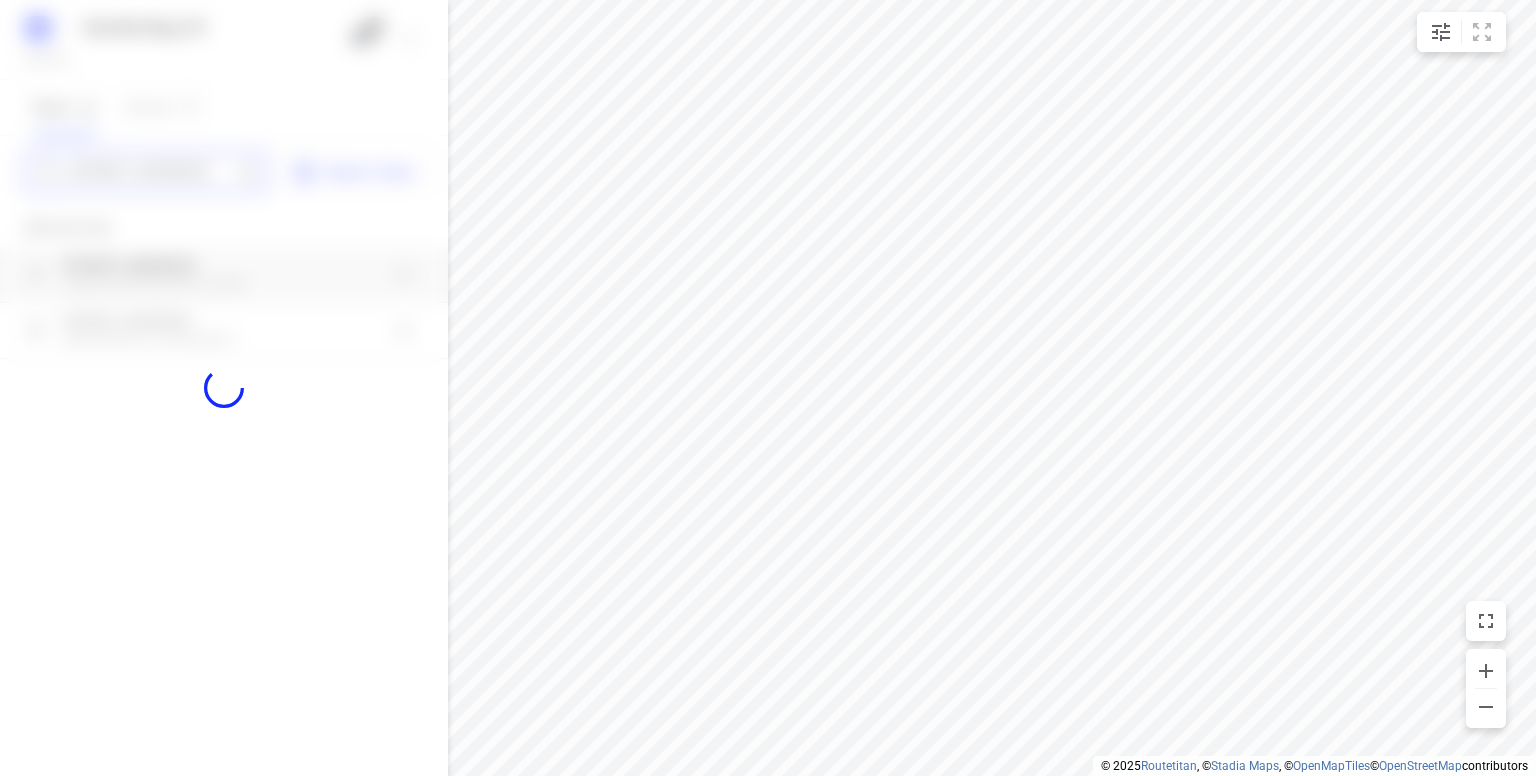 type 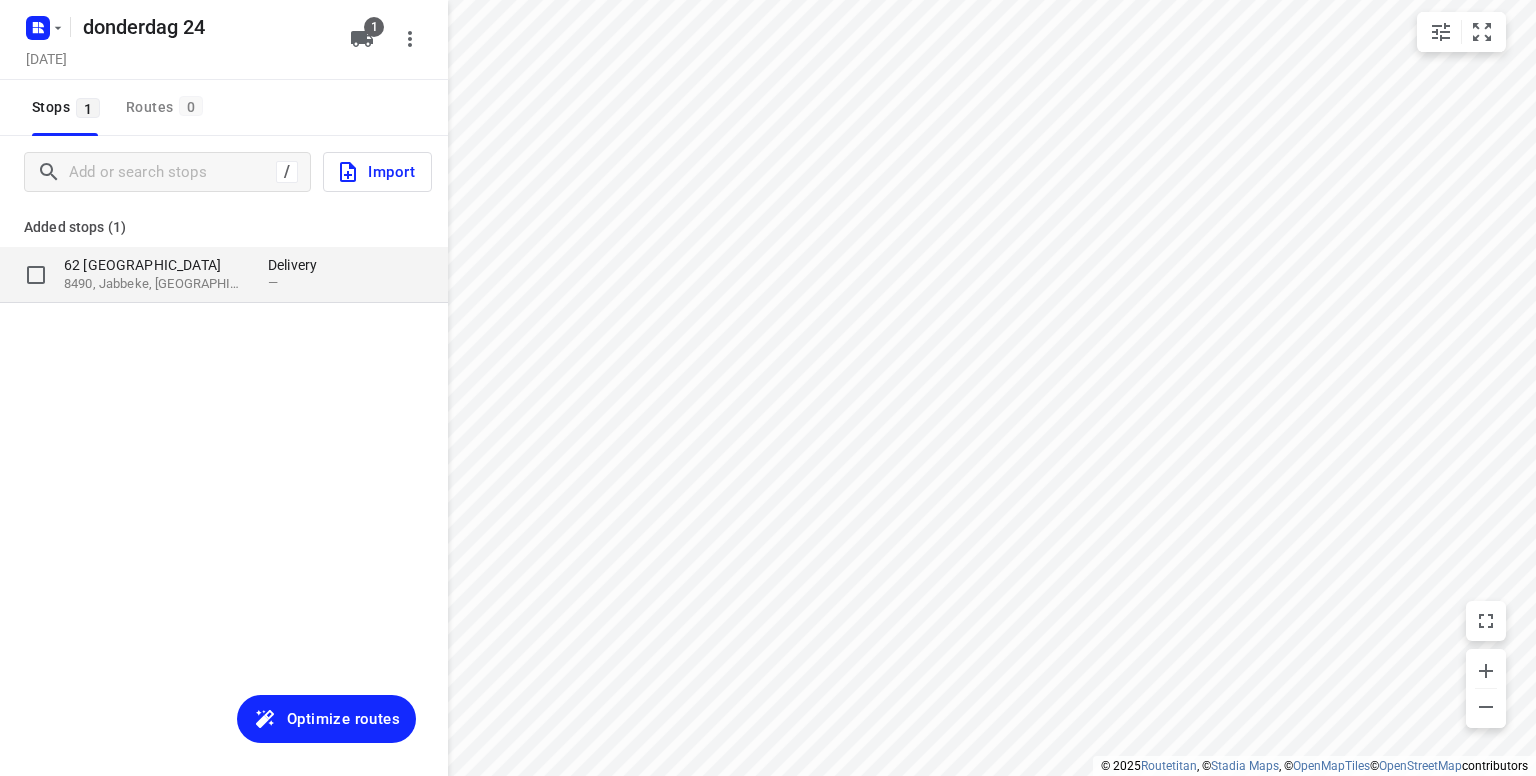 click on "8490, Jabbeke, [GEOGRAPHIC_DATA]" at bounding box center [156, 284] 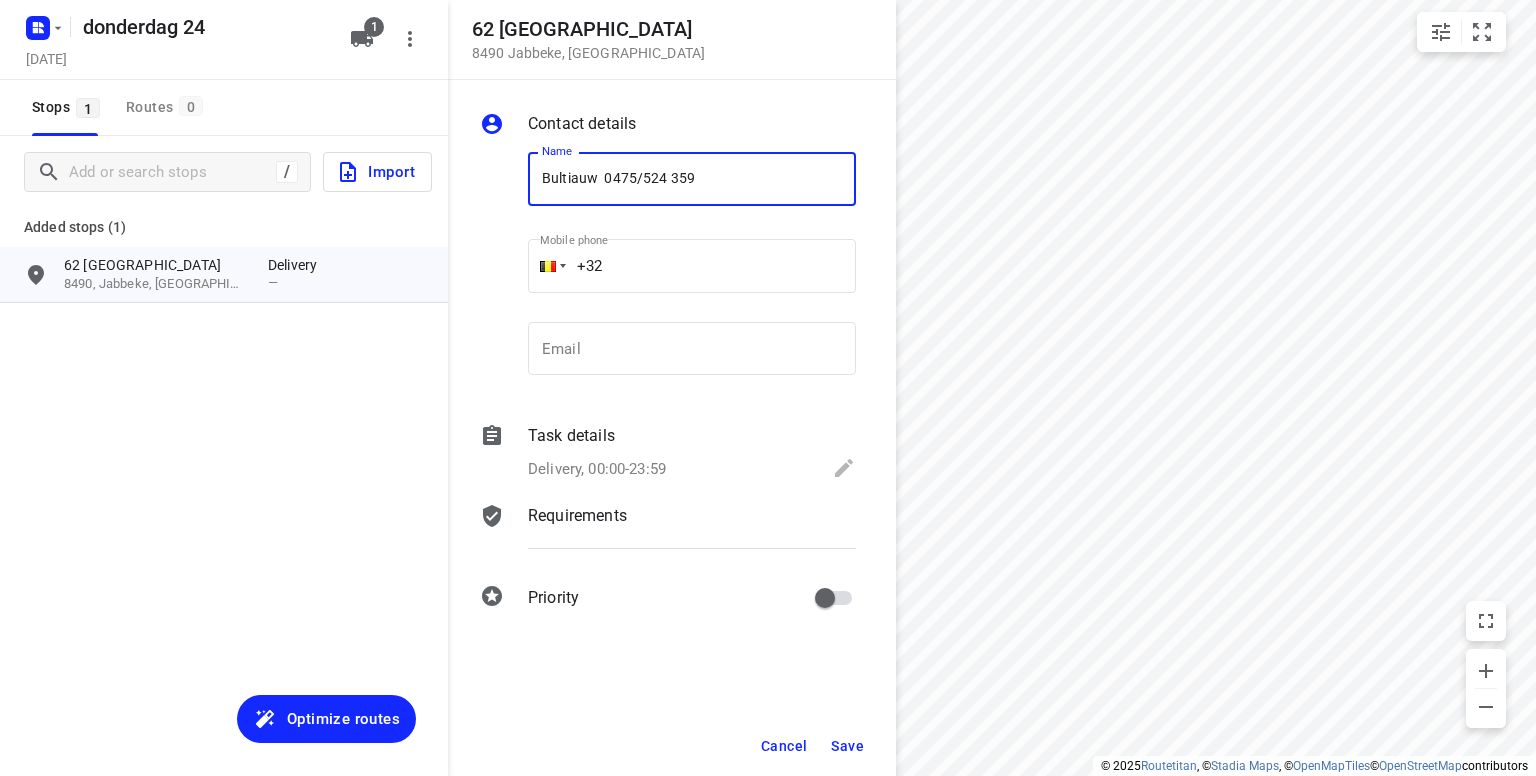 type on "Bultiauw  0475/524 359" 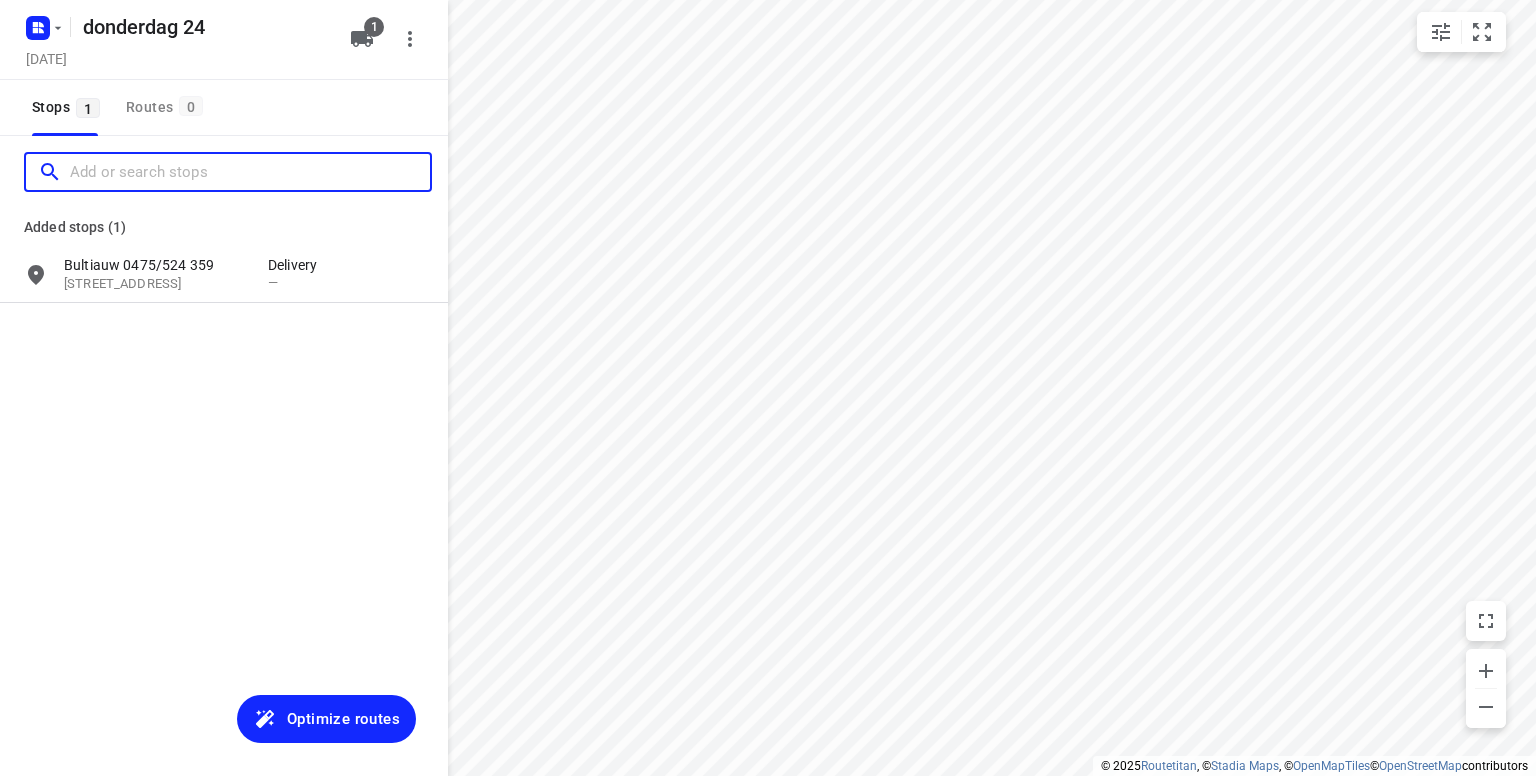 click at bounding box center [250, 172] 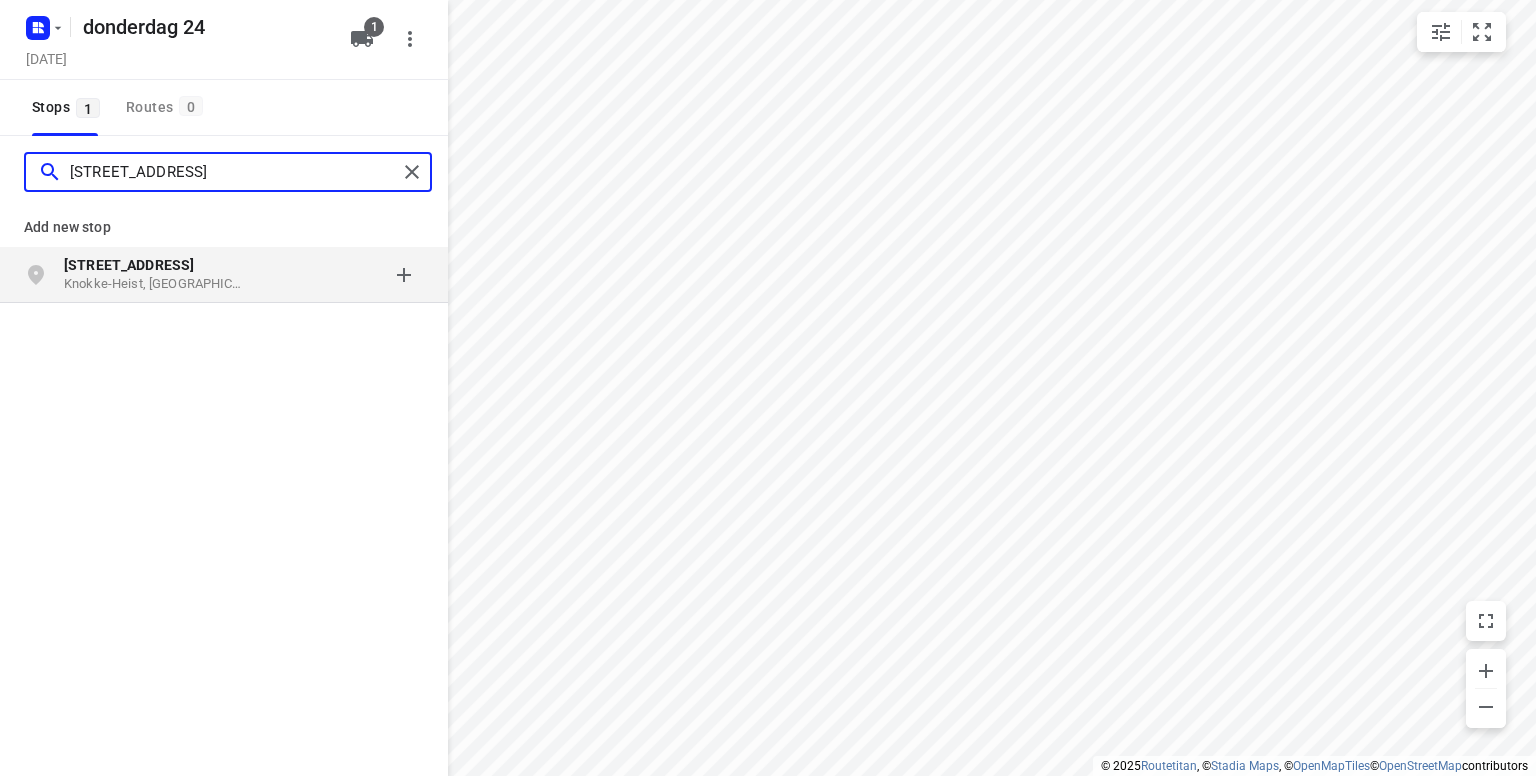 type on "[STREET_ADDRESS]" 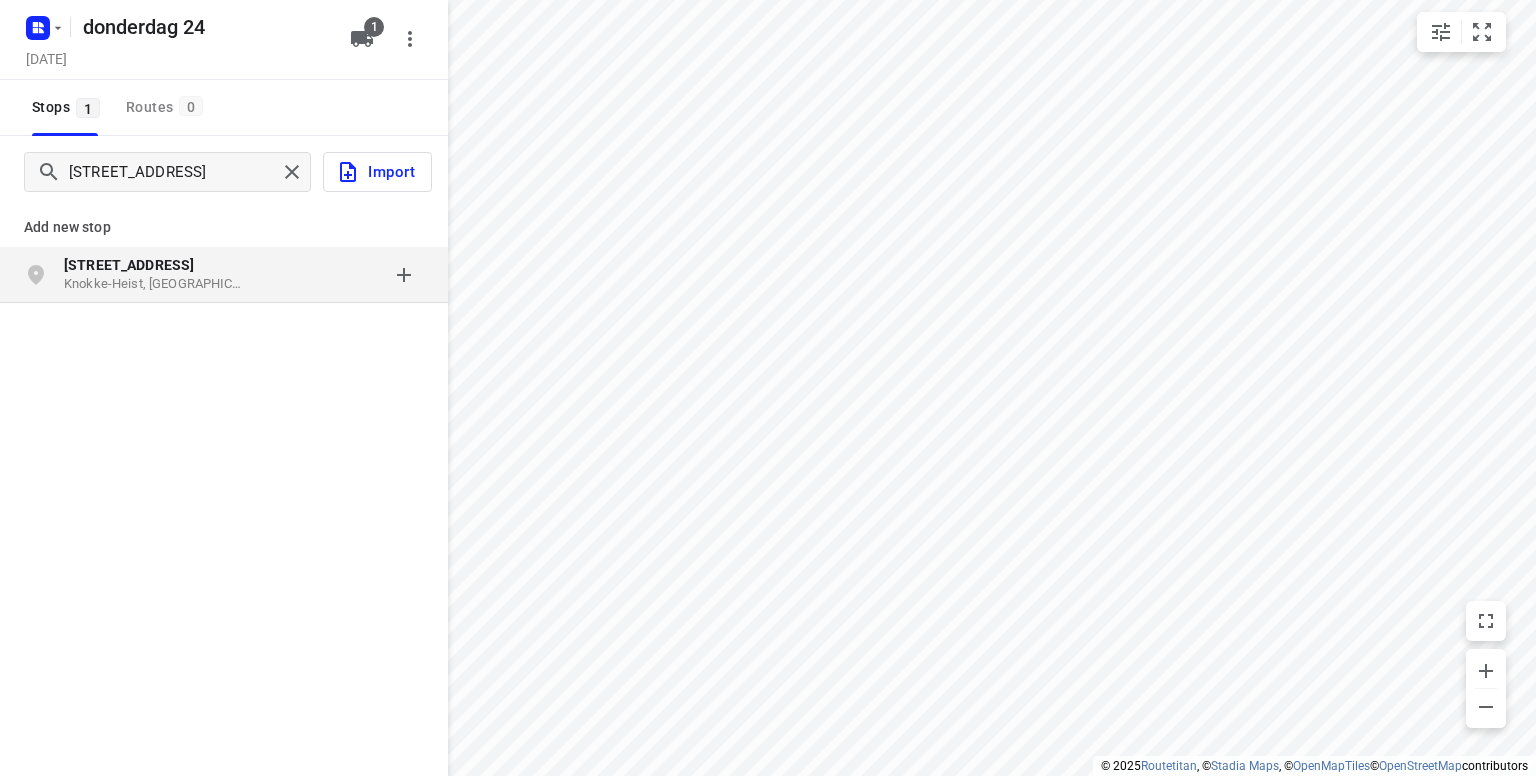 click on "Knokke-Heist, [GEOGRAPHIC_DATA]" at bounding box center [156, 284] 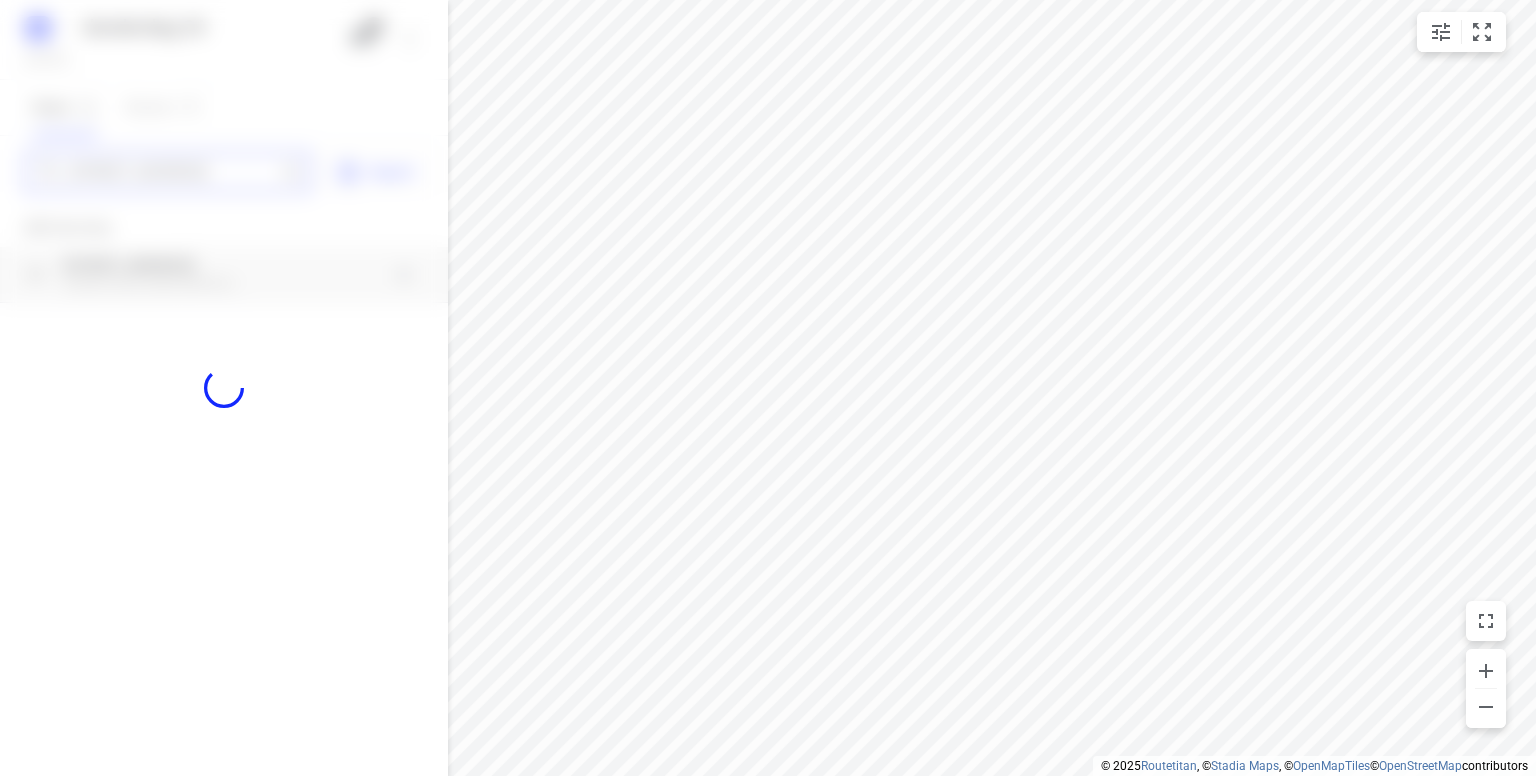 type 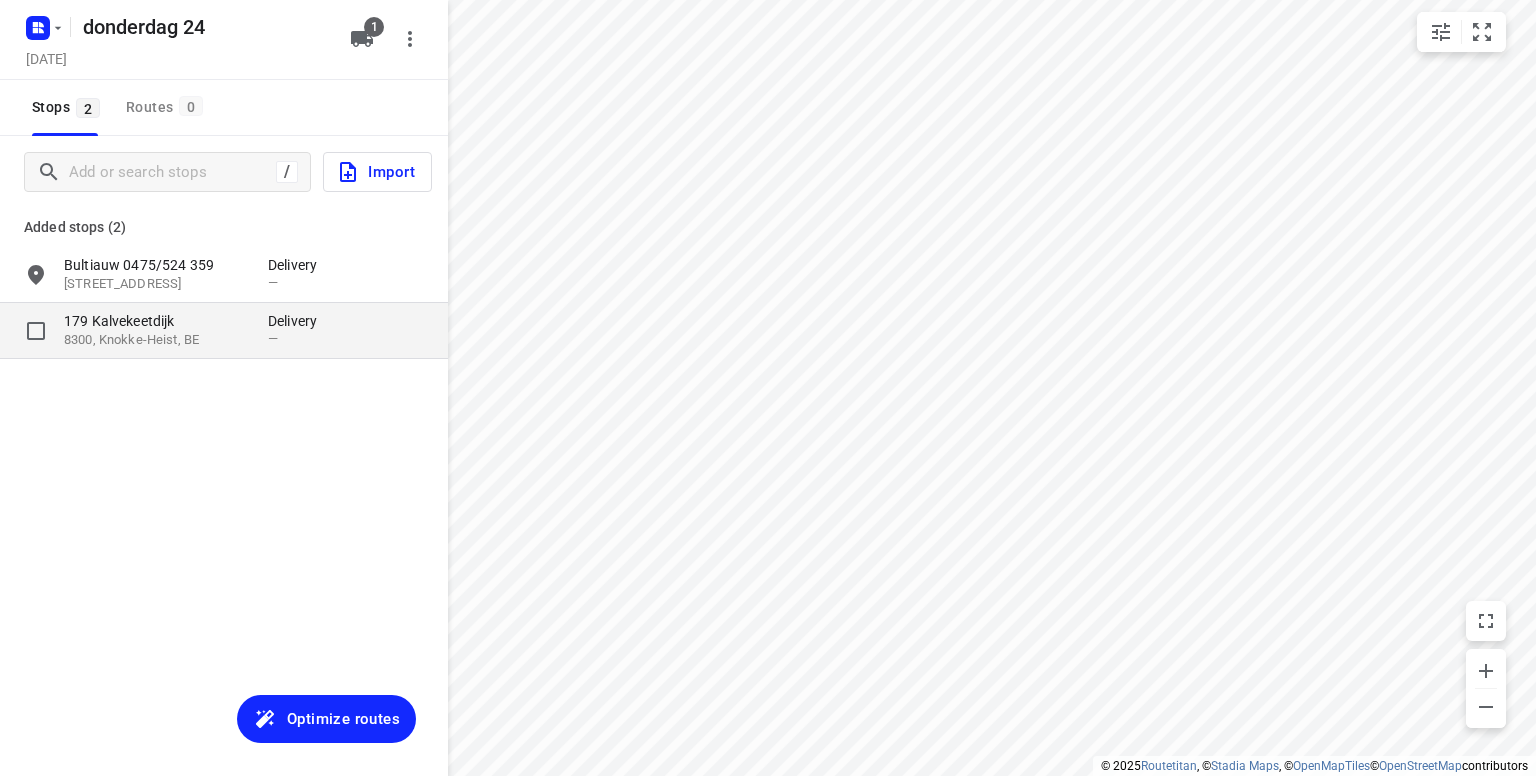 click on "8300, Knokke-Heist, BE" at bounding box center (156, 340) 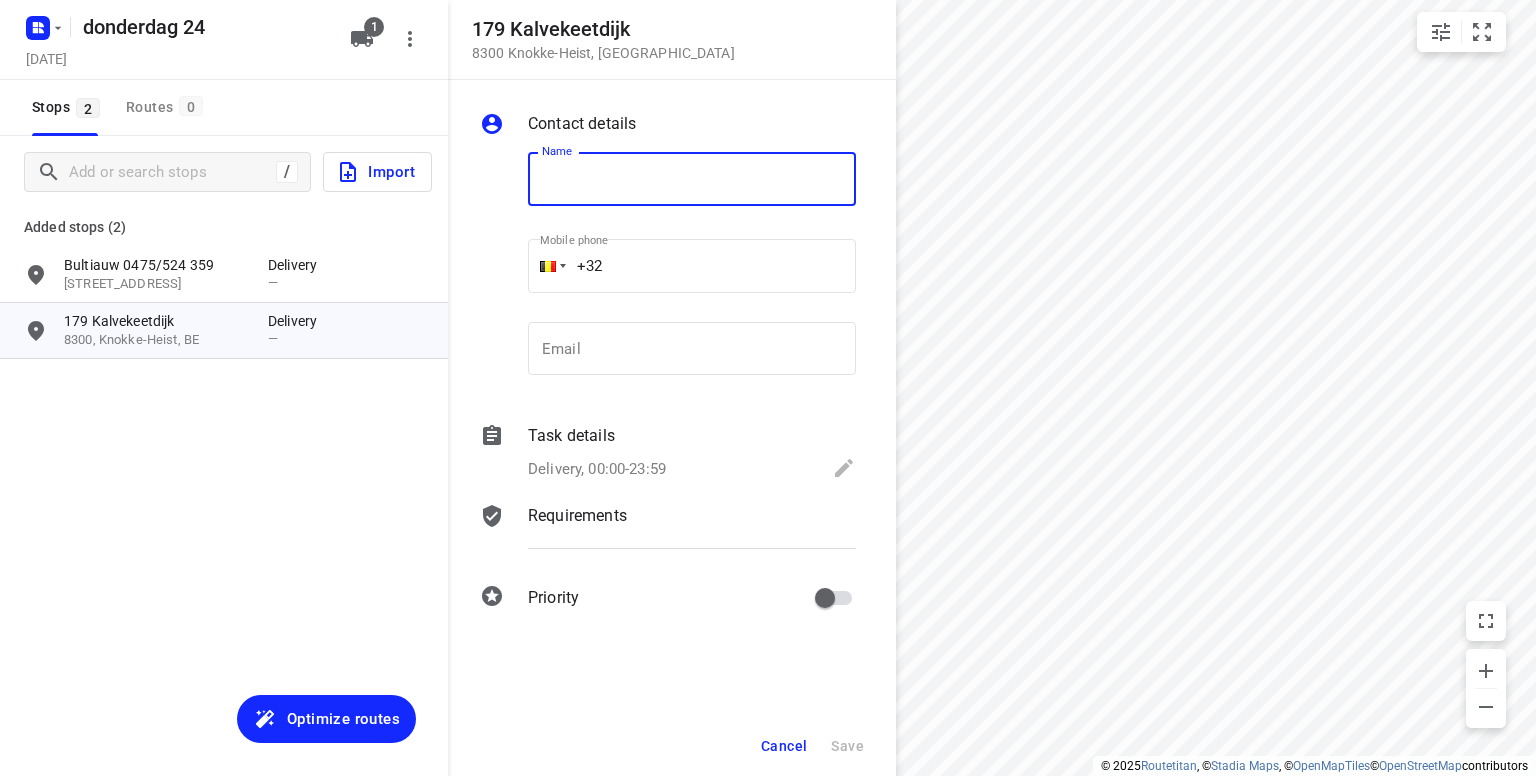 click at bounding box center (692, 179) 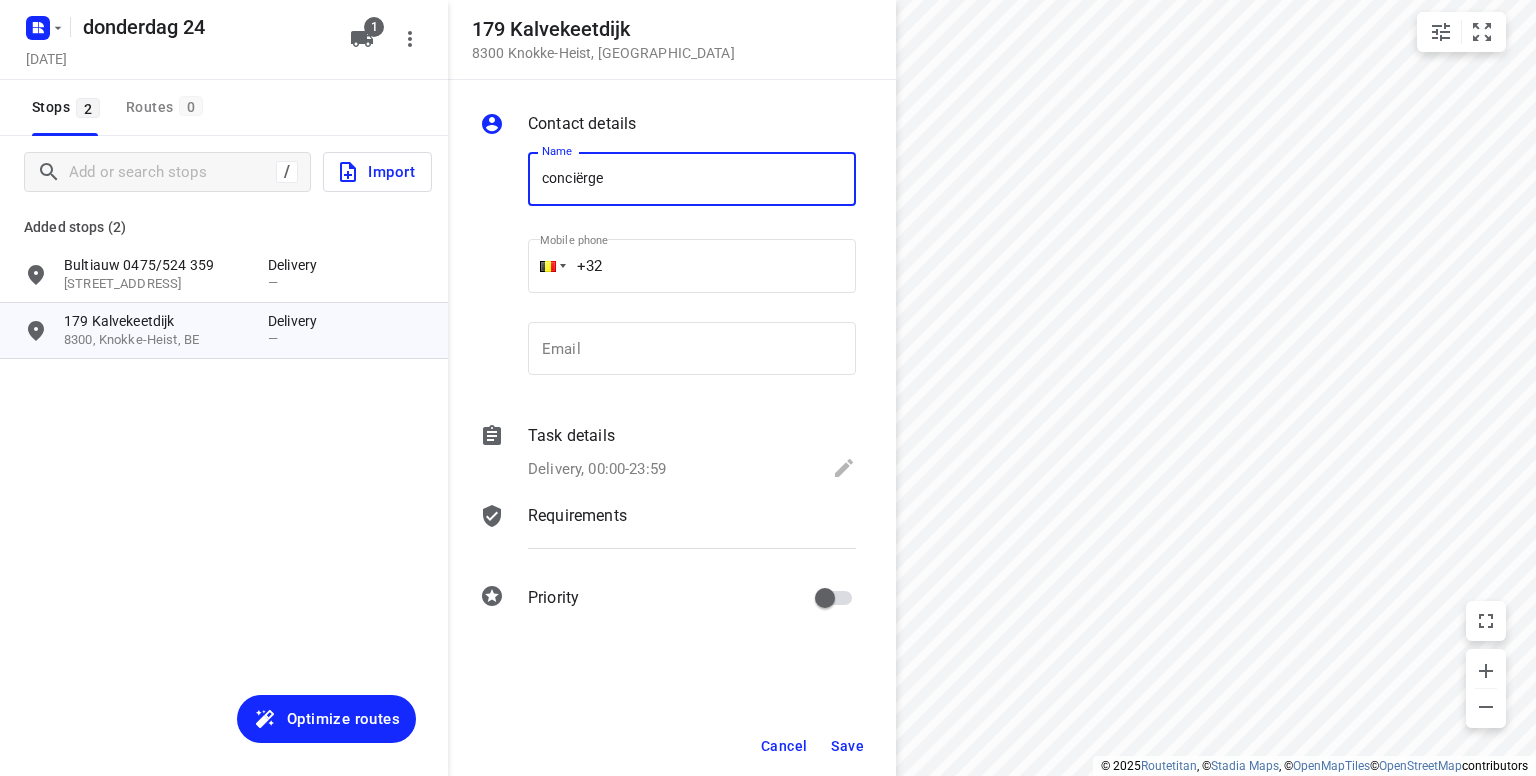 click on "conciërge" at bounding box center [692, 179] 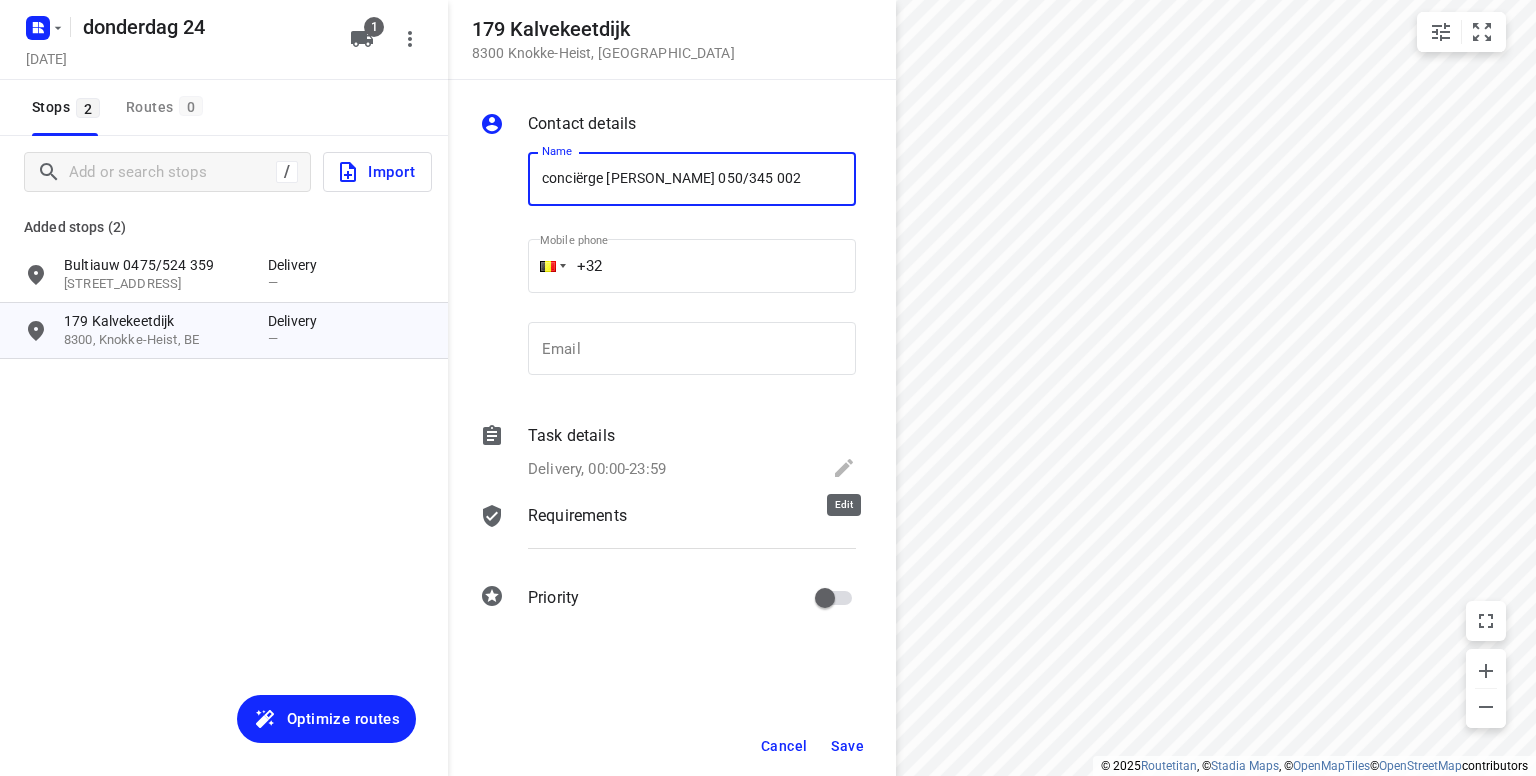 type on "conciërge [PERSON_NAME] 050/345 002" 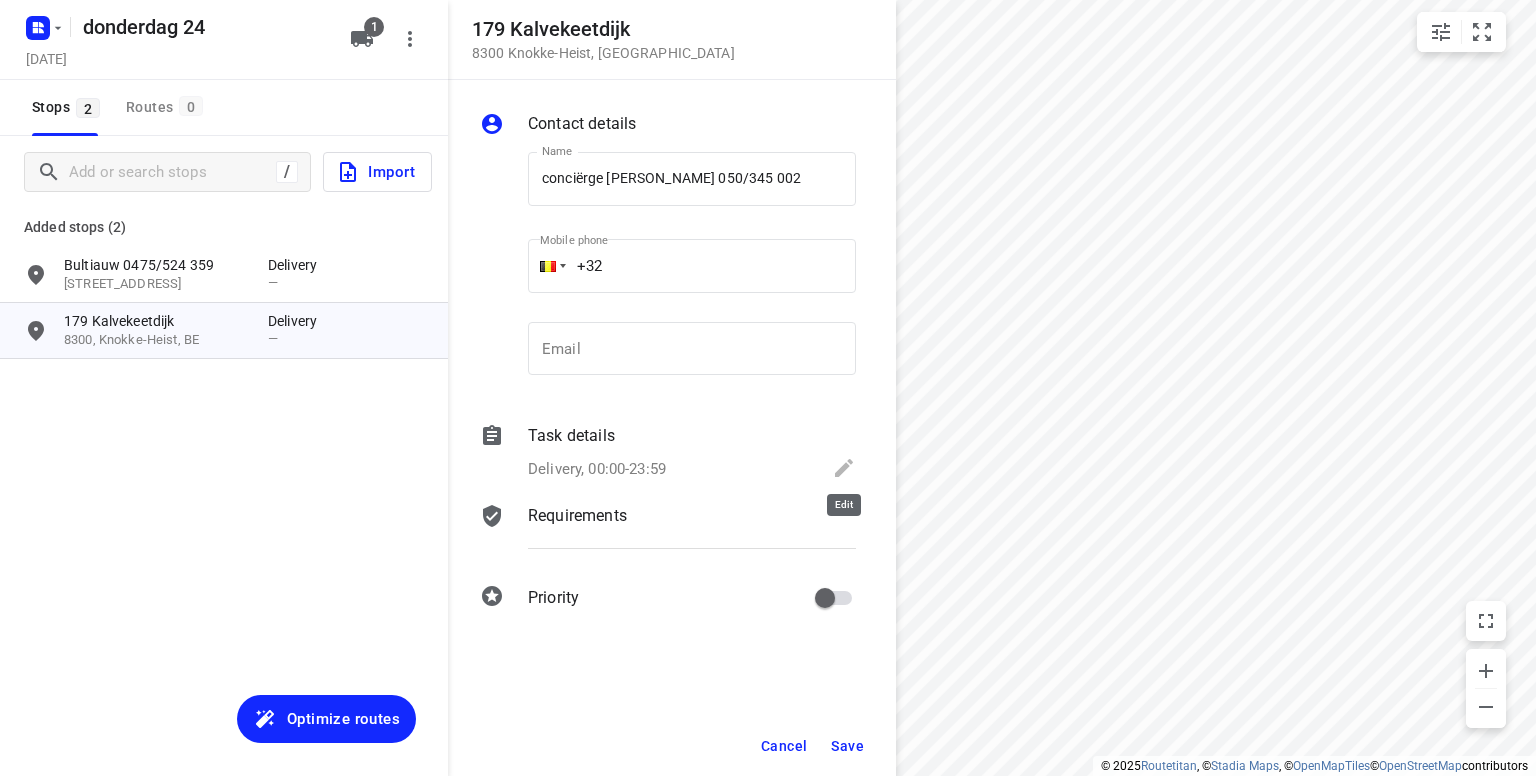click 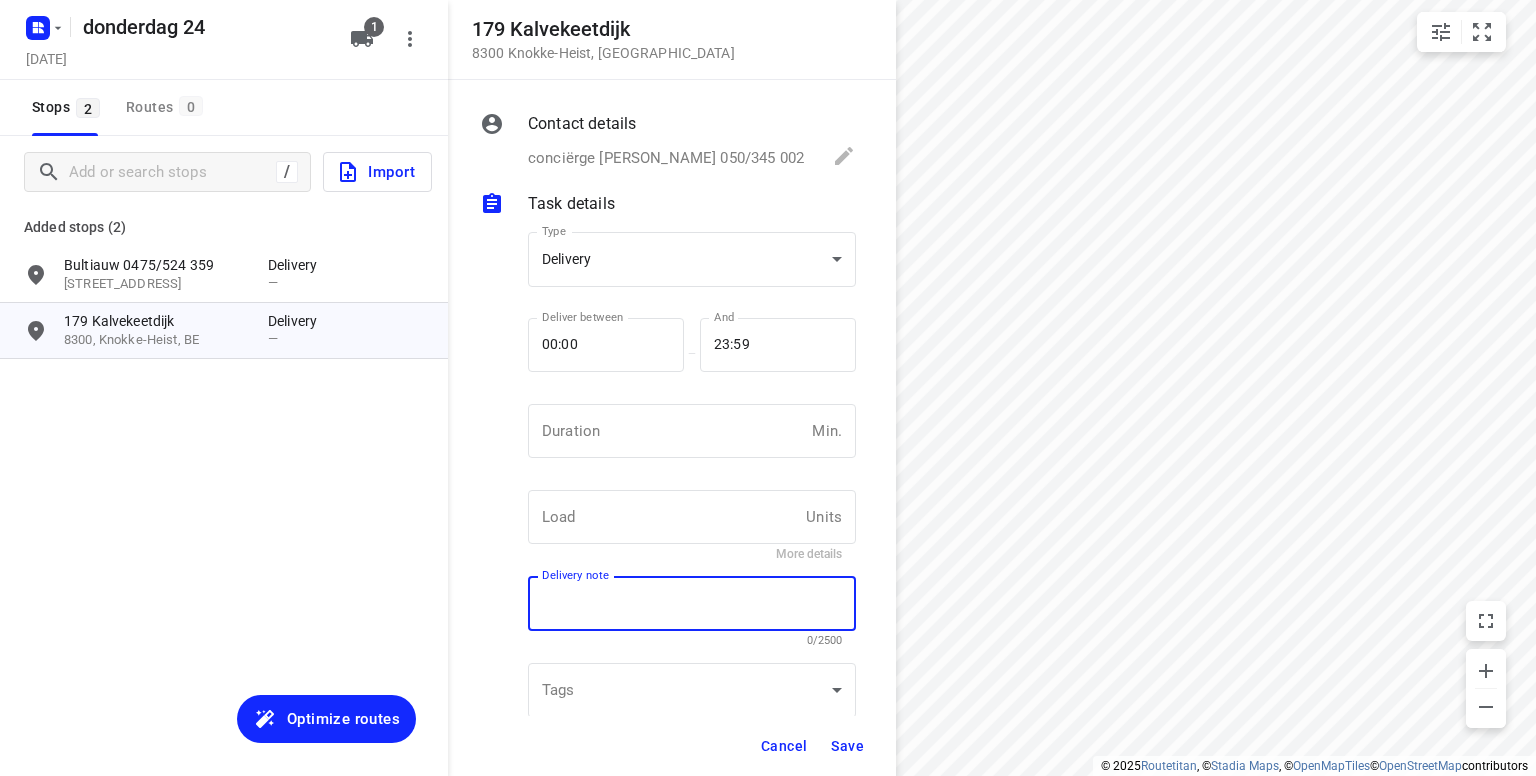 click at bounding box center [692, 604] 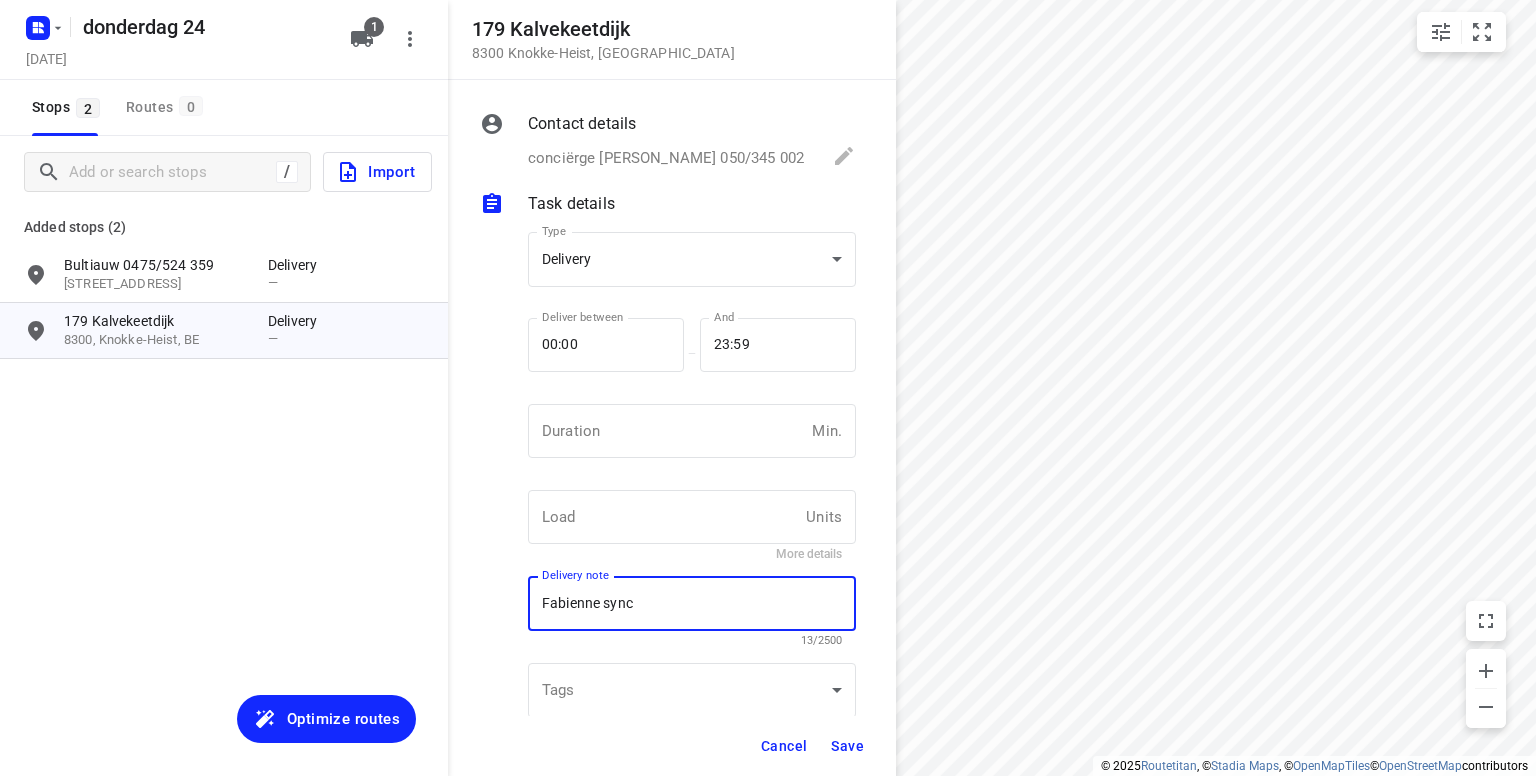 scroll, scrollTop: 24, scrollLeft: 0, axis: vertical 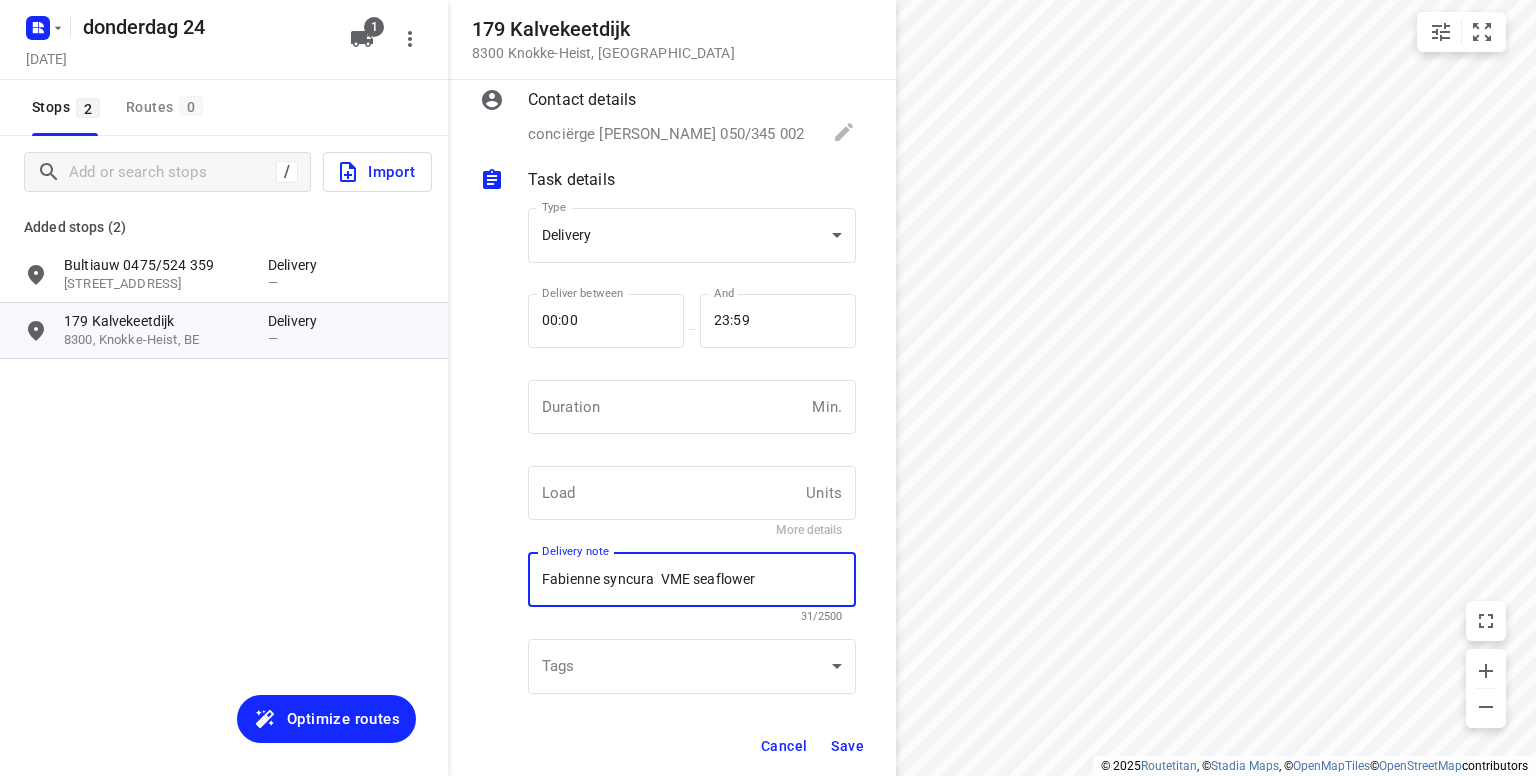 type on "Fabienne syncura  VME seaflower" 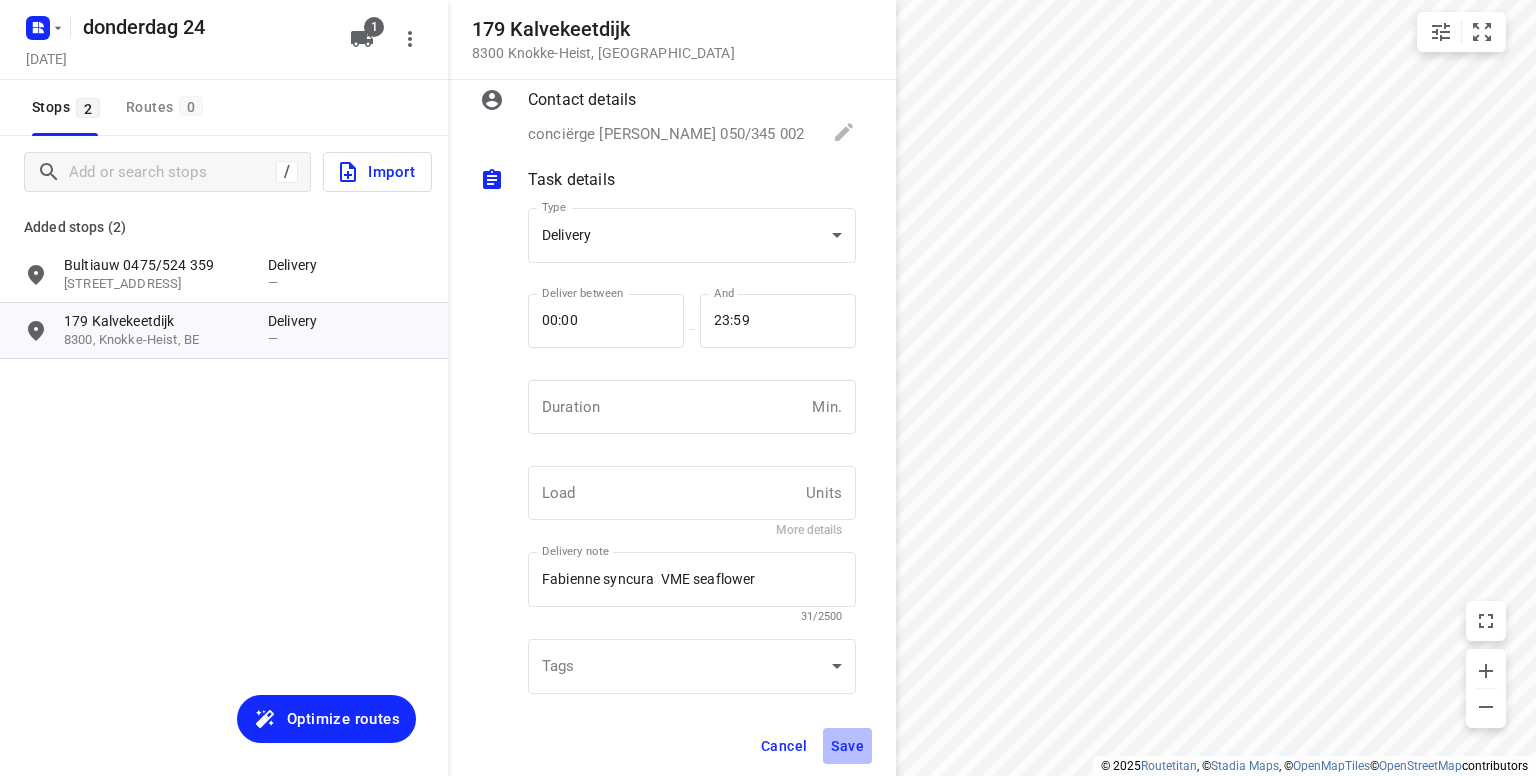 click on "Save" at bounding box center (847, 746) 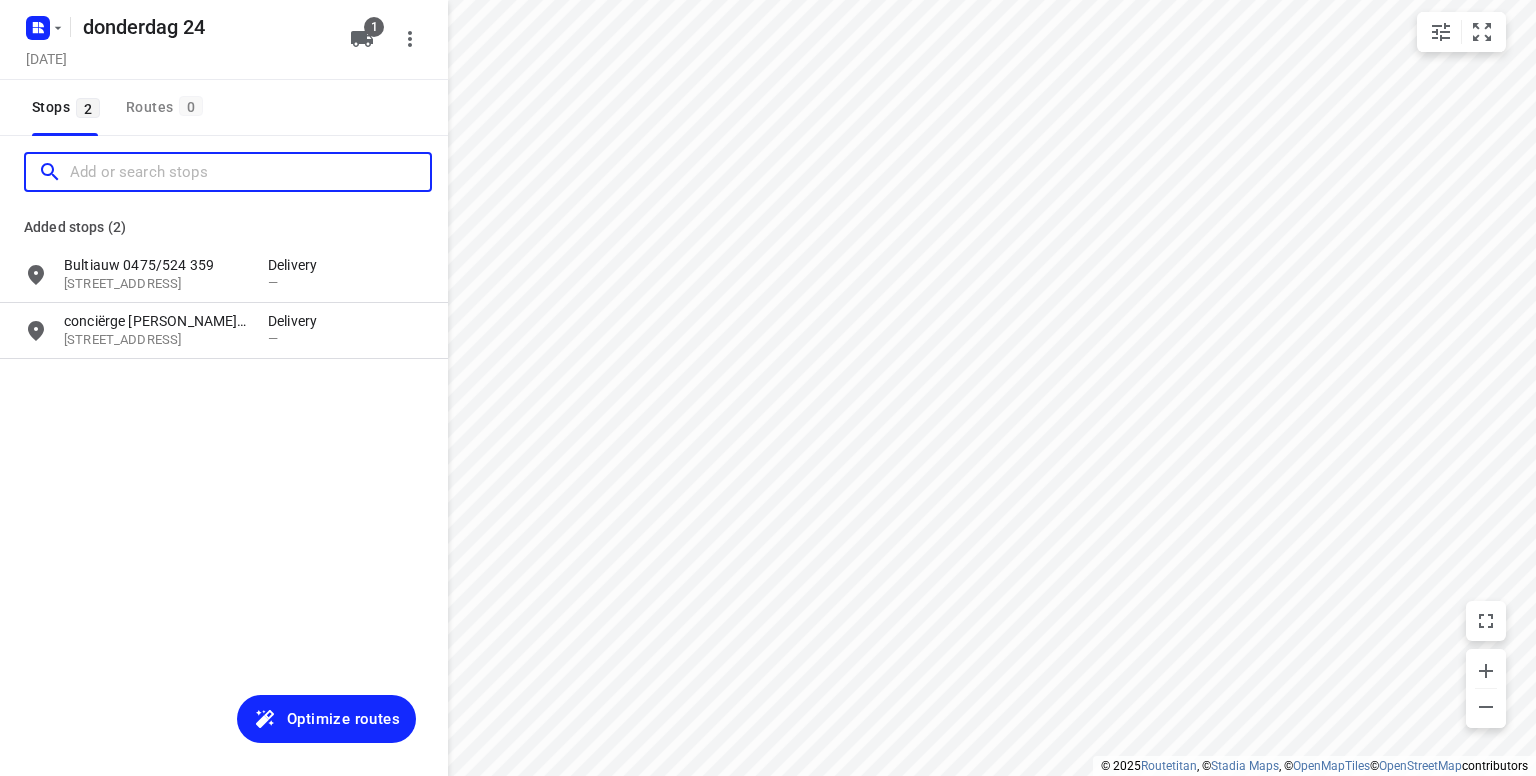 click at bounding box center (250, 172) 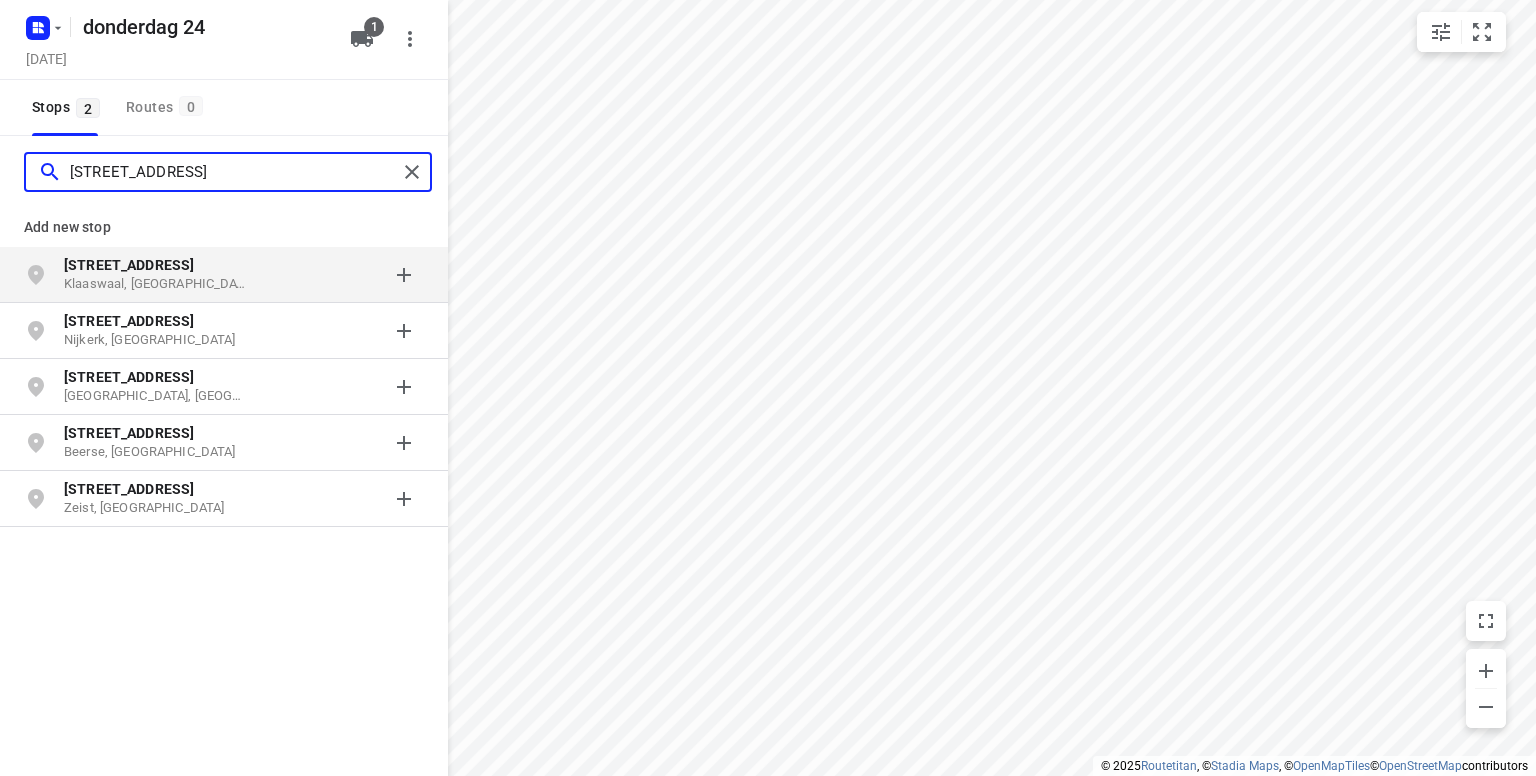 click on "[STREET_ADDRESS]" at bounding box center (233, 172) 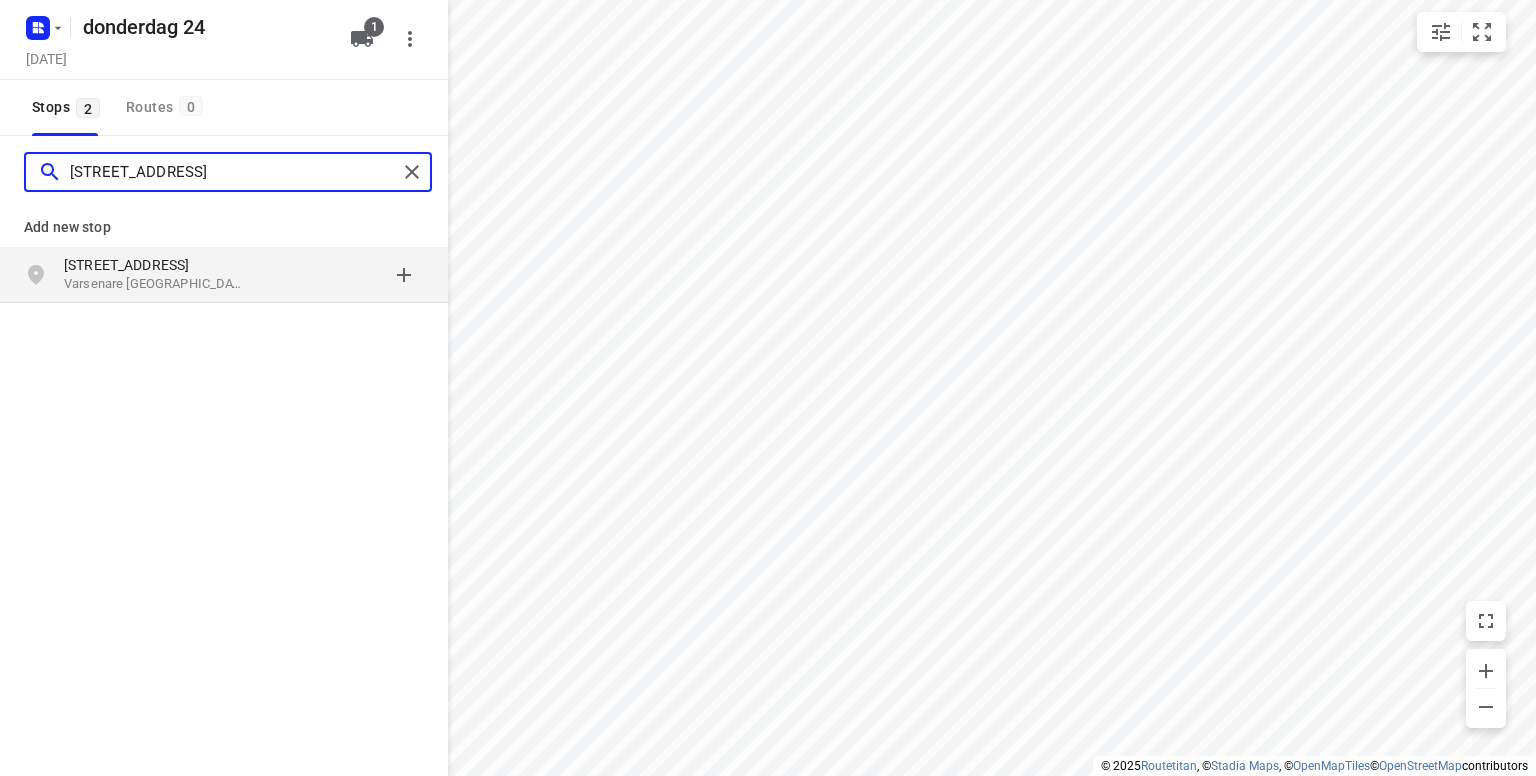 type on "[STREET_ADDRESS]" 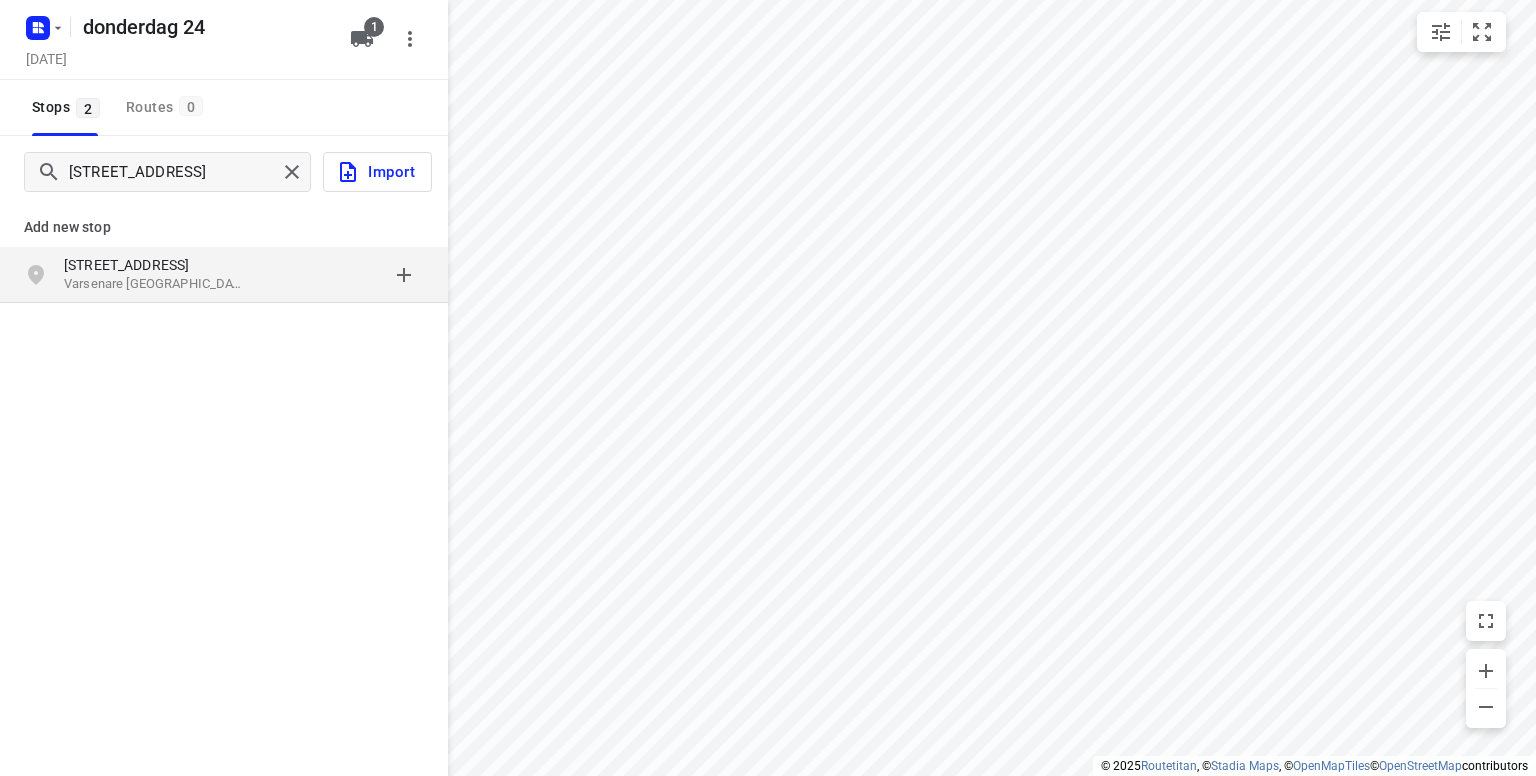 click on "[STREET_ADDRESS]" at bounding box center [156, 265] 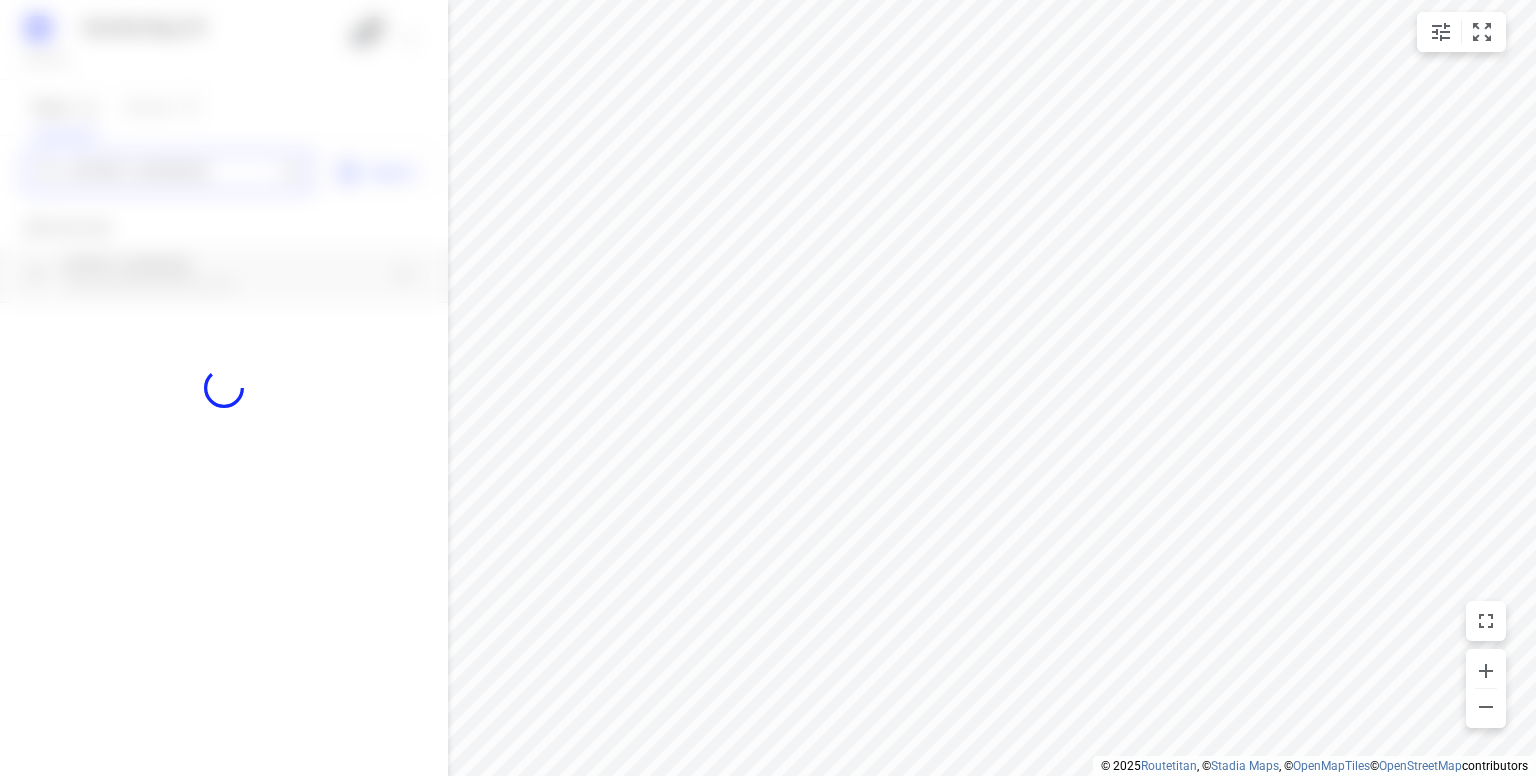 type 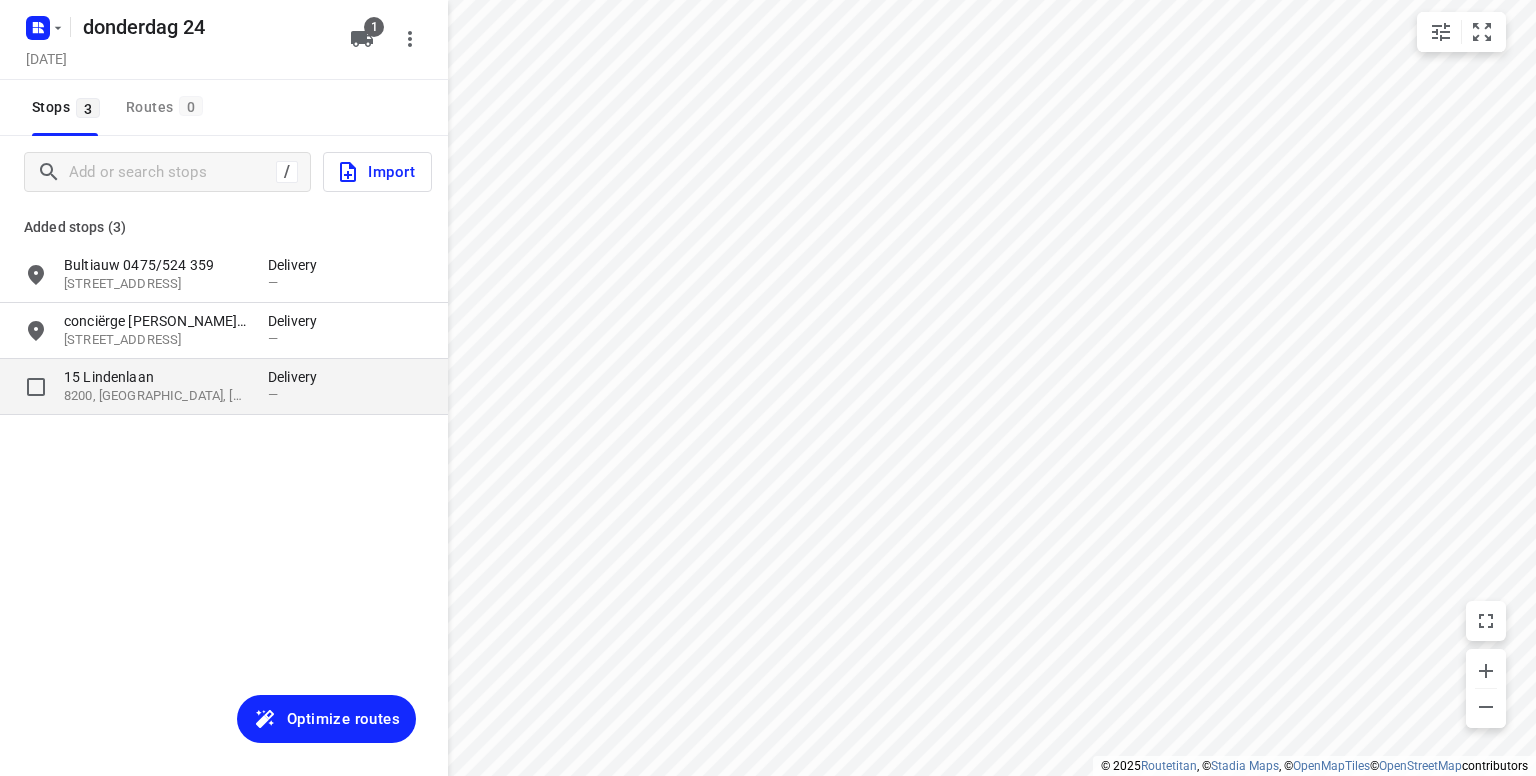 click on "15 Lindenlaan" at bounding box center (156, 377) 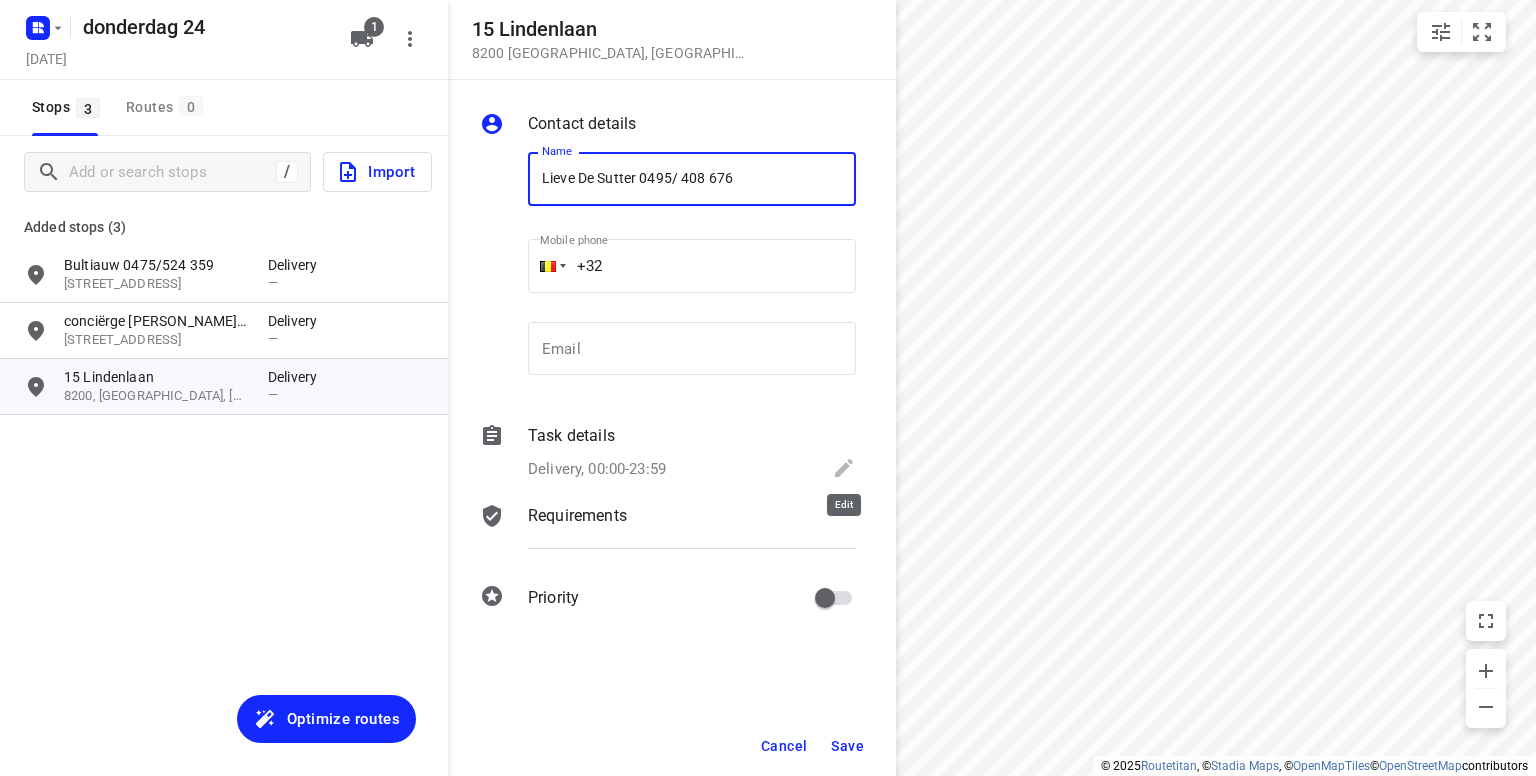type on "Lieve De Sutter 0495/ 408 676" 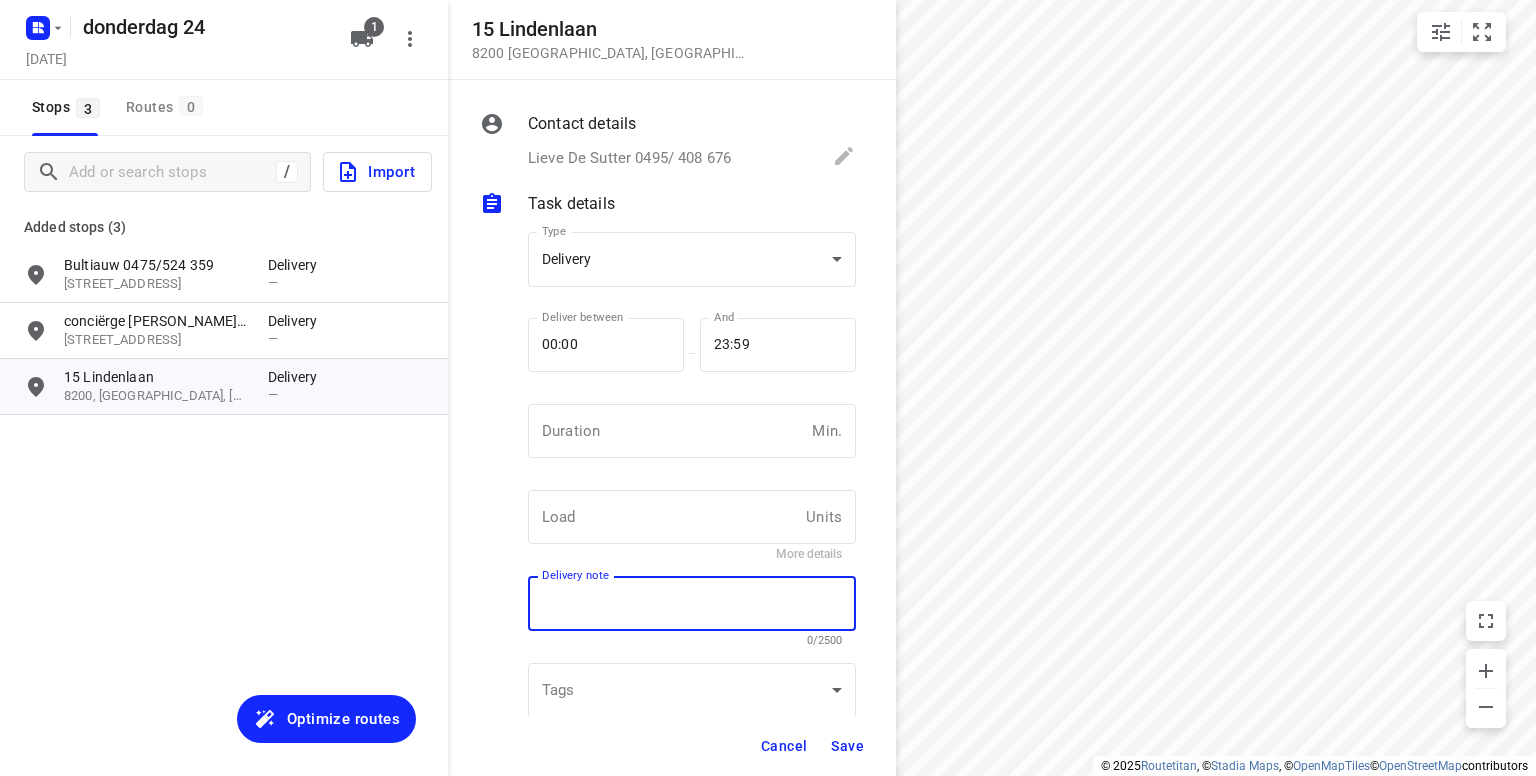 click at bounding box center (692, 604) 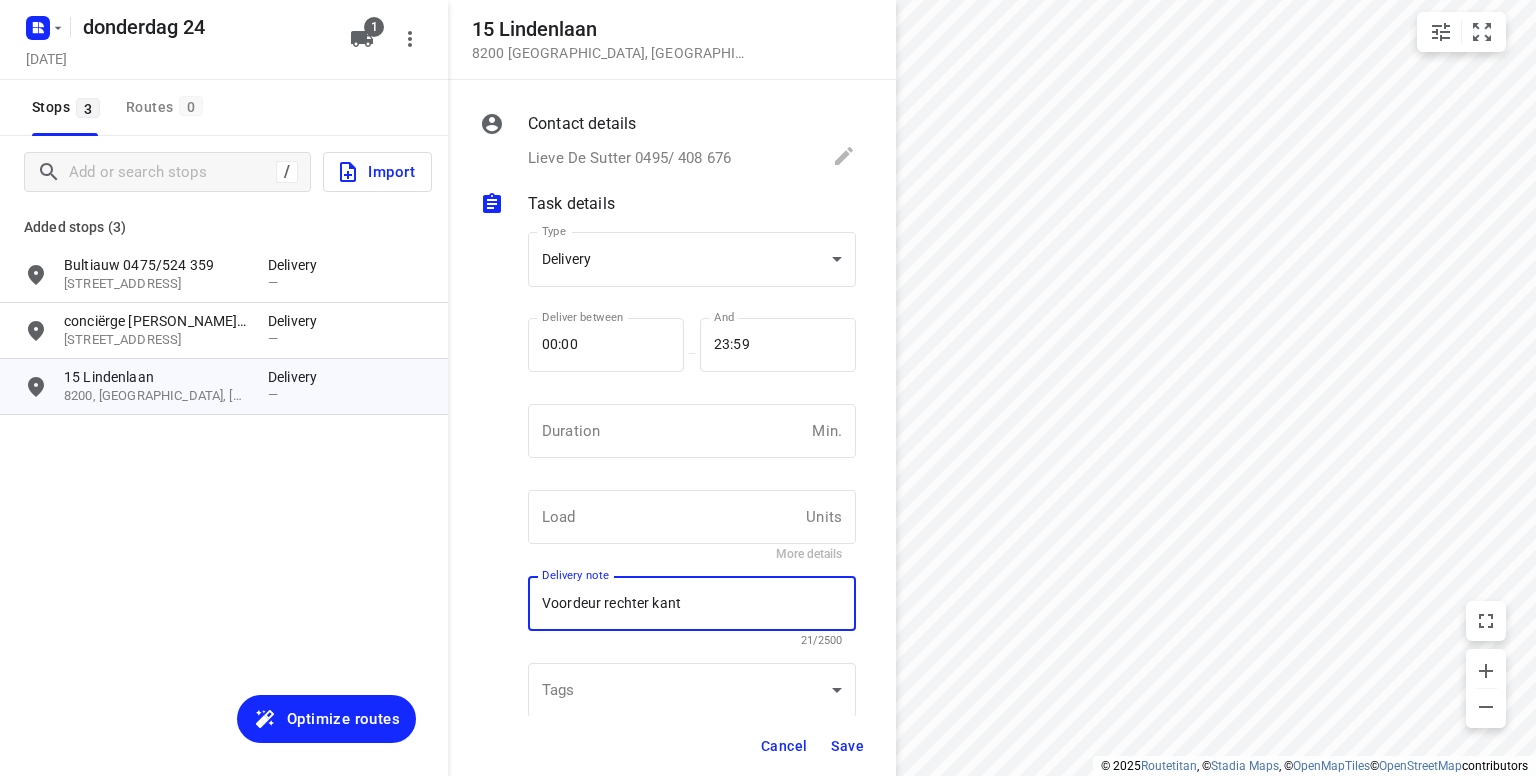 type on "Voordeur rechter kant" 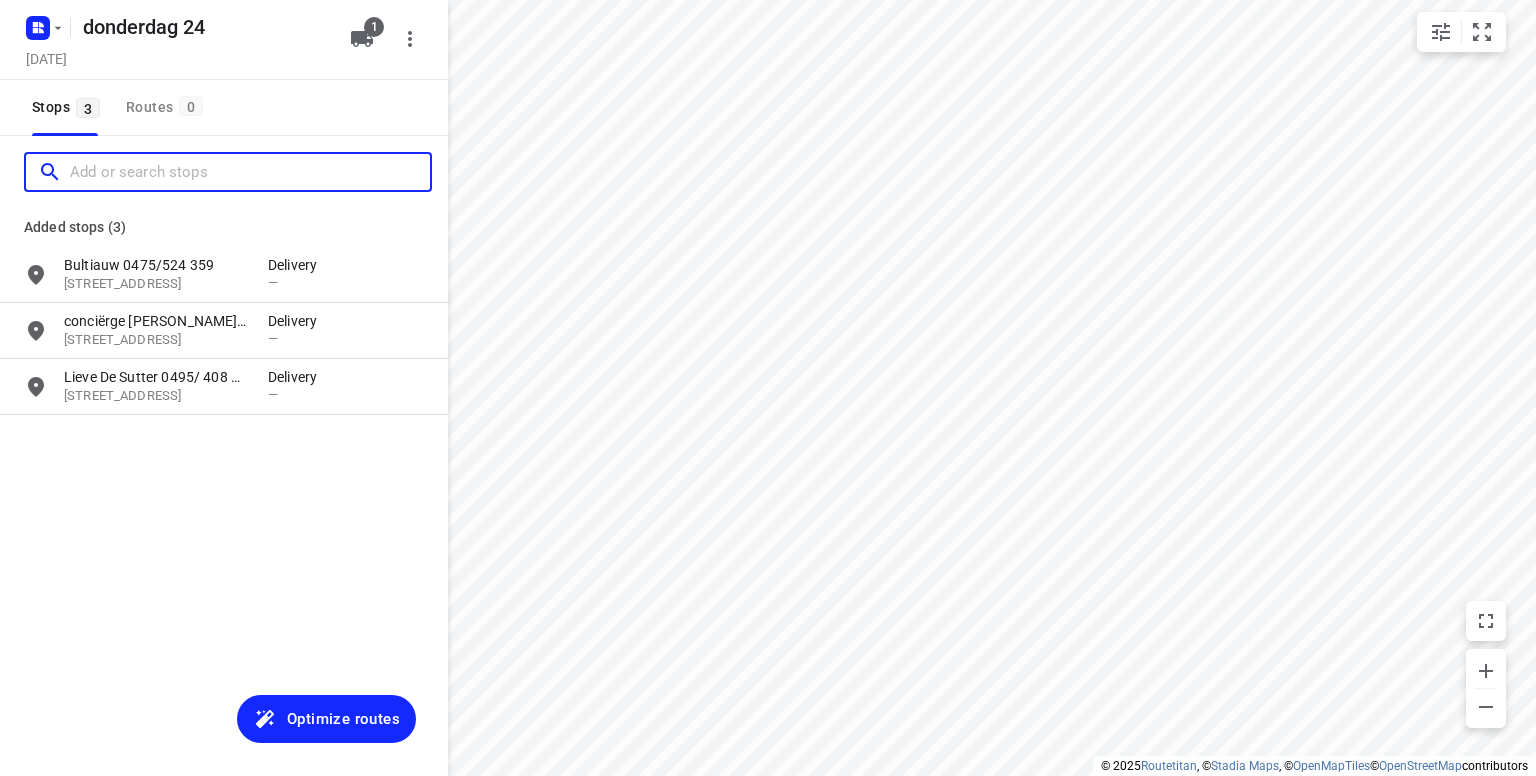 click at bounding box center [250, 172] 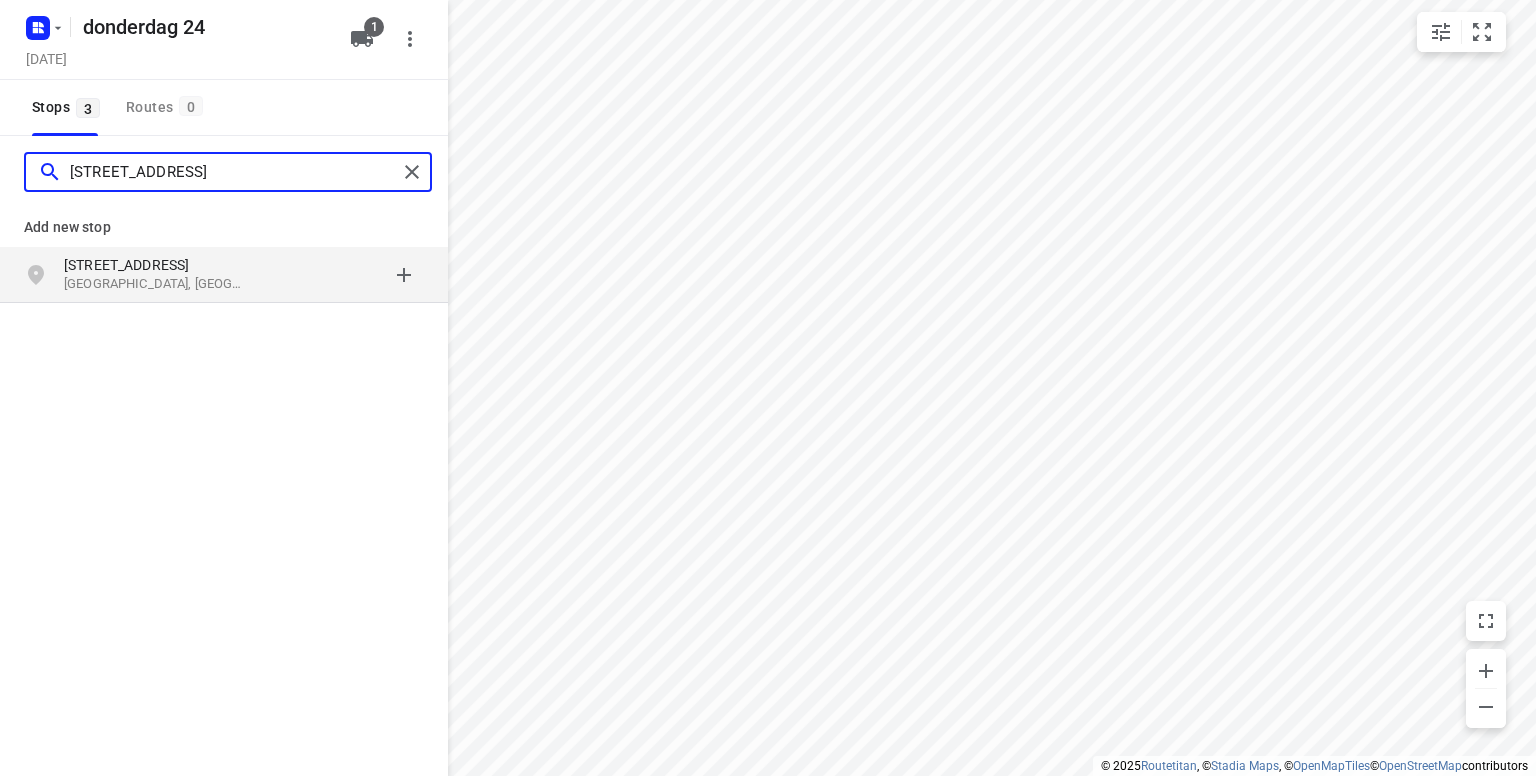 type on "[STREET_ADDRESS]" 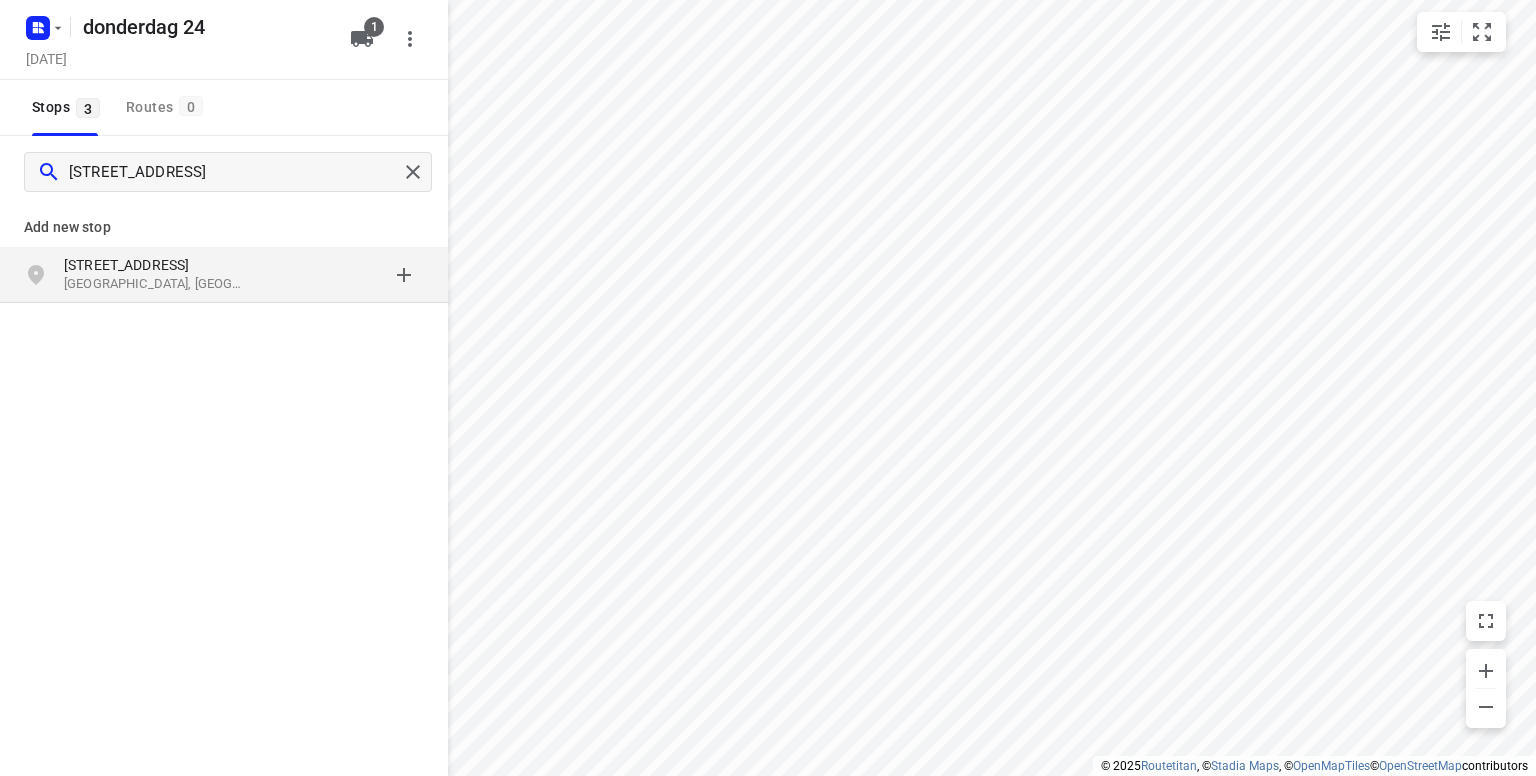 click on "[STREET_ADDRESS]" at bounding box center [156, 265] 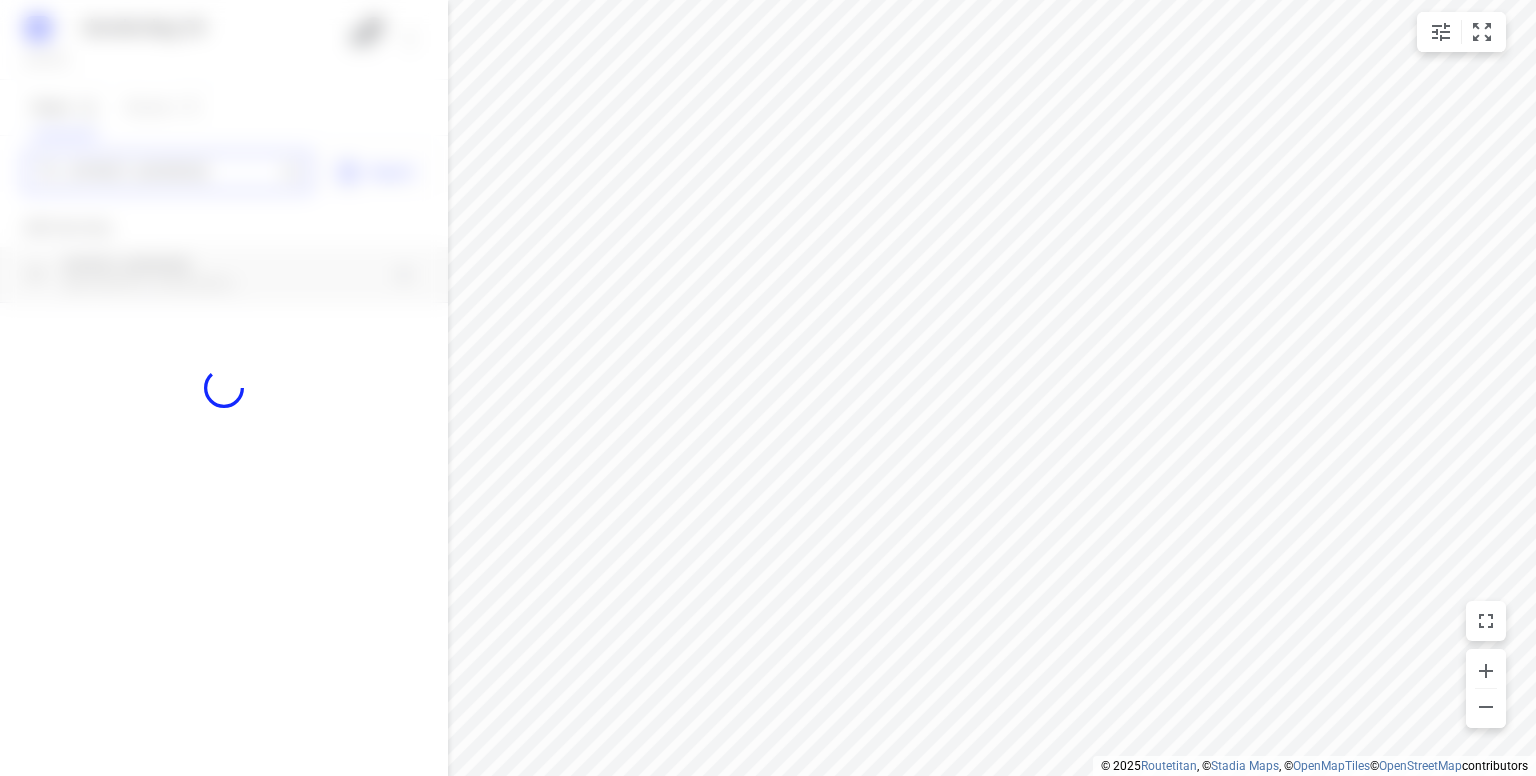 type 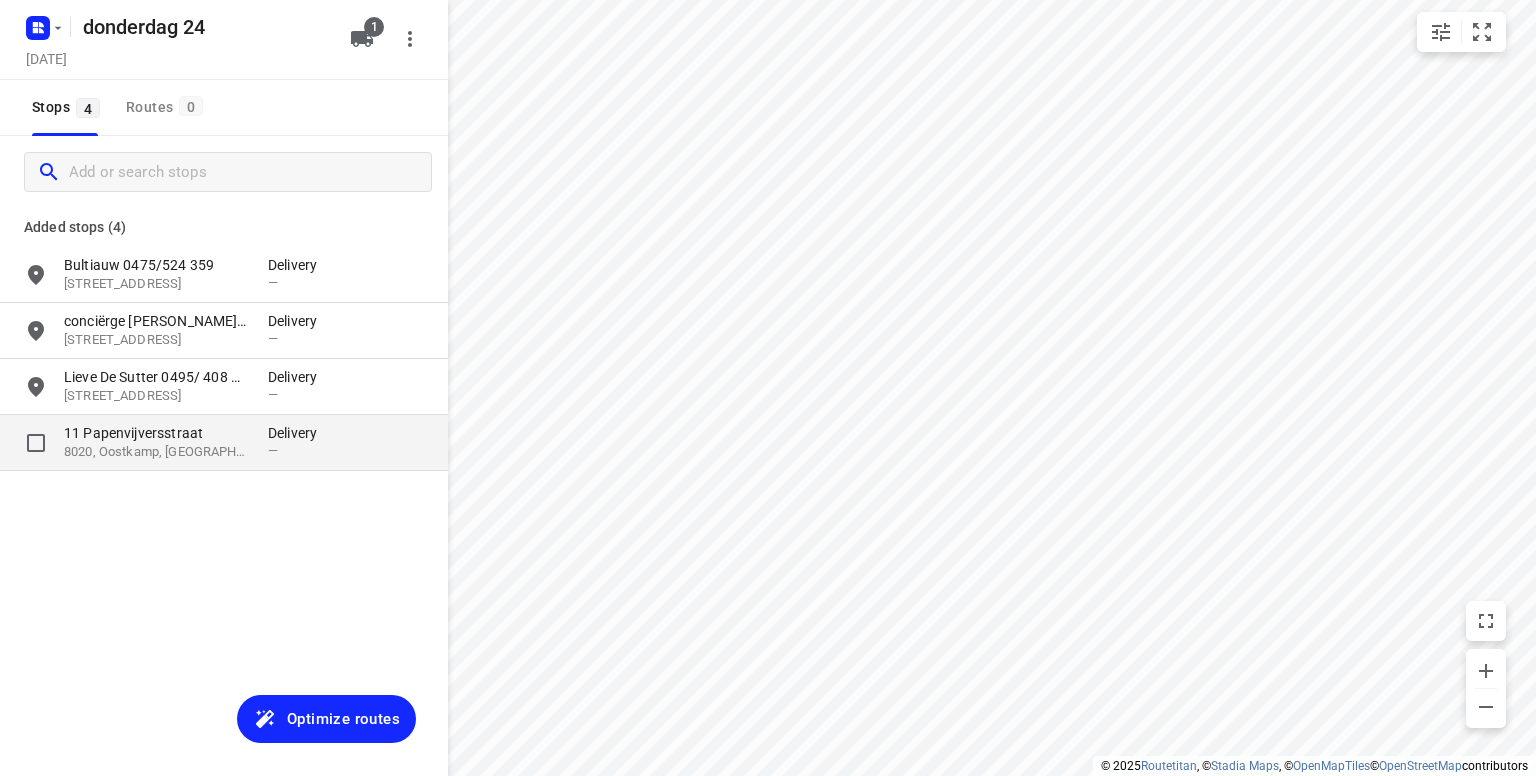 click on "8020, Oostkamp, [GEOGRAPHIC_DATA]" at bounding box center [156, 452] 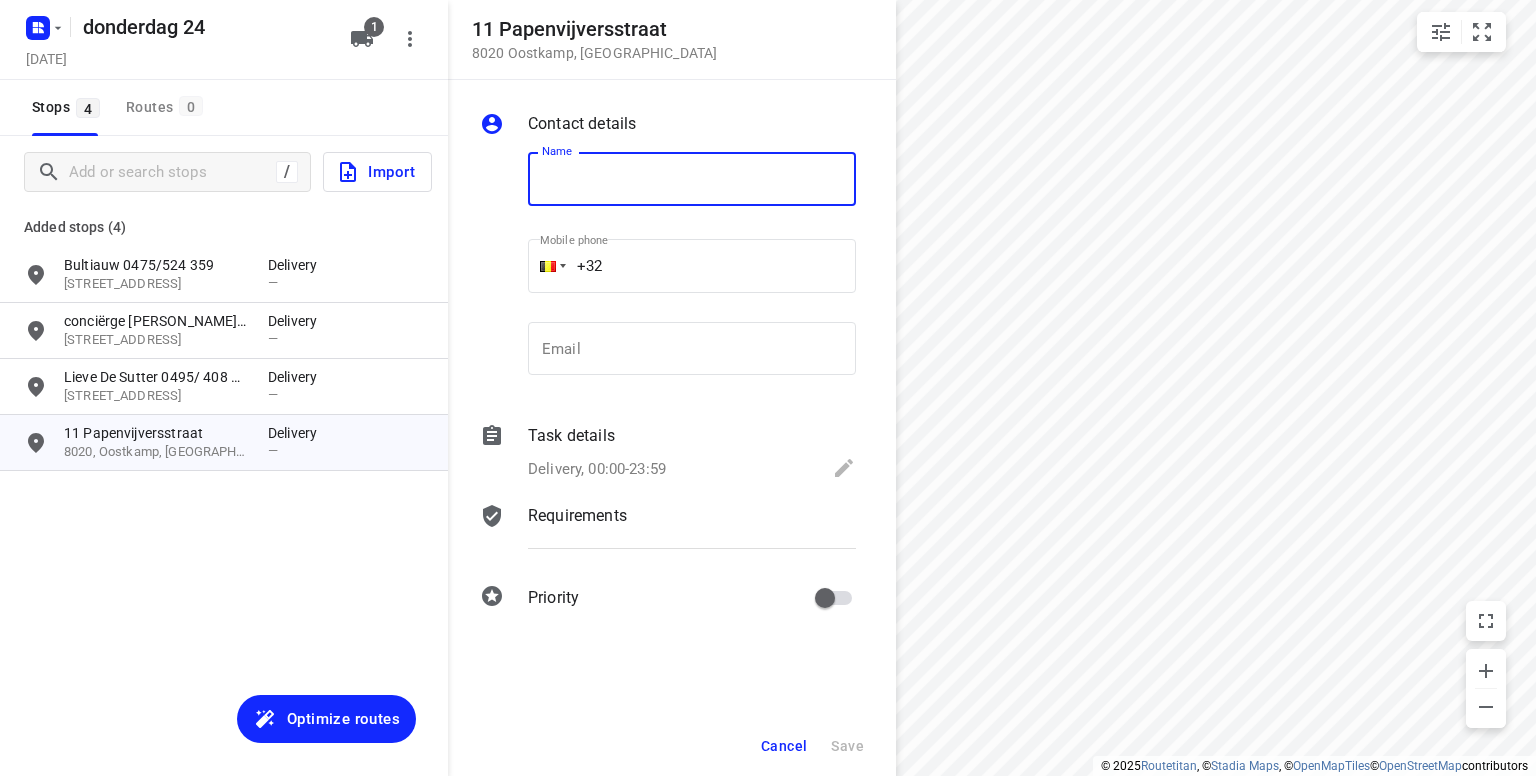 click at bounding box center [692, 179] 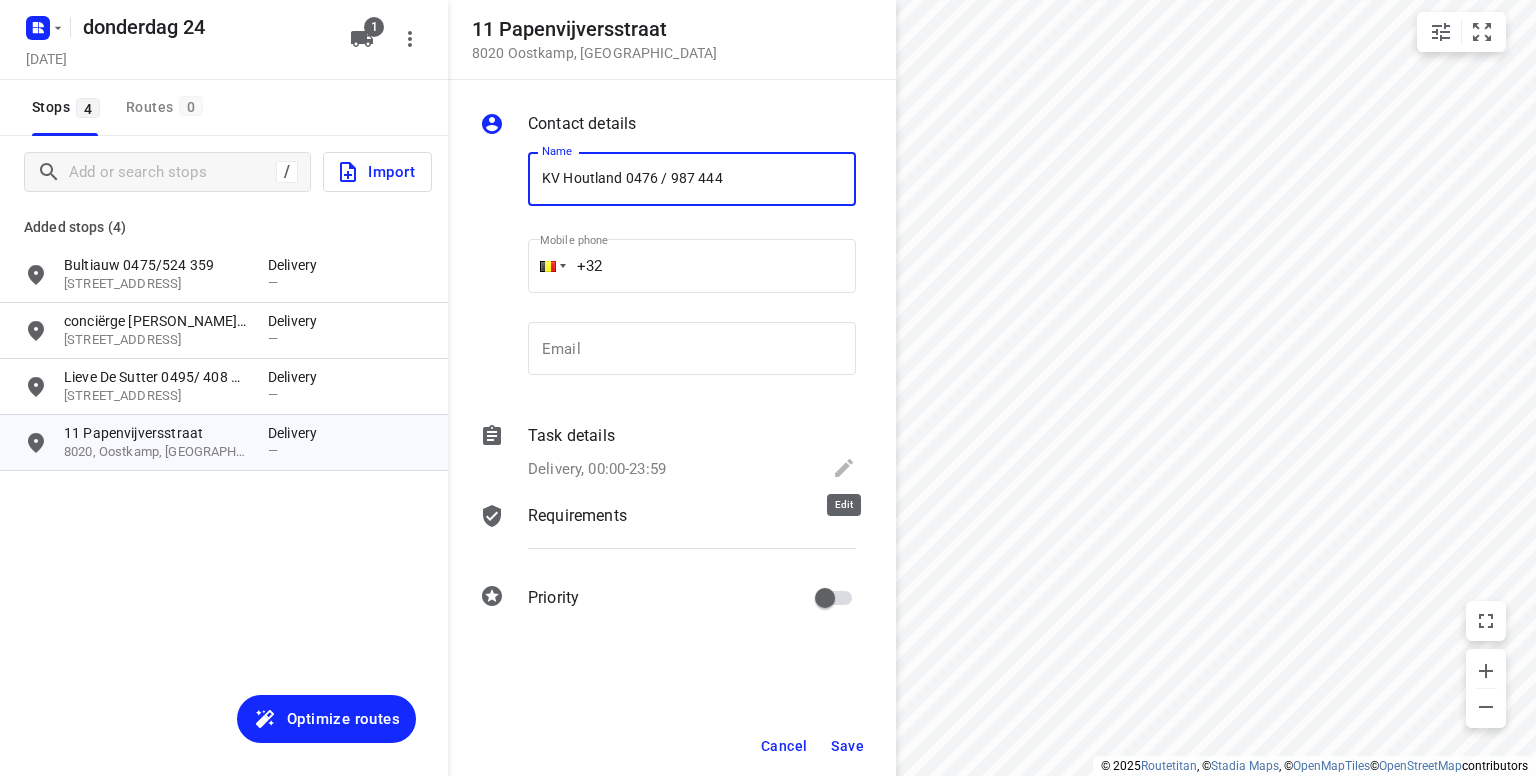 type on "KV Houtland 0476 / 987 444" 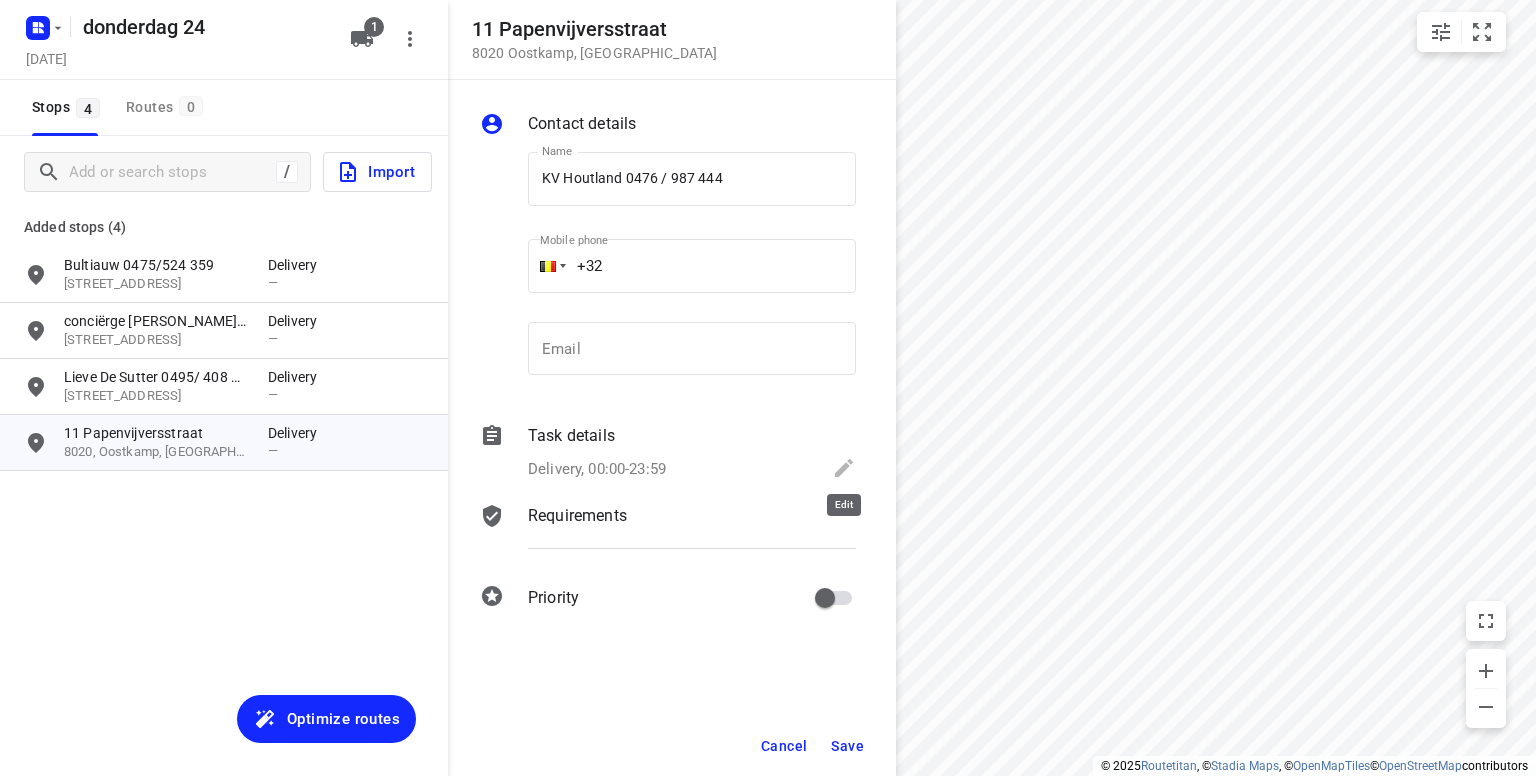click 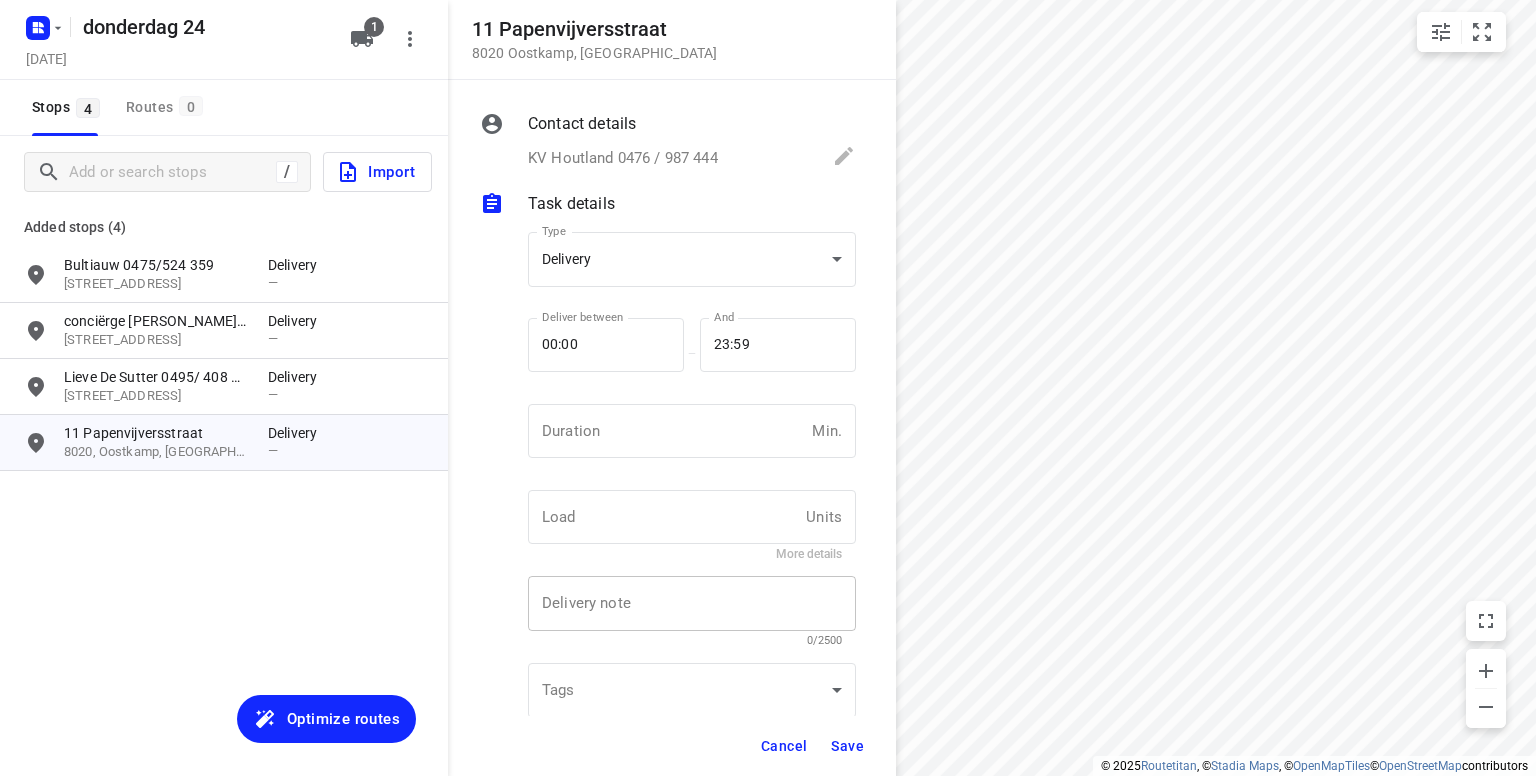 click at bounding box center (692, 604) 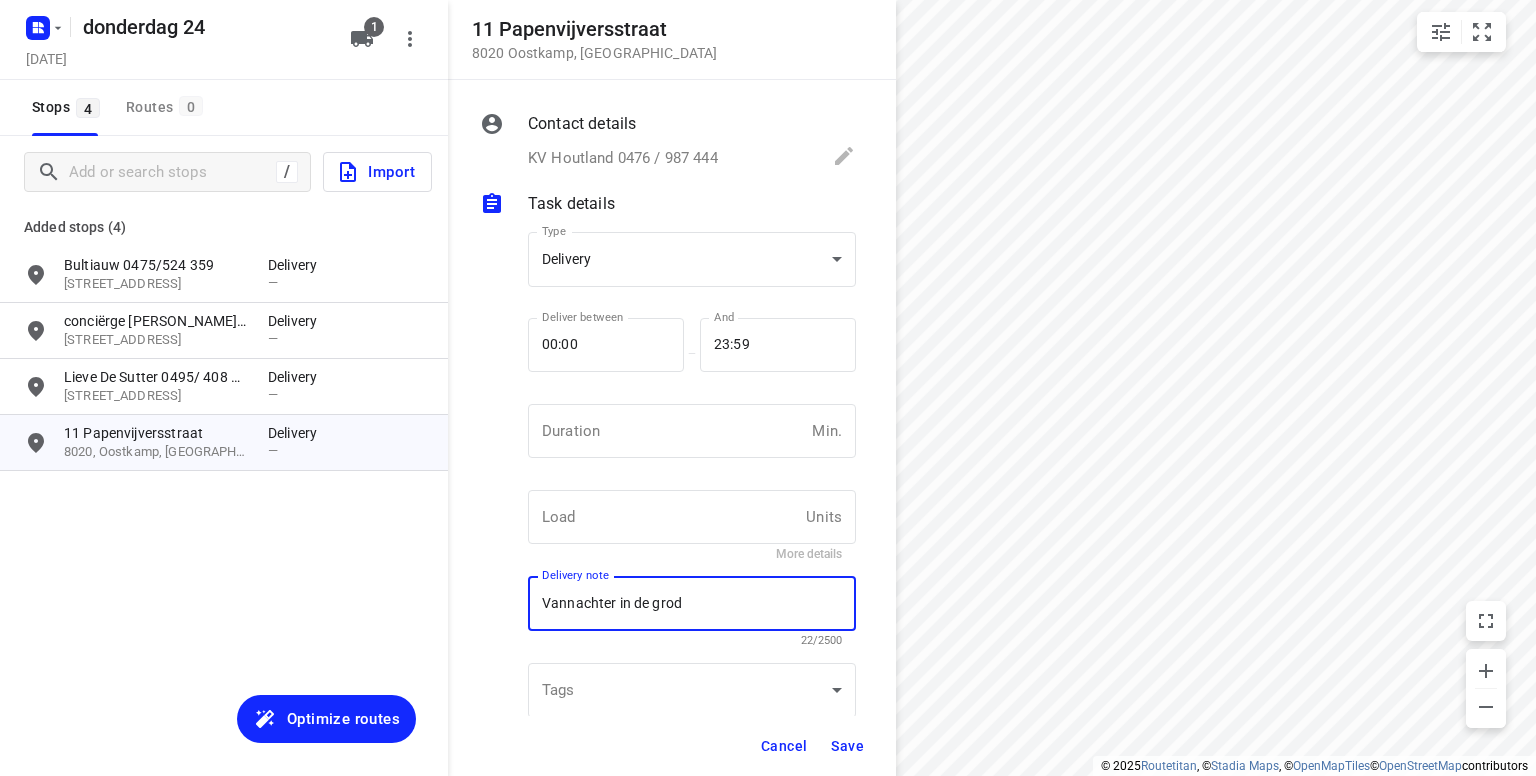 click on "Vannachter in de grod" at bounding box center [692, 604] 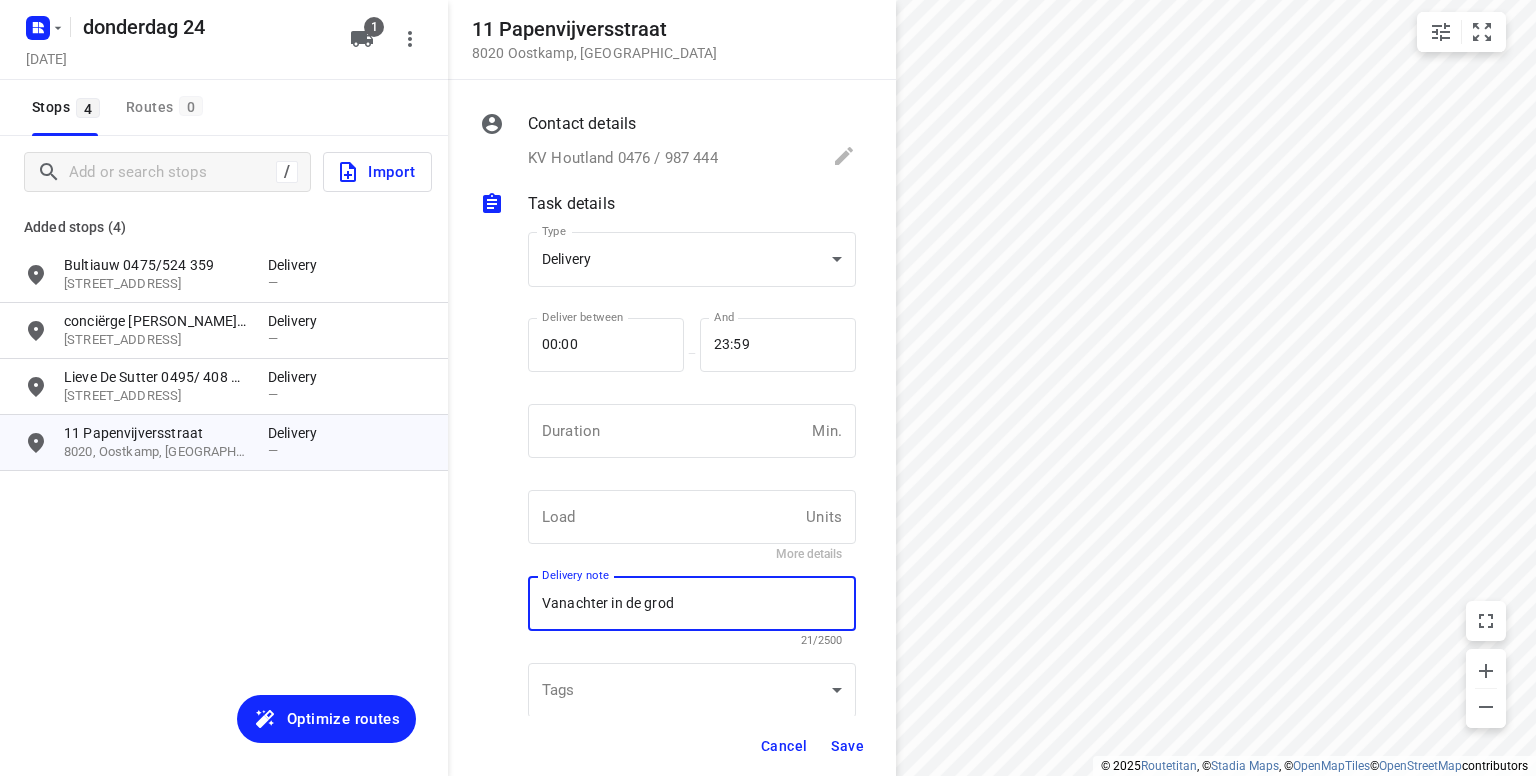 click on "Vanachter in de grod  x Delivery note" at bounding box center [692, 603] 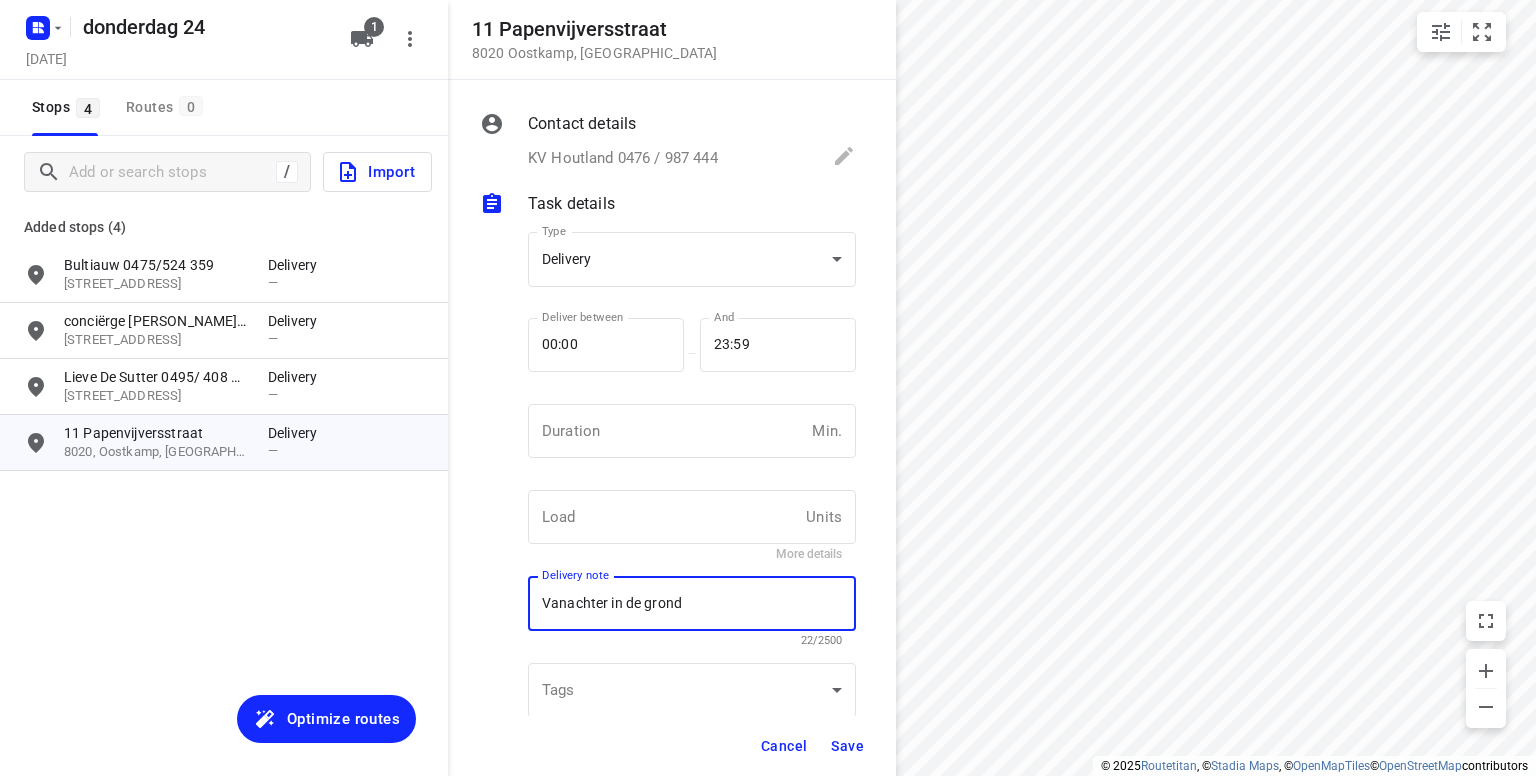 click on "Vanachter in de grond" at bounding box center (692, 604) 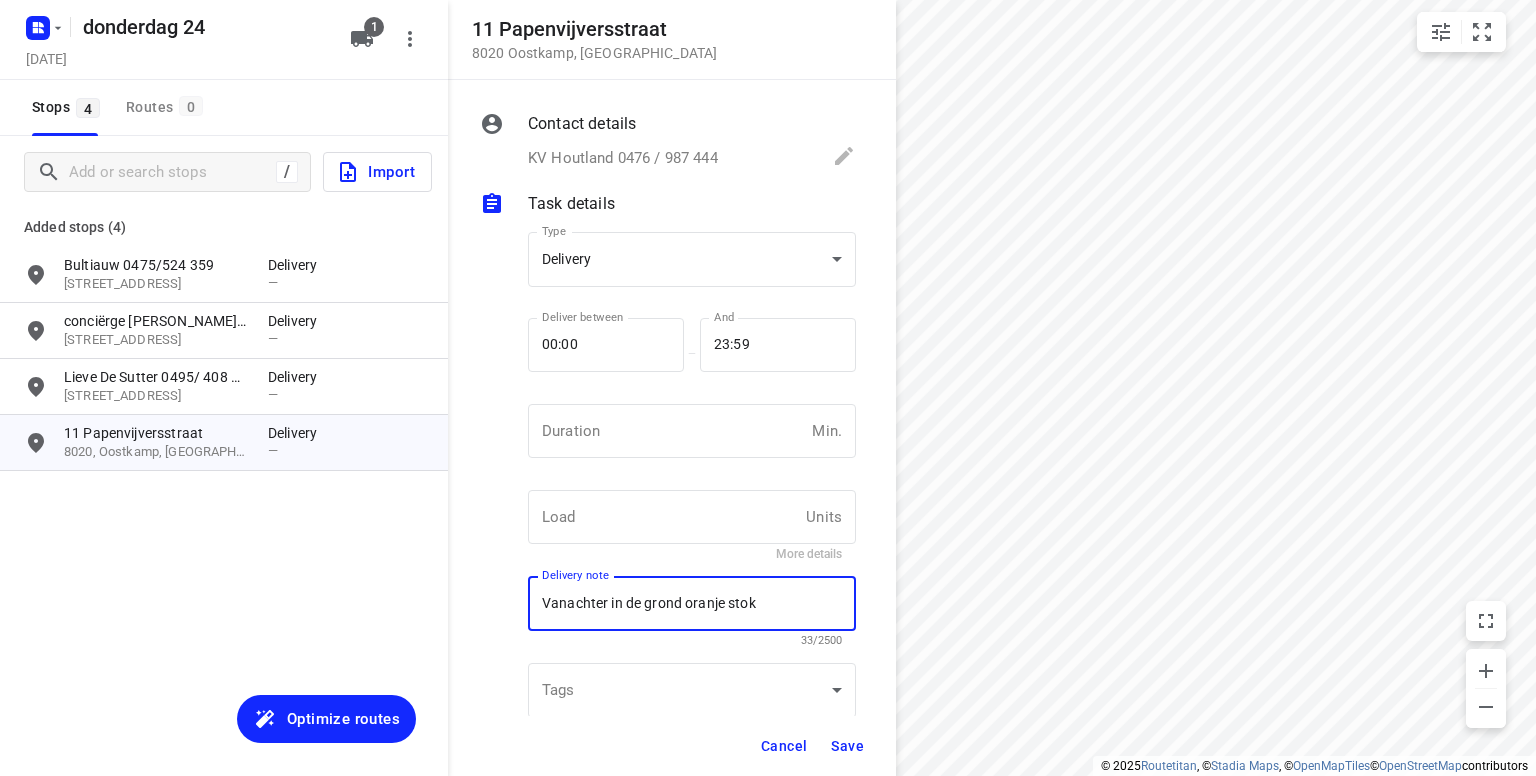 type on "Vanachter in de grond oranje stok" 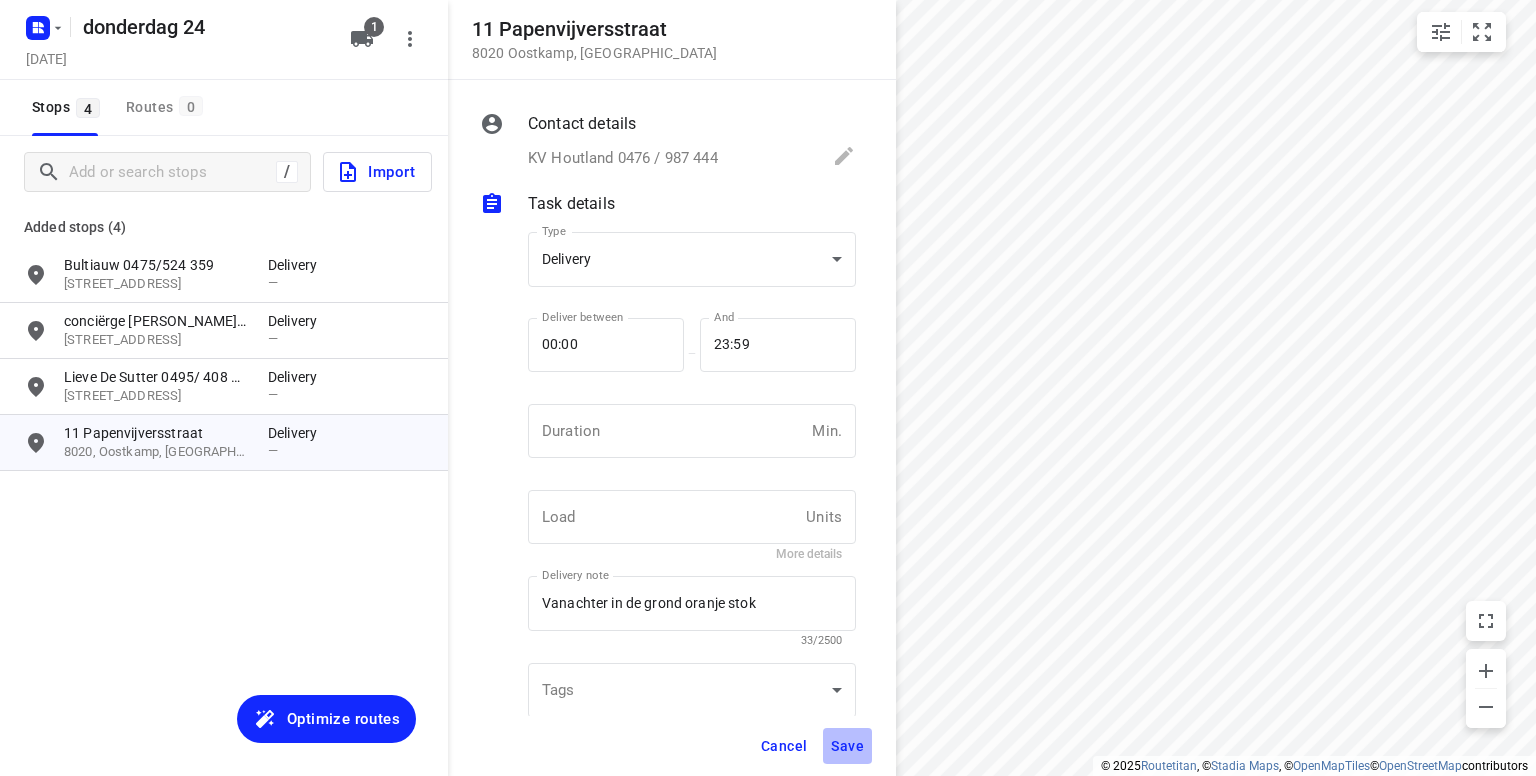click on "Save" at bounding box center (847, 746) 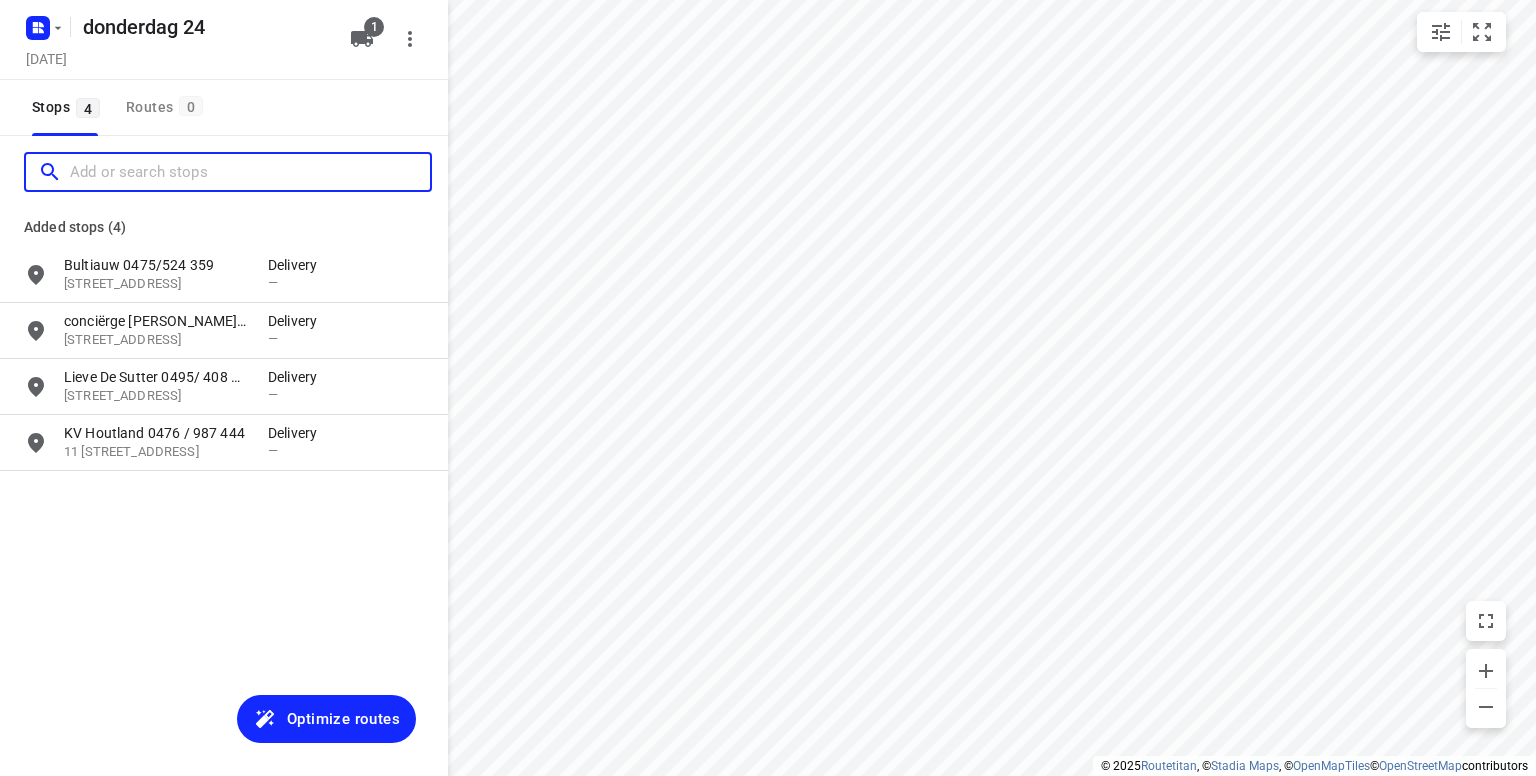 click at bounding box center [250, 172] 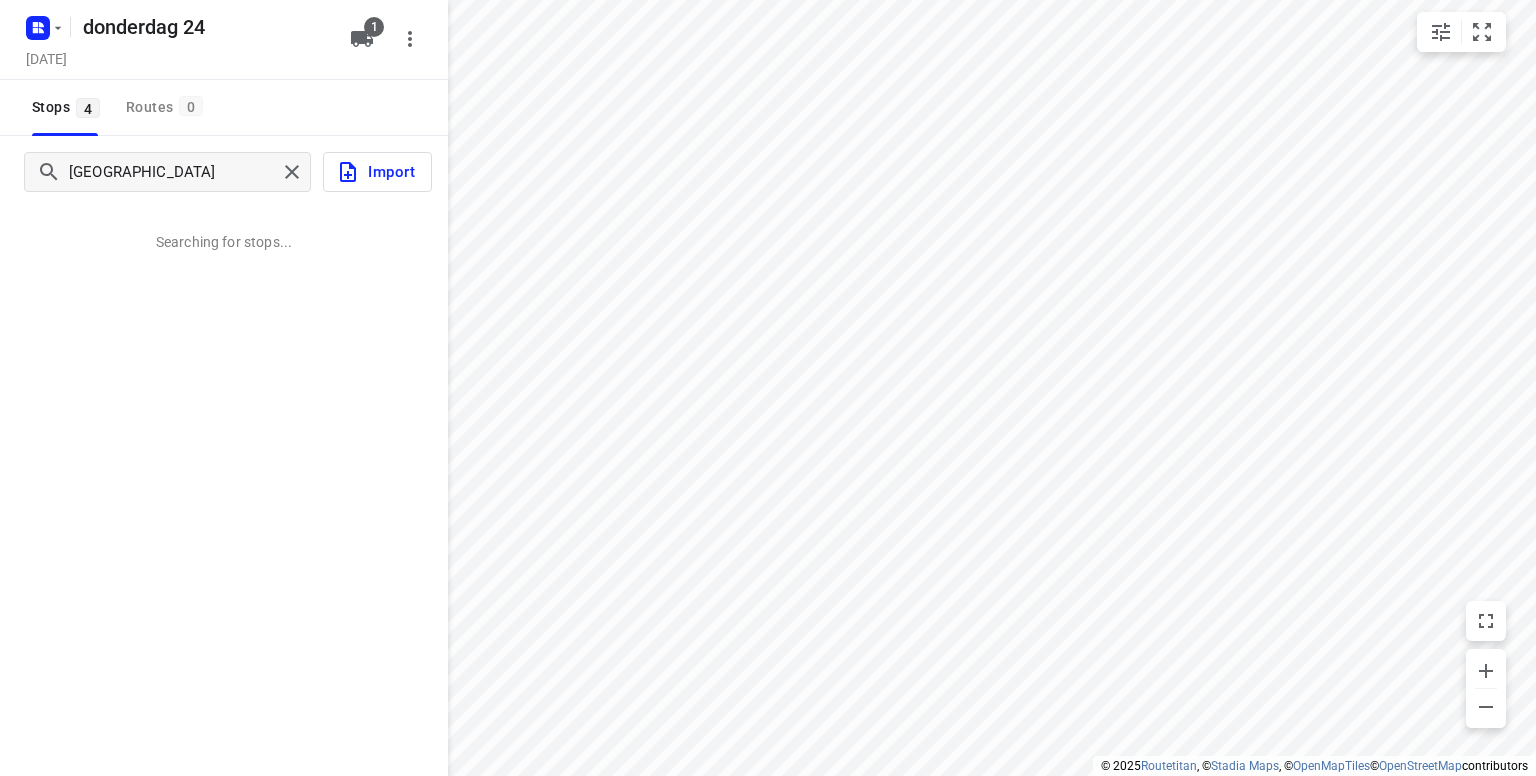 click on "Searching for stops..." at bounding box center [224, 230] 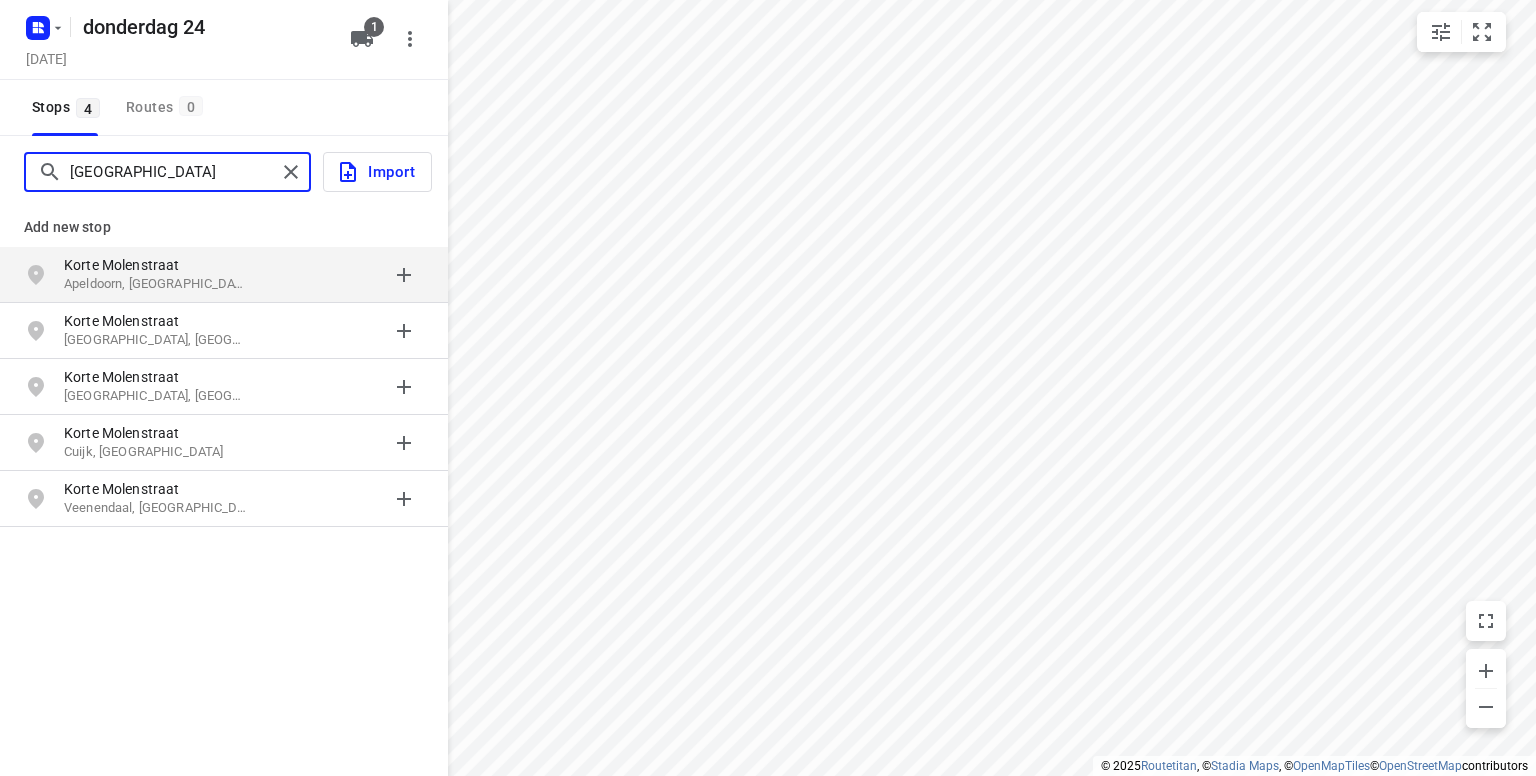 click on "[GEOGRAPHIC_DATA]" at bounding box center [173, 172] 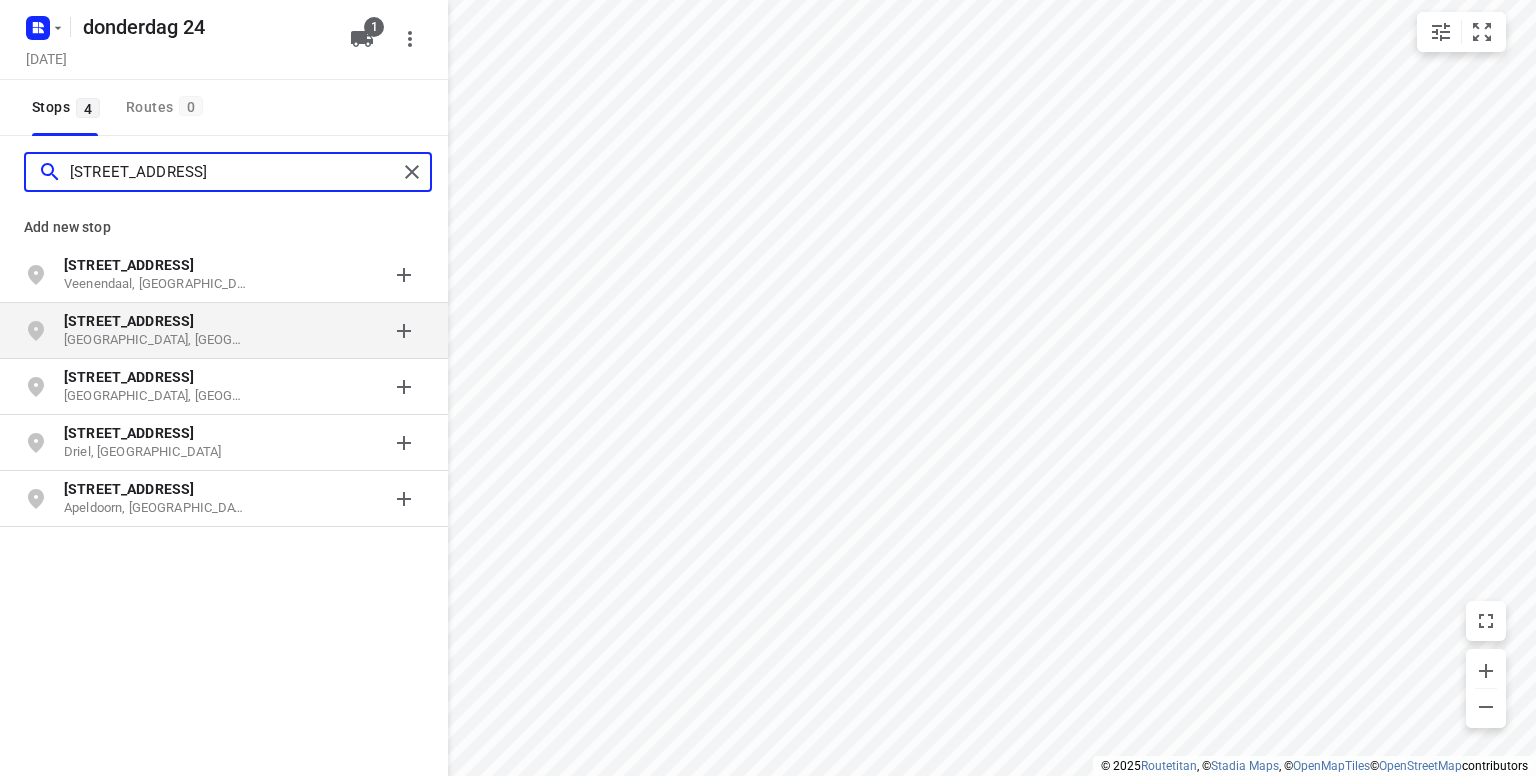 type on "[STREET_ADDRESS]" 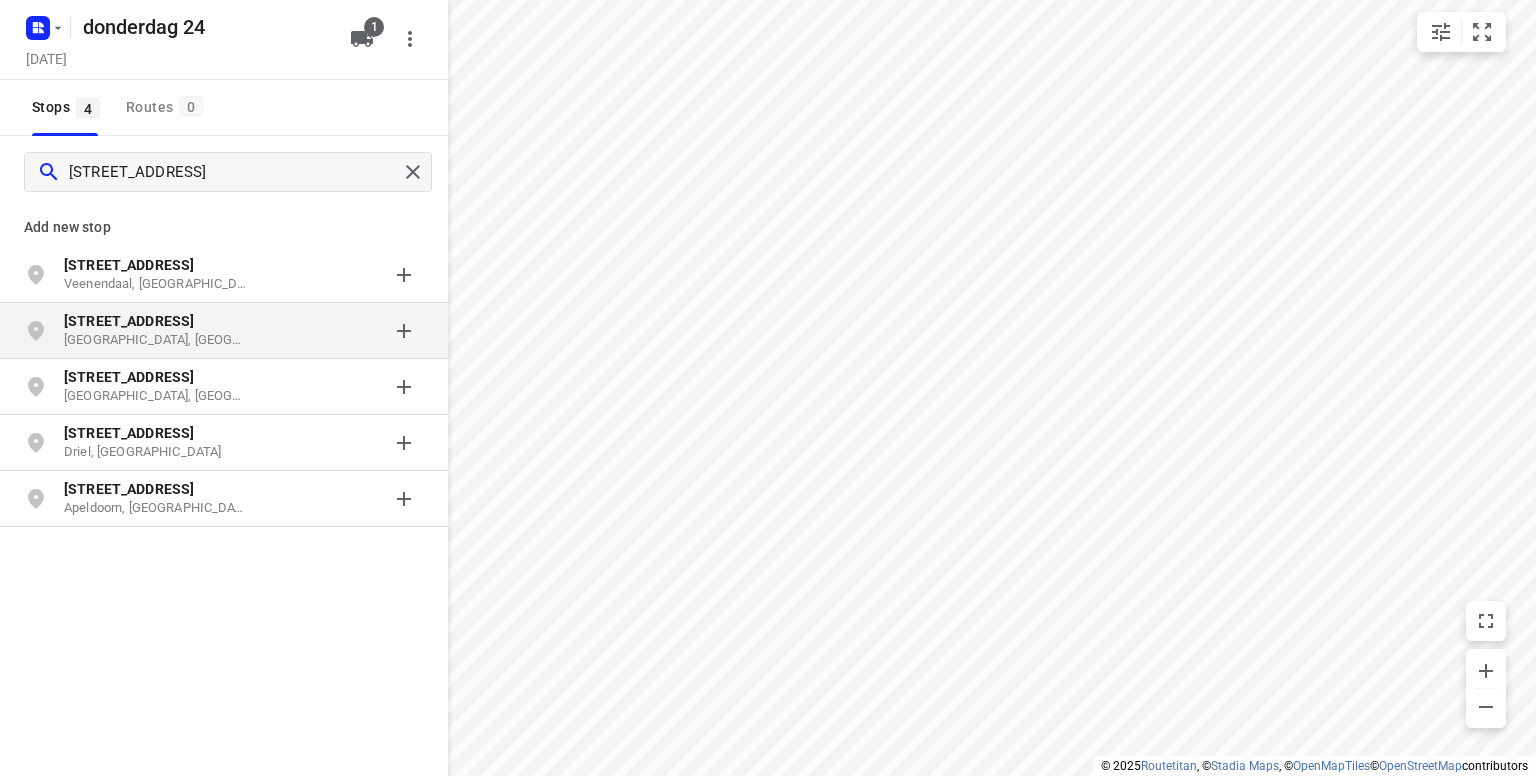 click on "[STREET_ADDRESS]" 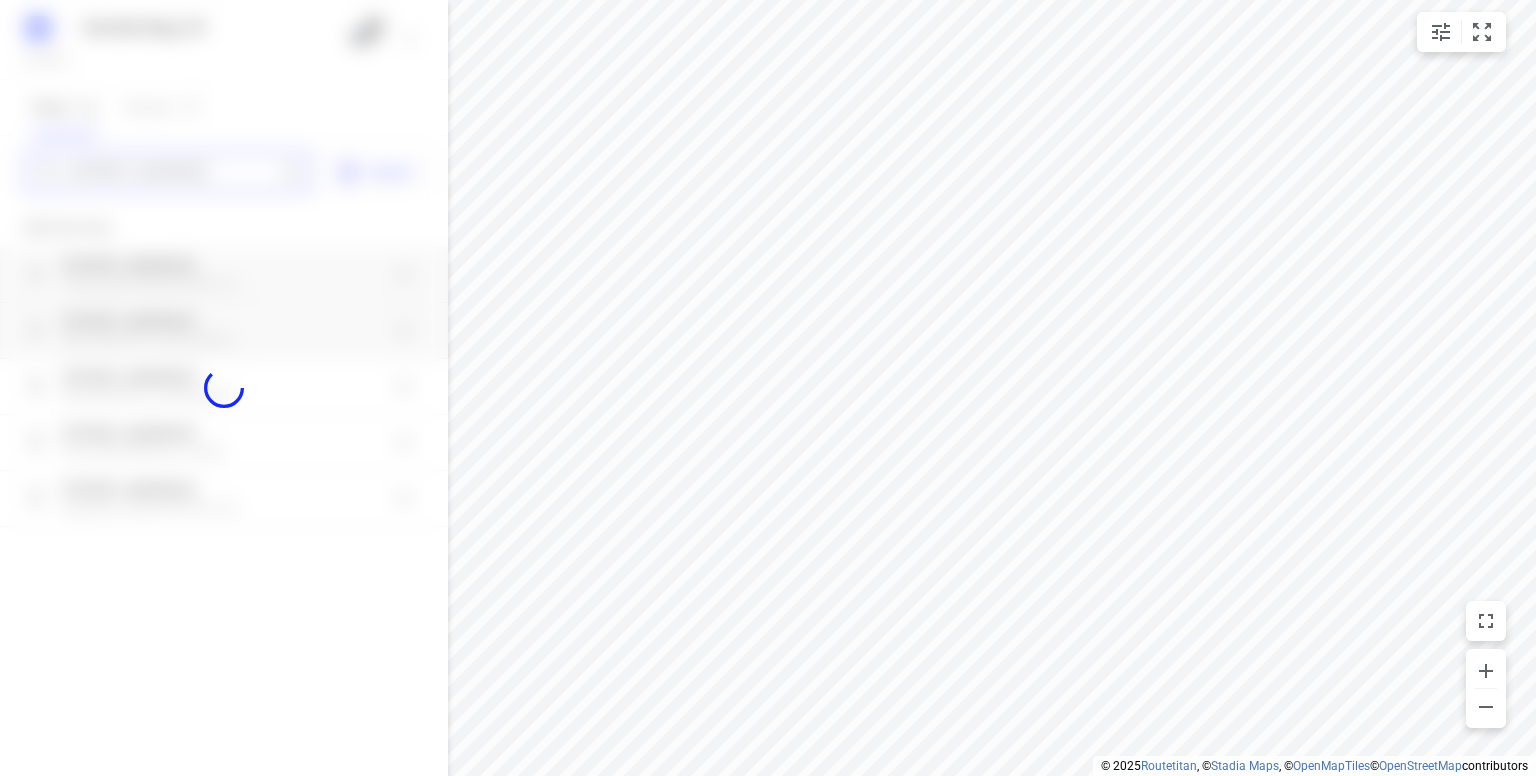 type 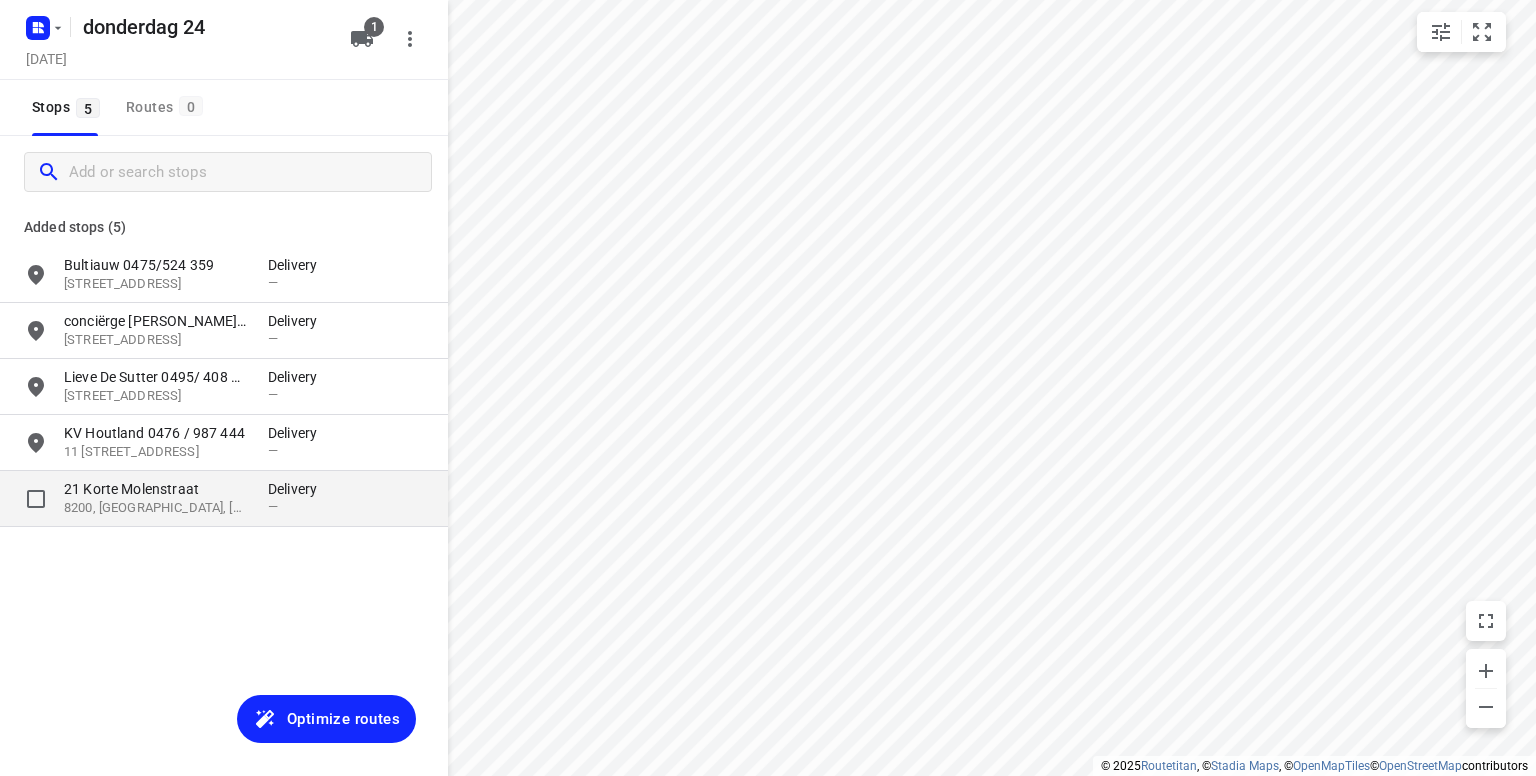 click on "21 Korte Molenstraat" at bounding box center (156, 489) 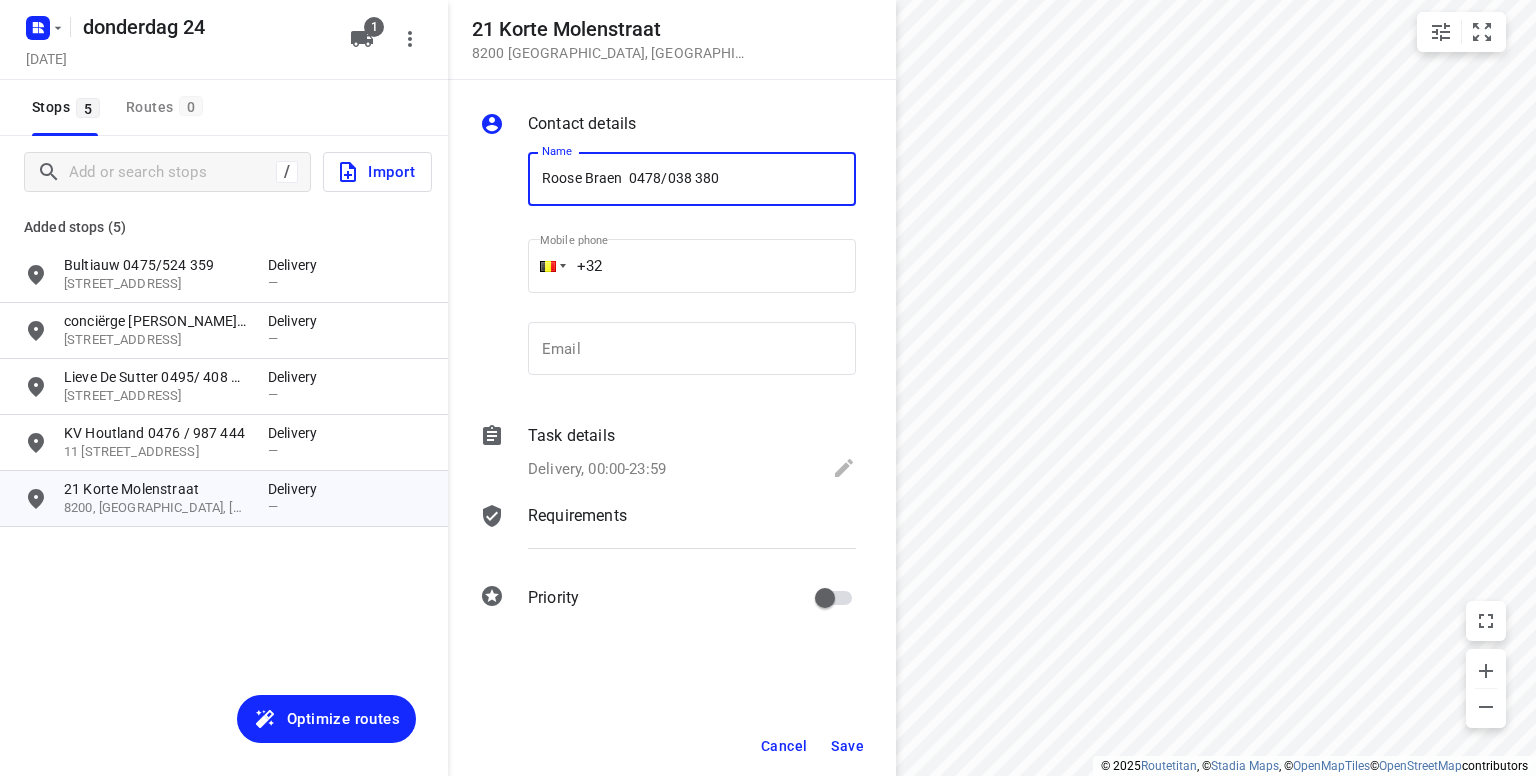 type on "Roose Braen  0478/038 380" 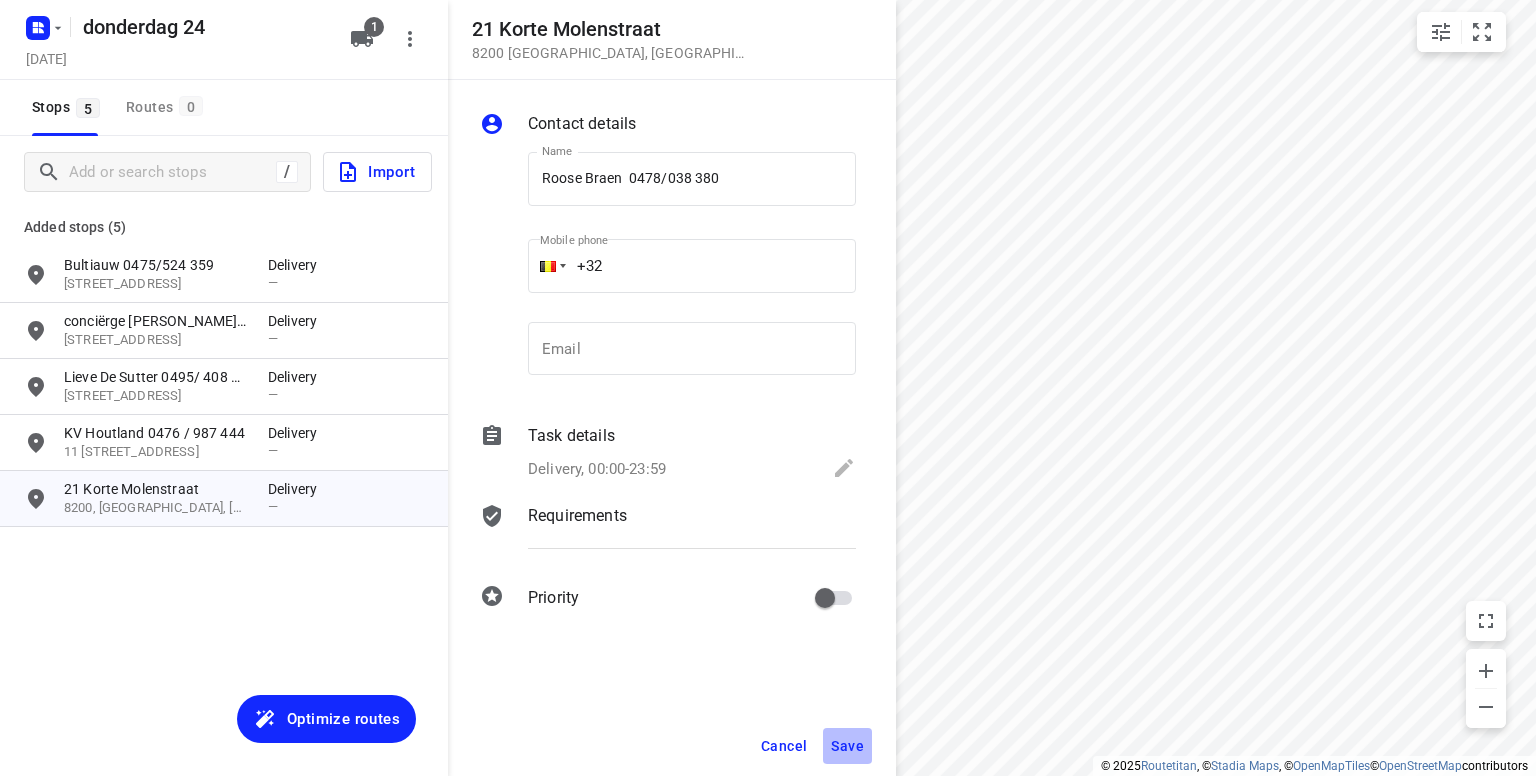 click on "Save" at bounding box center (847, 746) 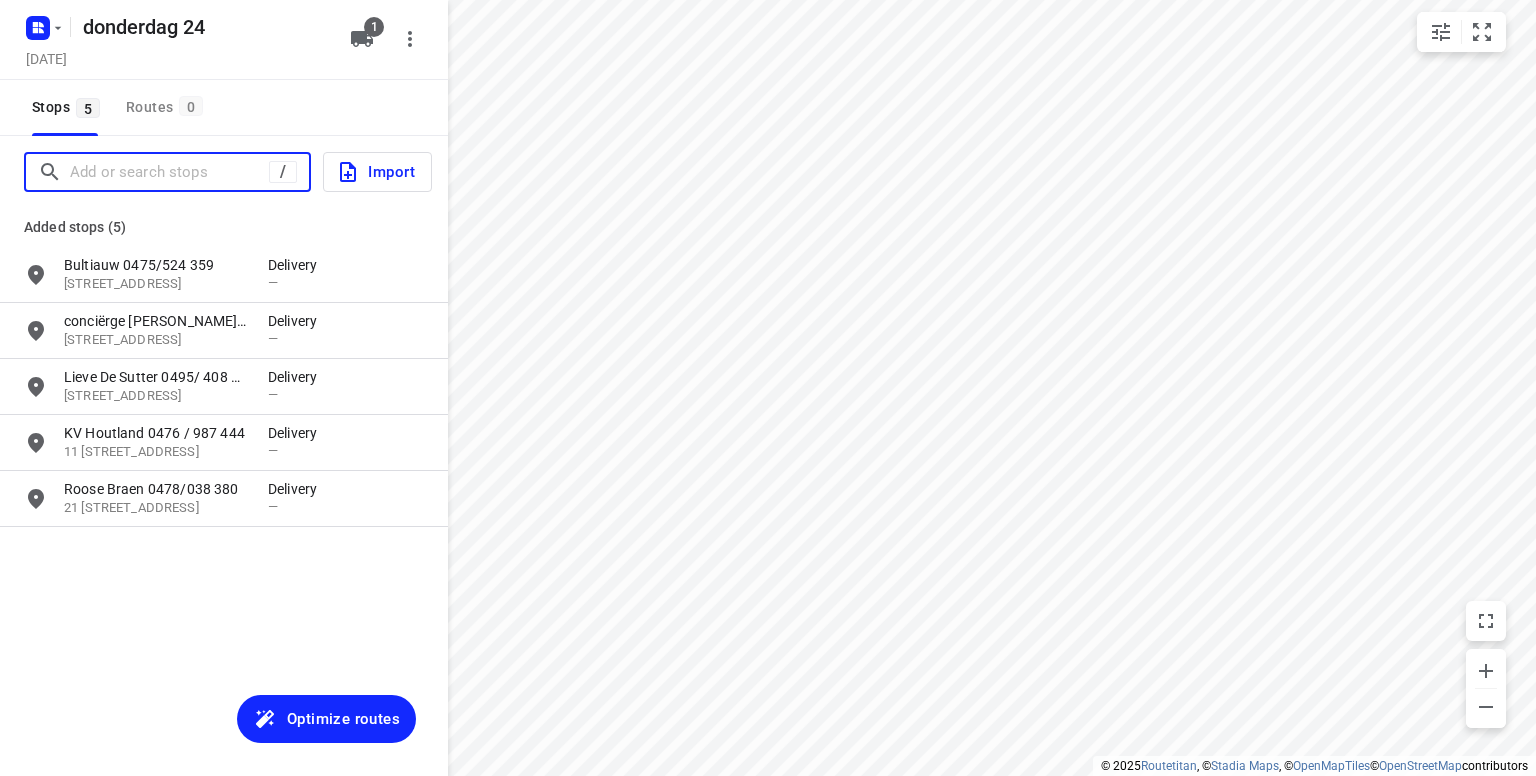 click at bounding box center (169, 172) 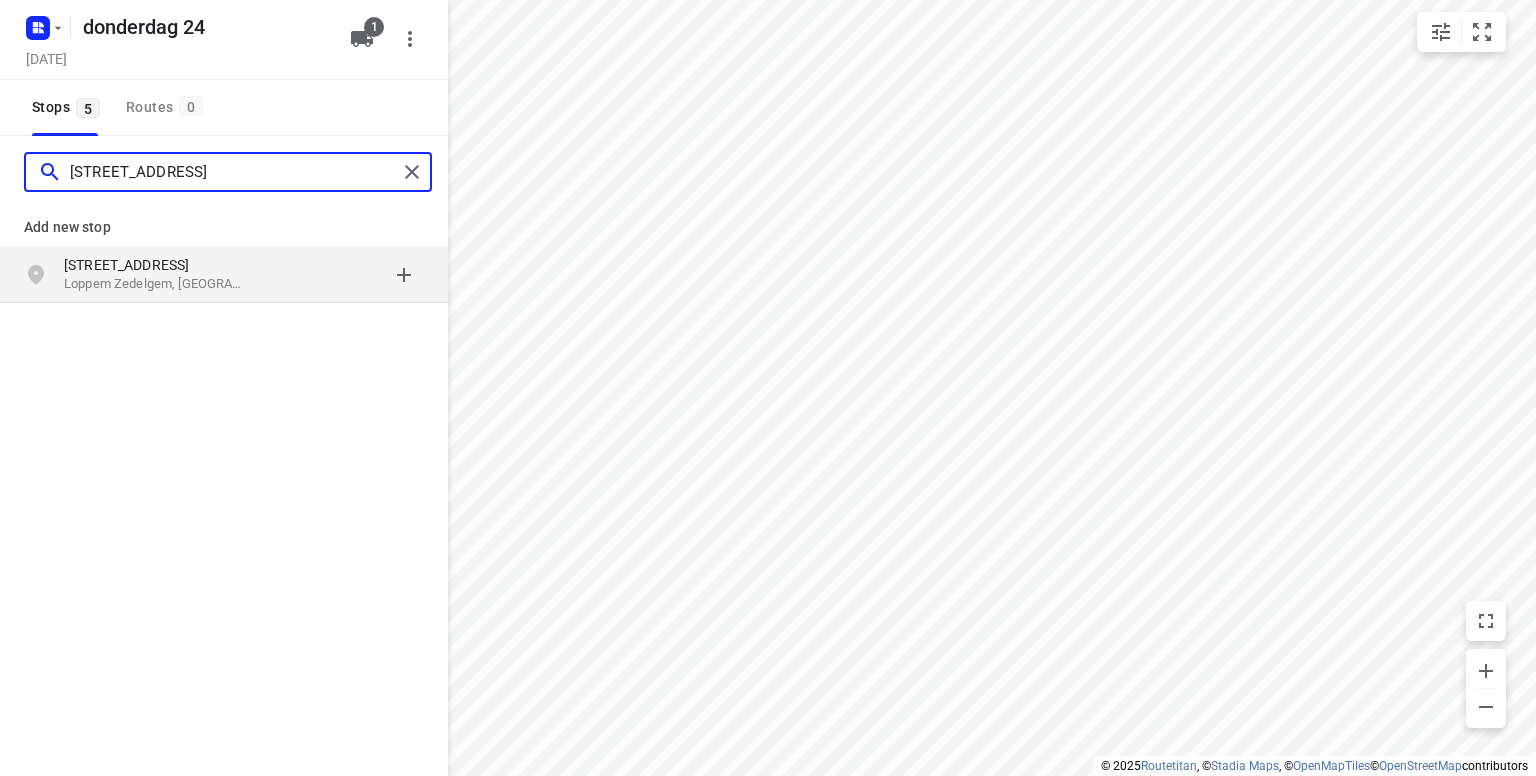 type on "[STREET_ADDRESS]" 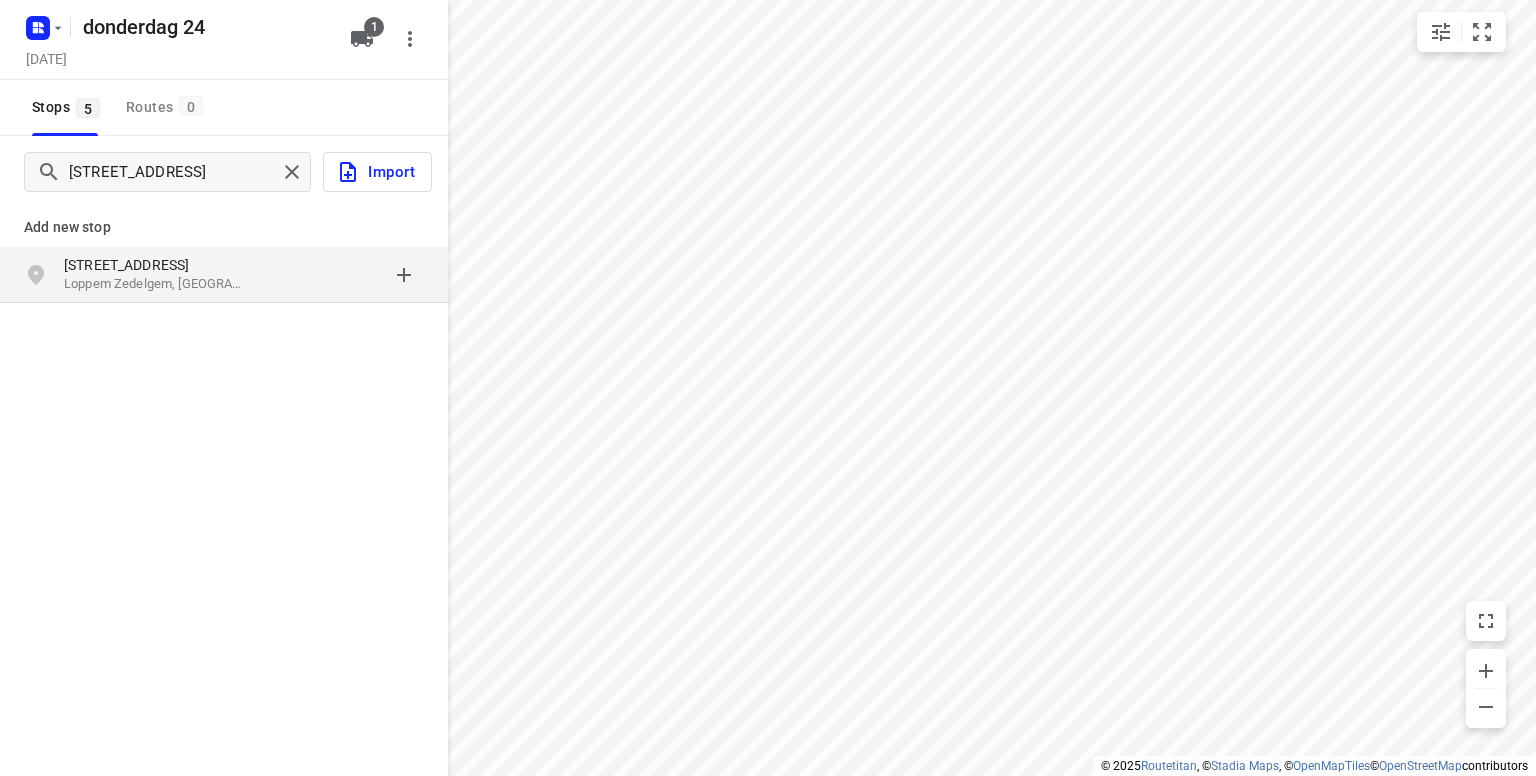 click on "[STREET_ADDRESS]" at bounding box center [156, 265] 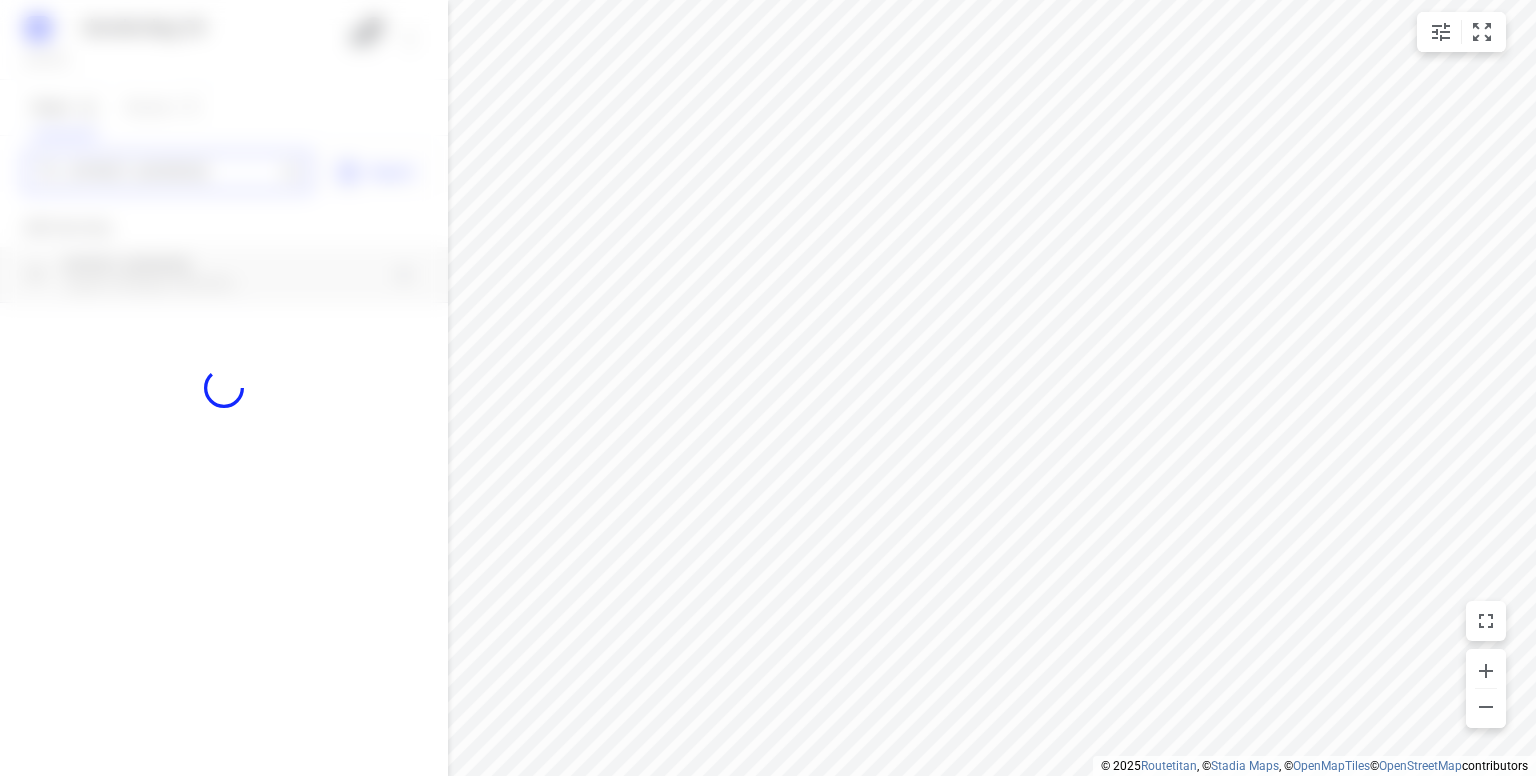 type 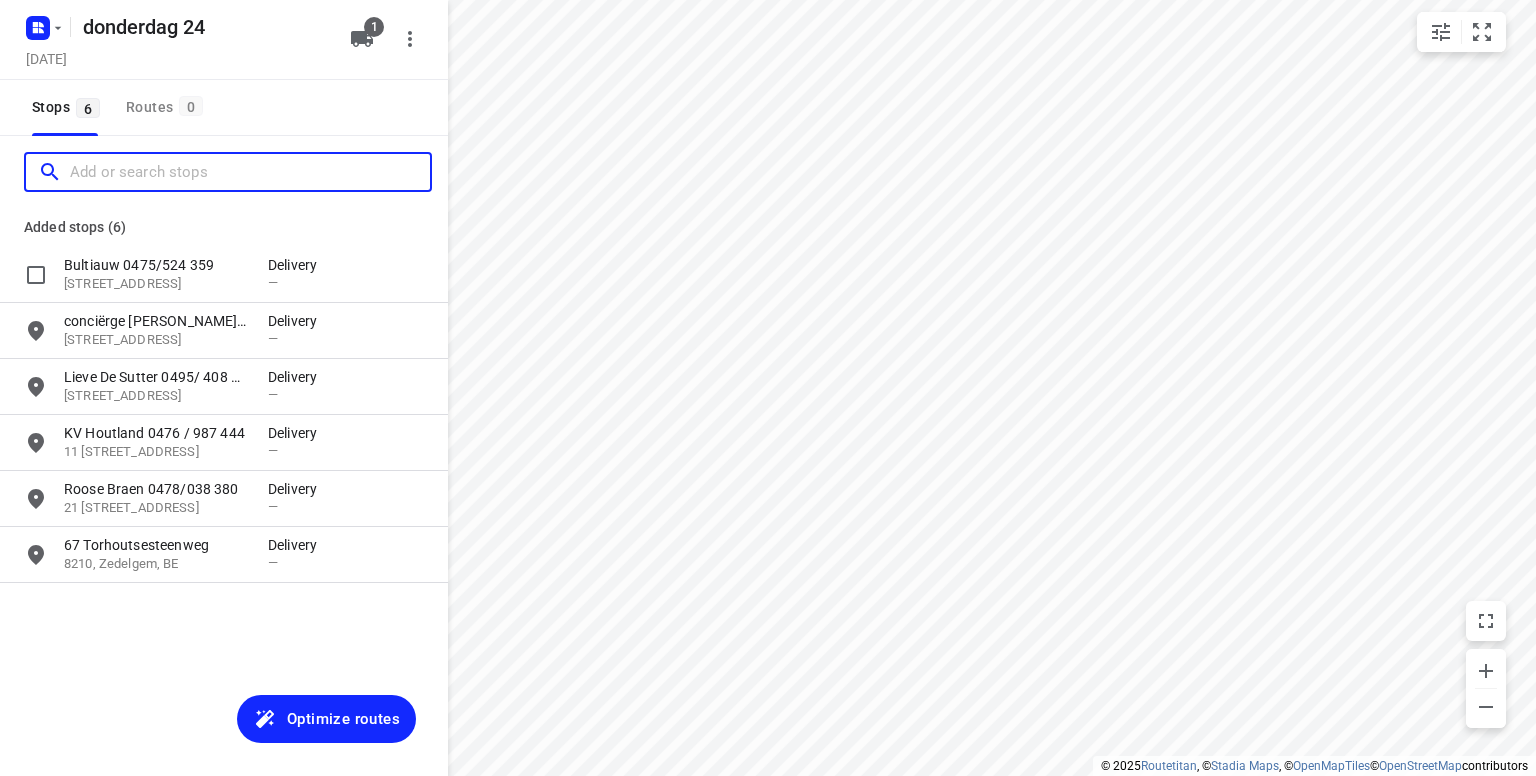 scroll, scrollTop: 0, scrollLeft: 0, axis: both 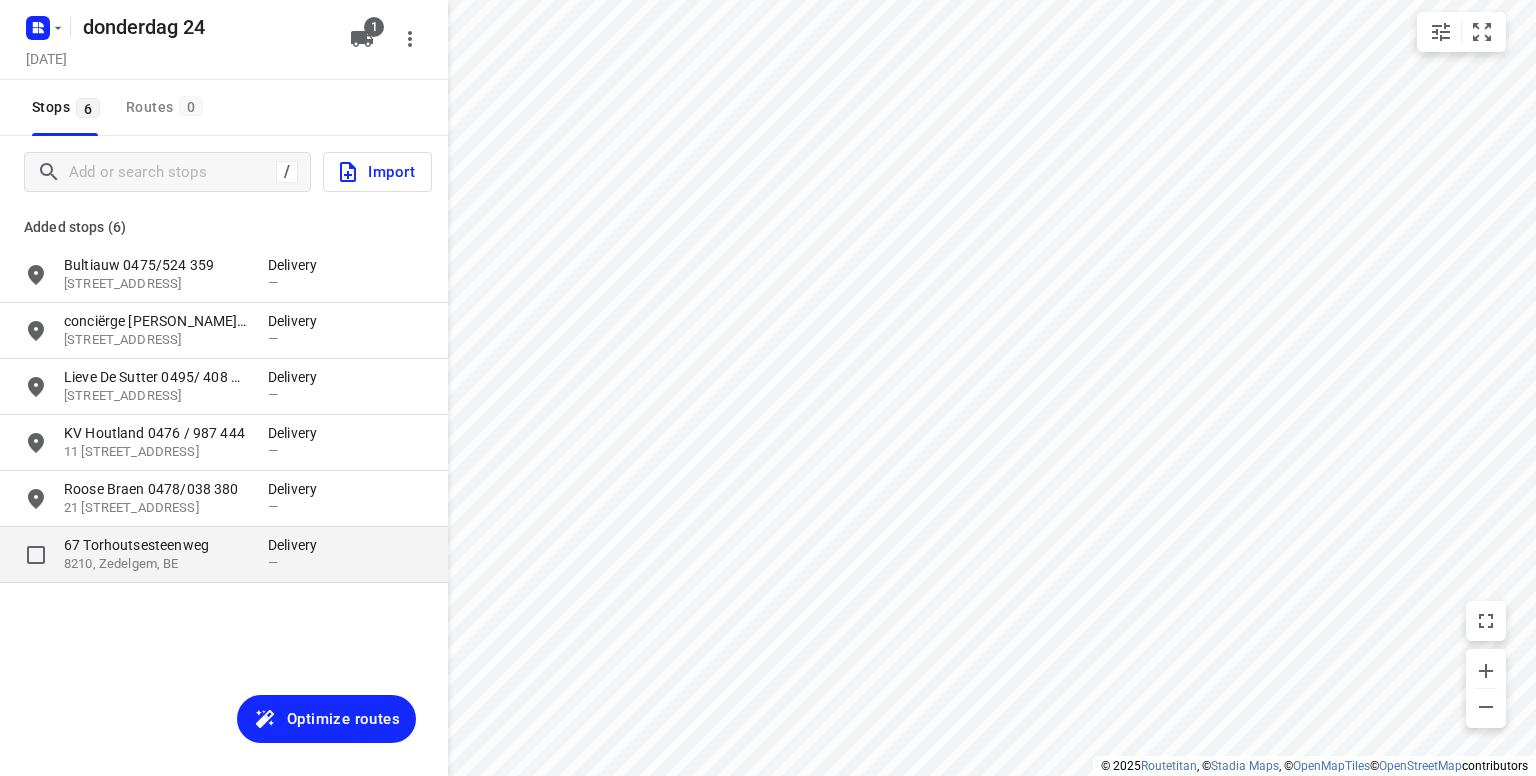 click on "67 Torhoutsesteenweg" at bounding box center [156, 545] 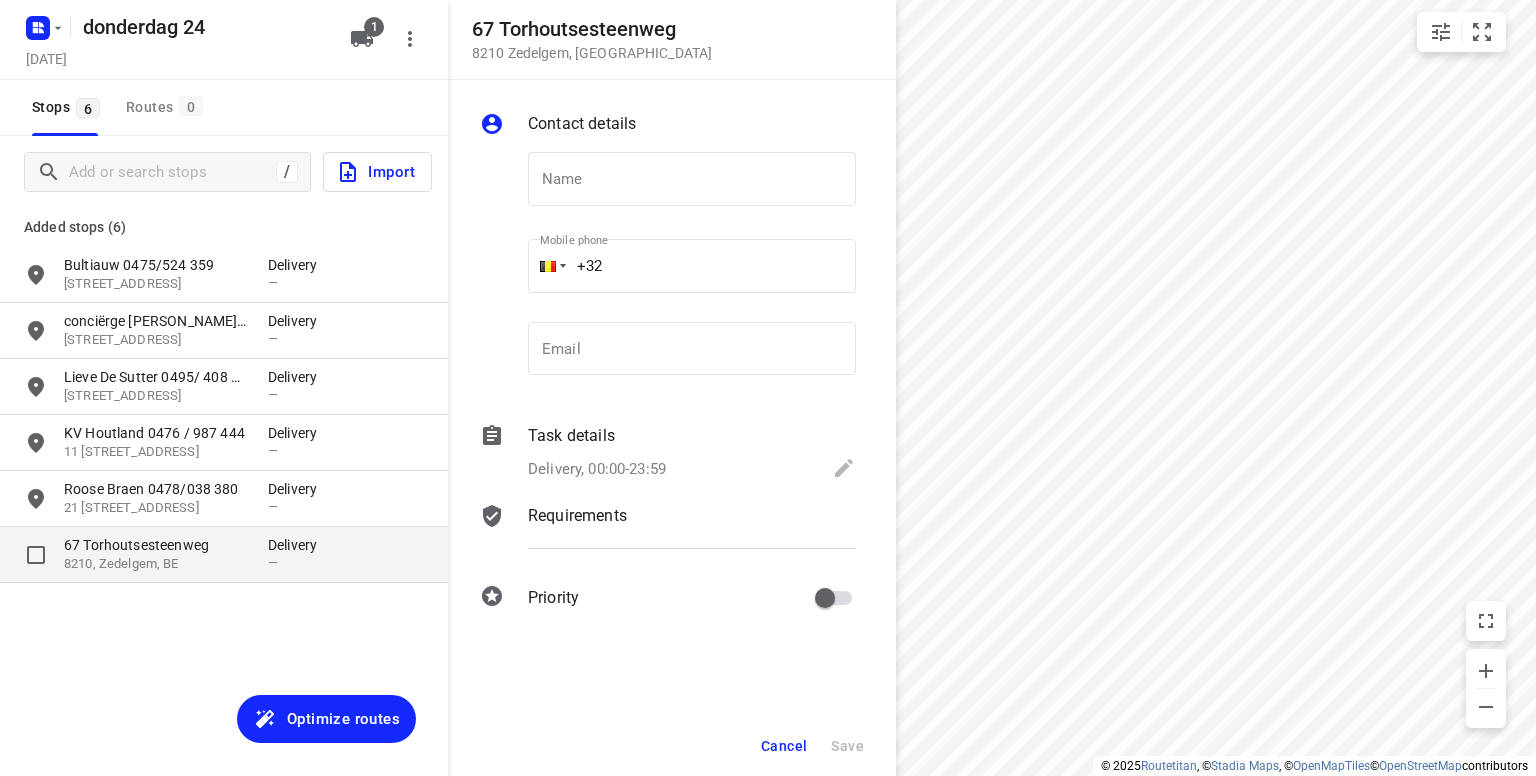click on "67 Torhoutsesteenweg" at bounding box center (156, 545) 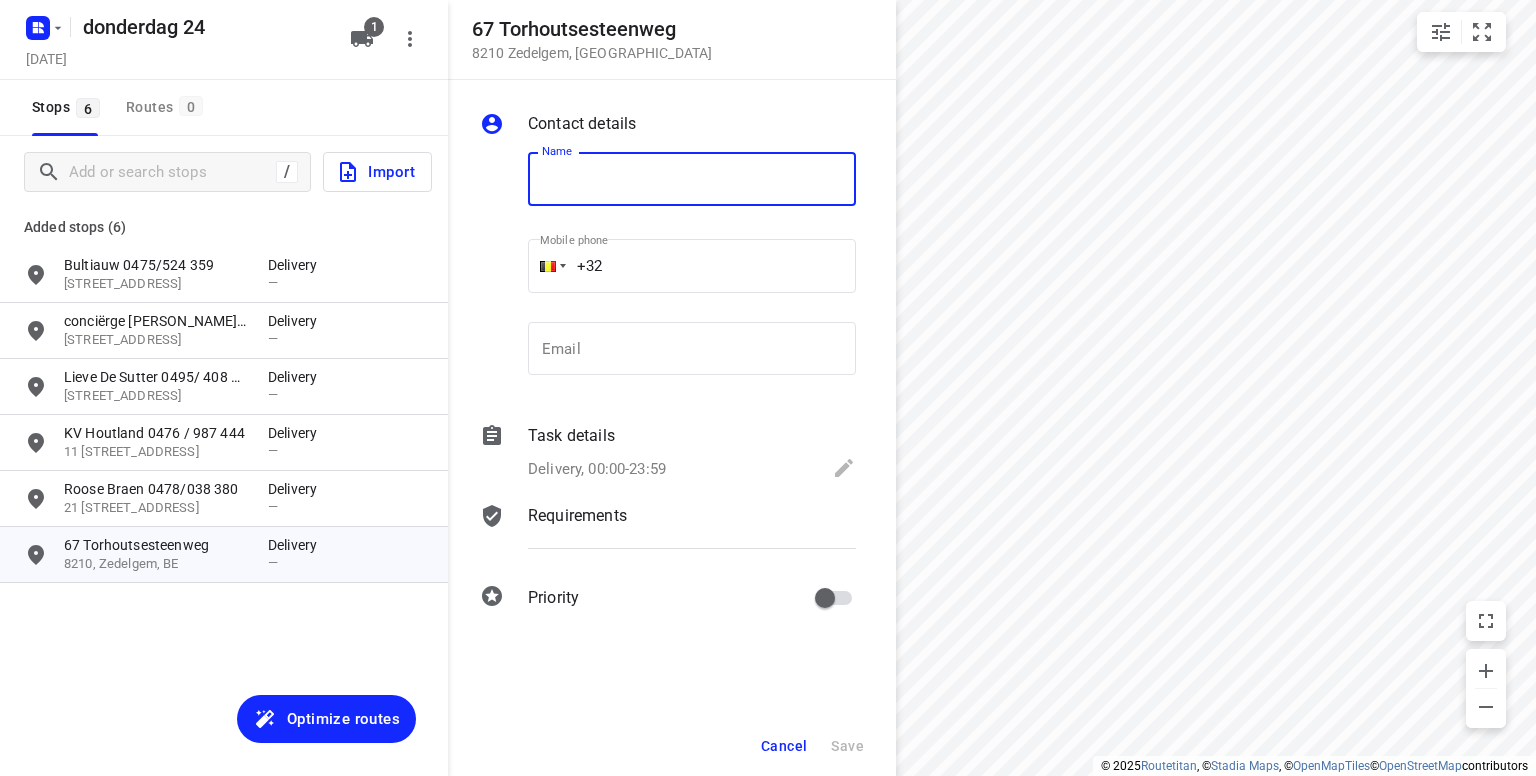 click at bounding box center (692, 179) 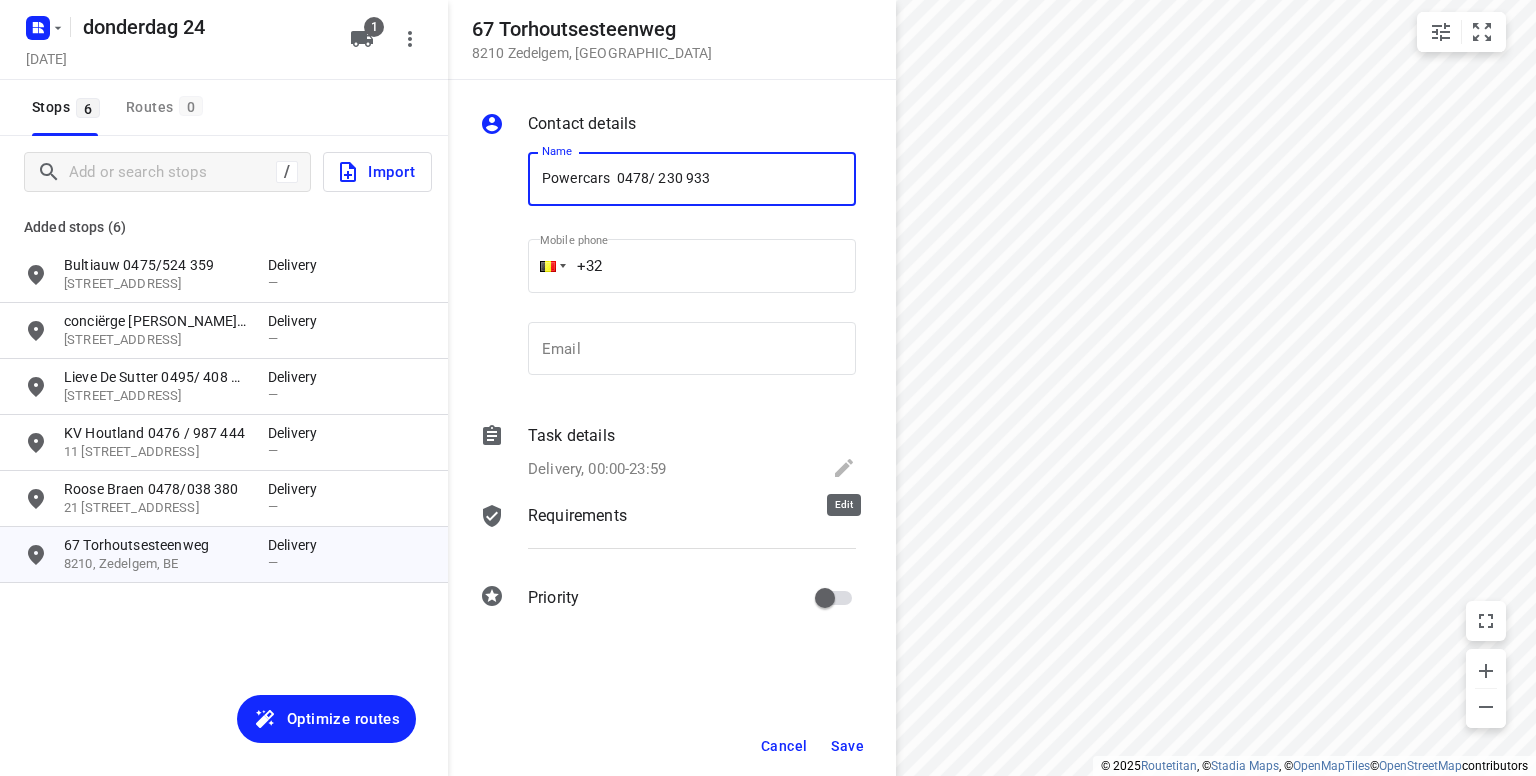 type on "Powercars  0478/ 230 933" 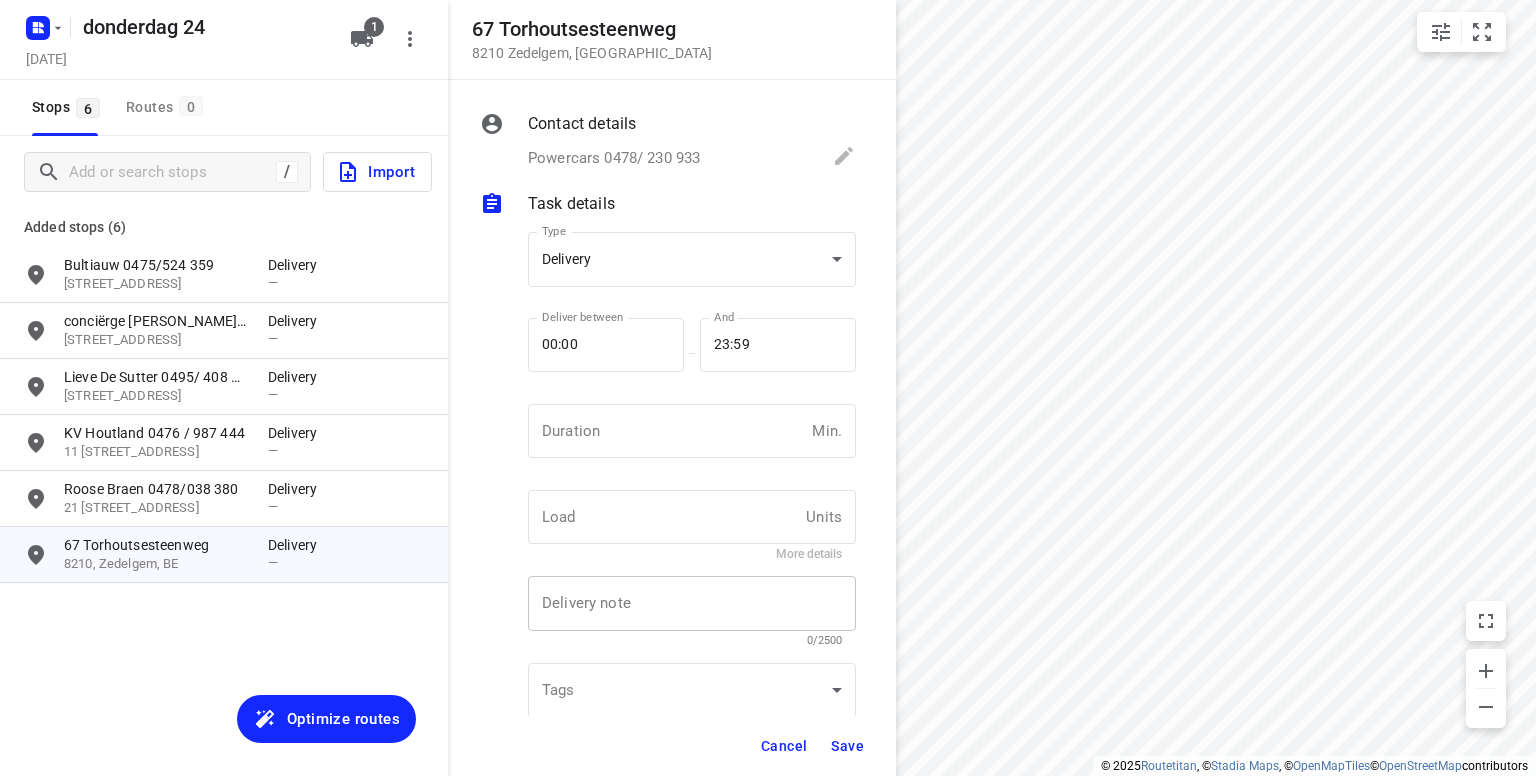 click at bounding box center [692, 604] 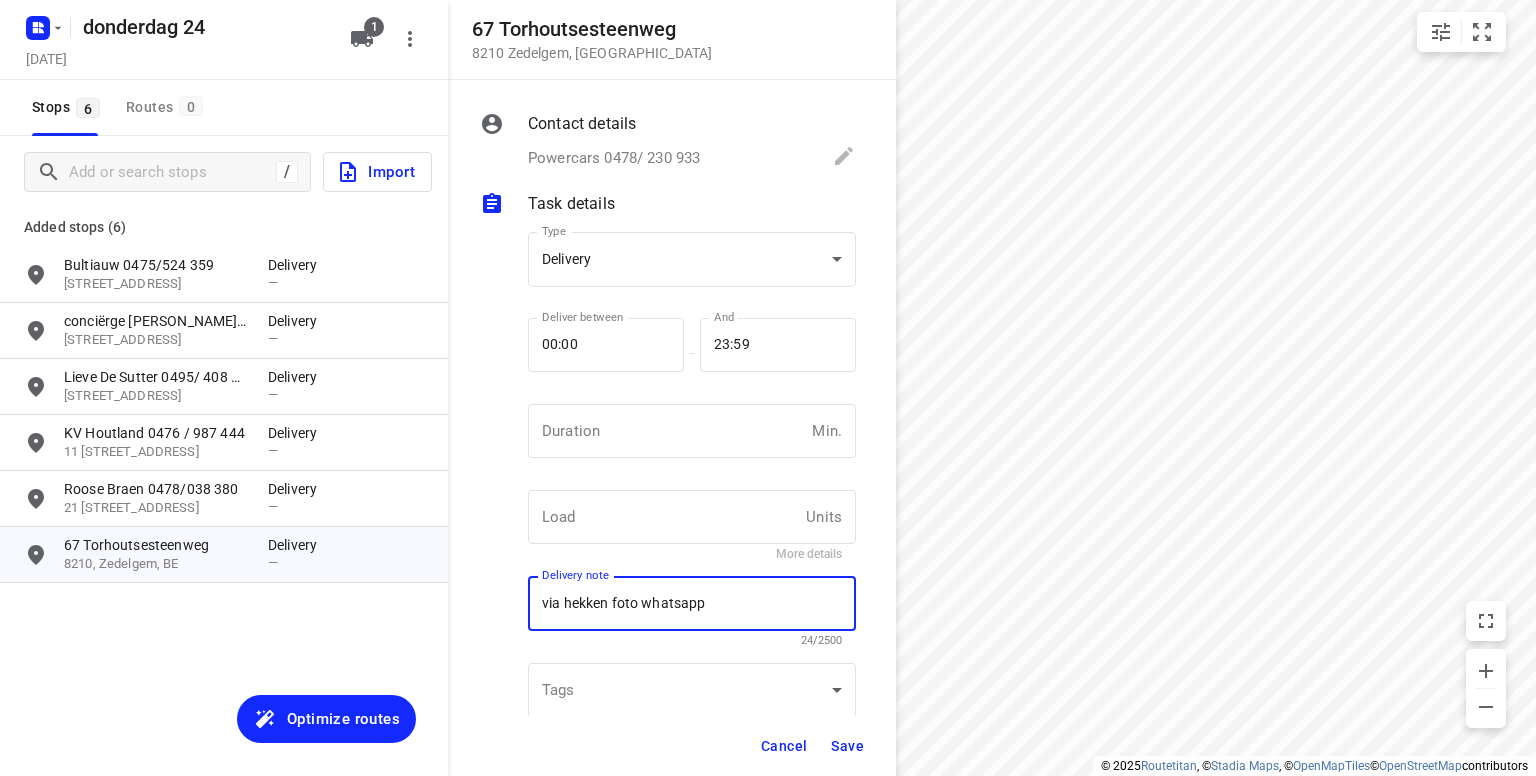 type on "via hekken foto whatsapp" 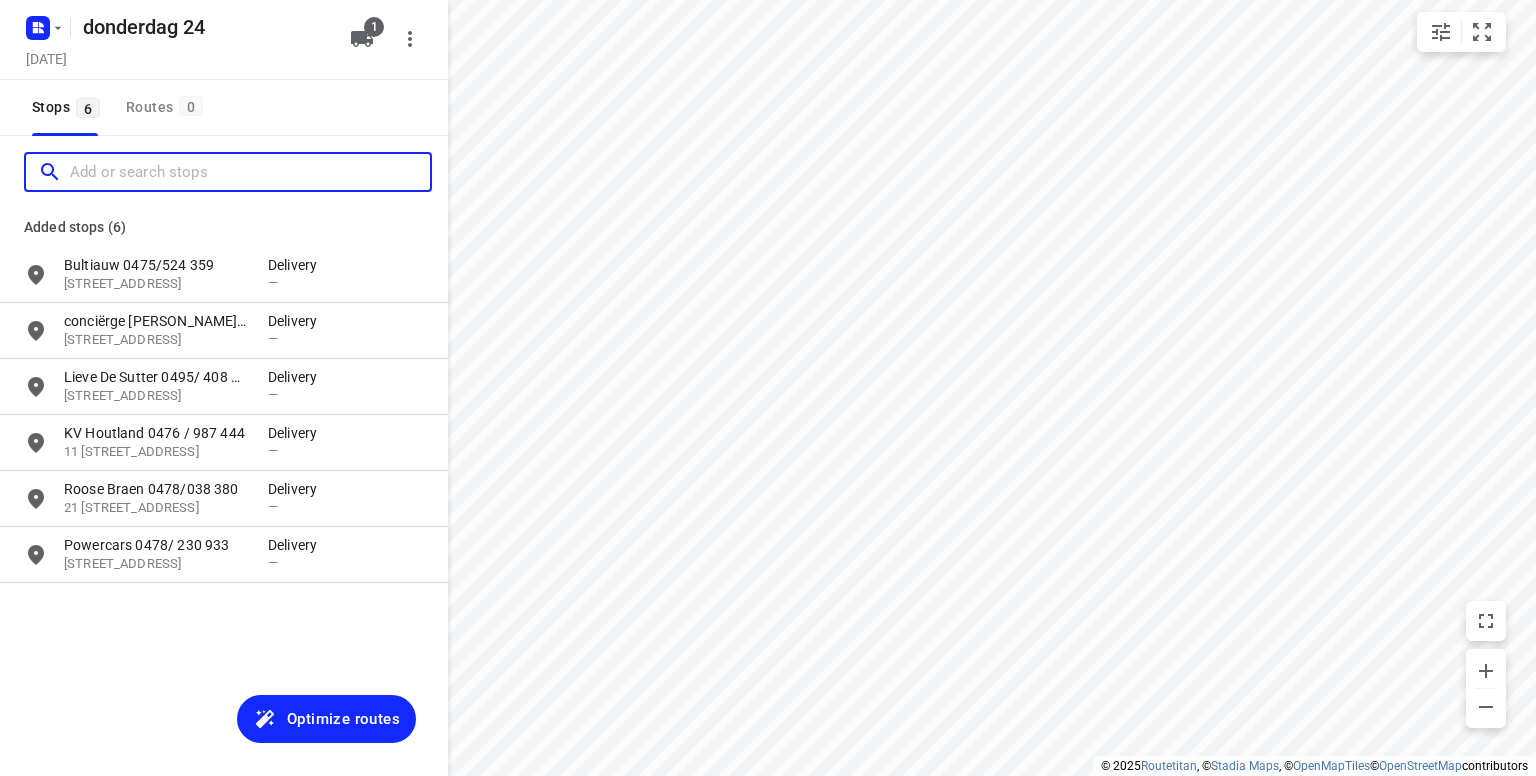 click at bounding box center [250, 172] 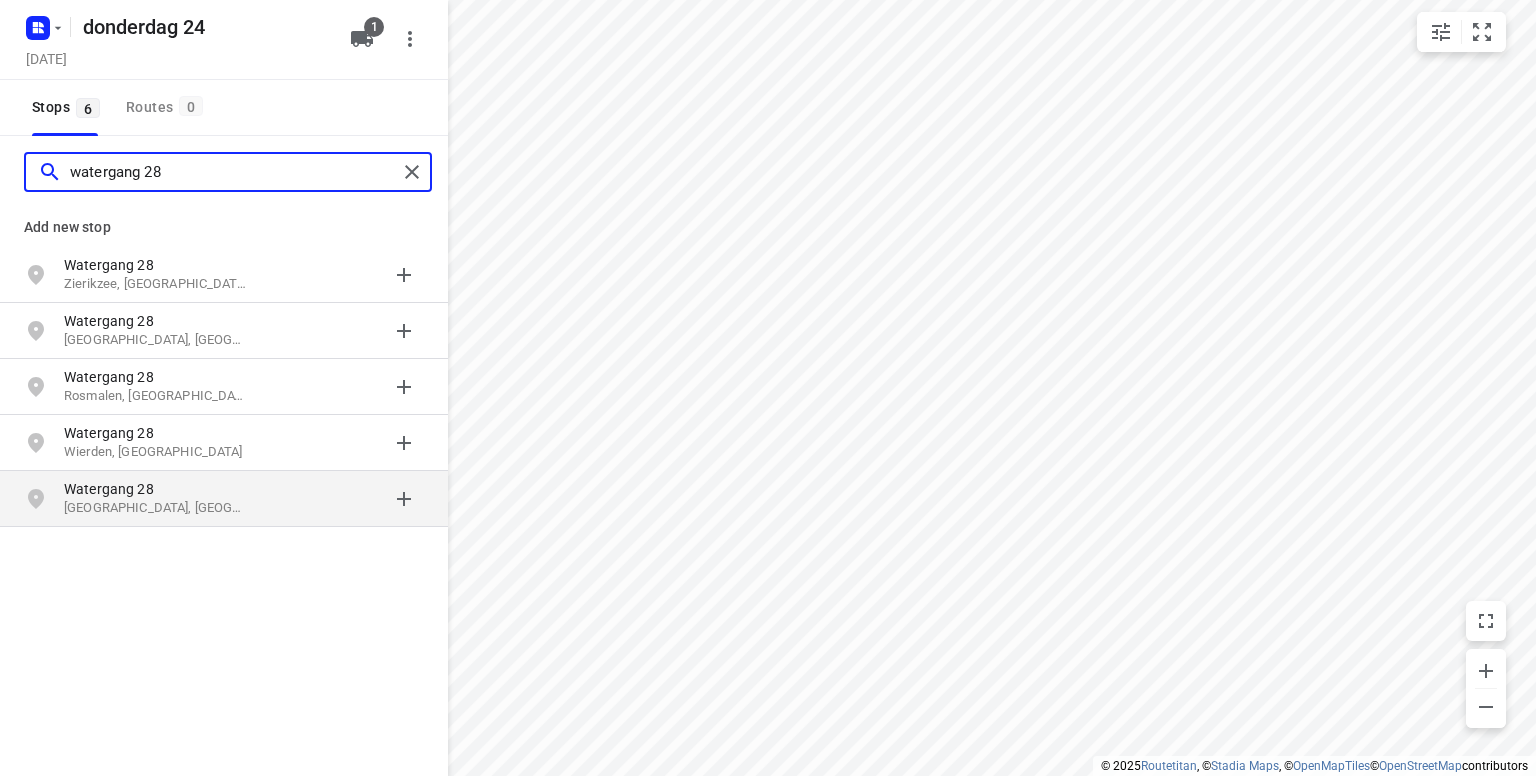 type on "watergang 28" 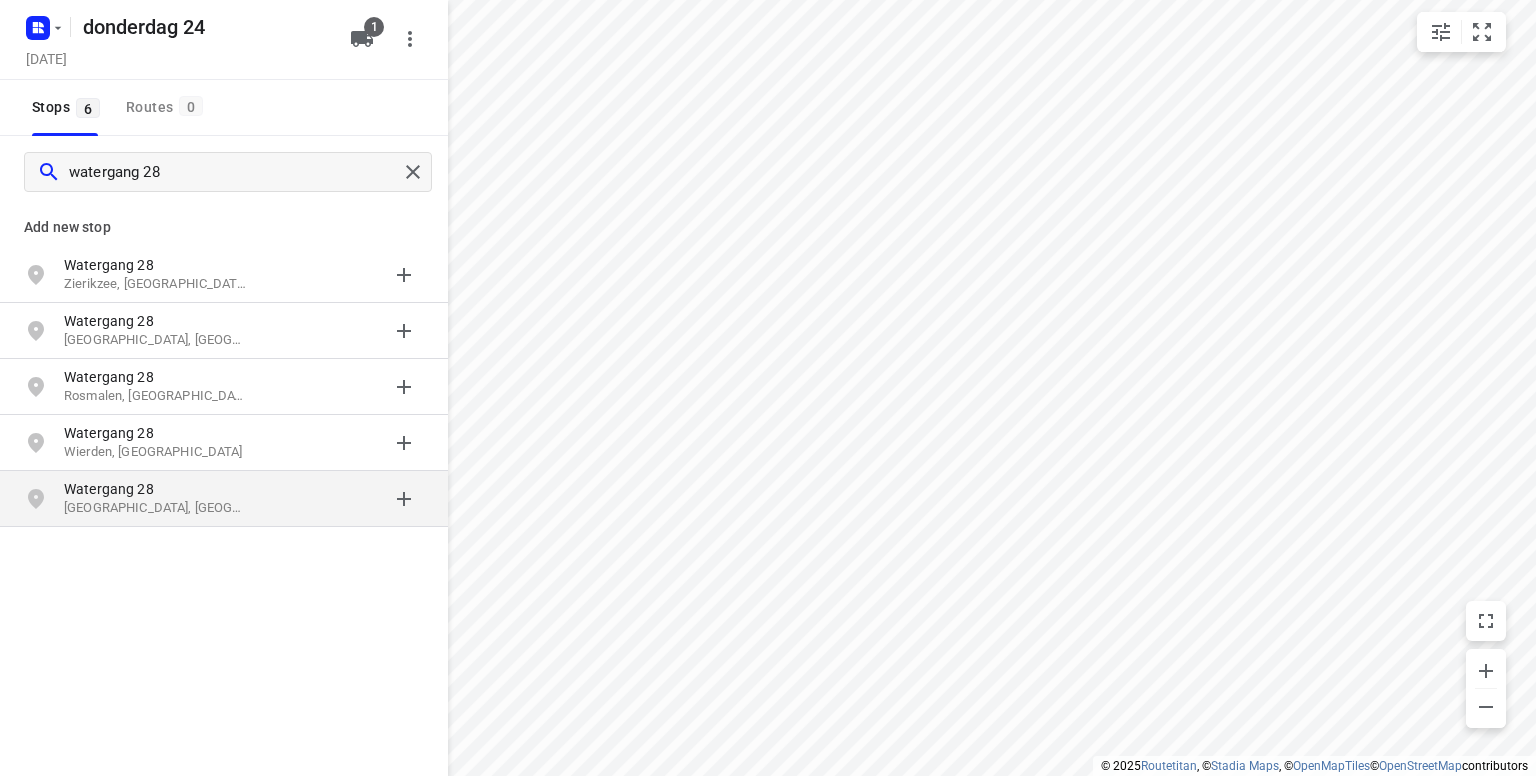click on "[GEOGRAPHIC_DATA], [GEOGRAPHIC_DATA]" at bounding box center (156, 508) 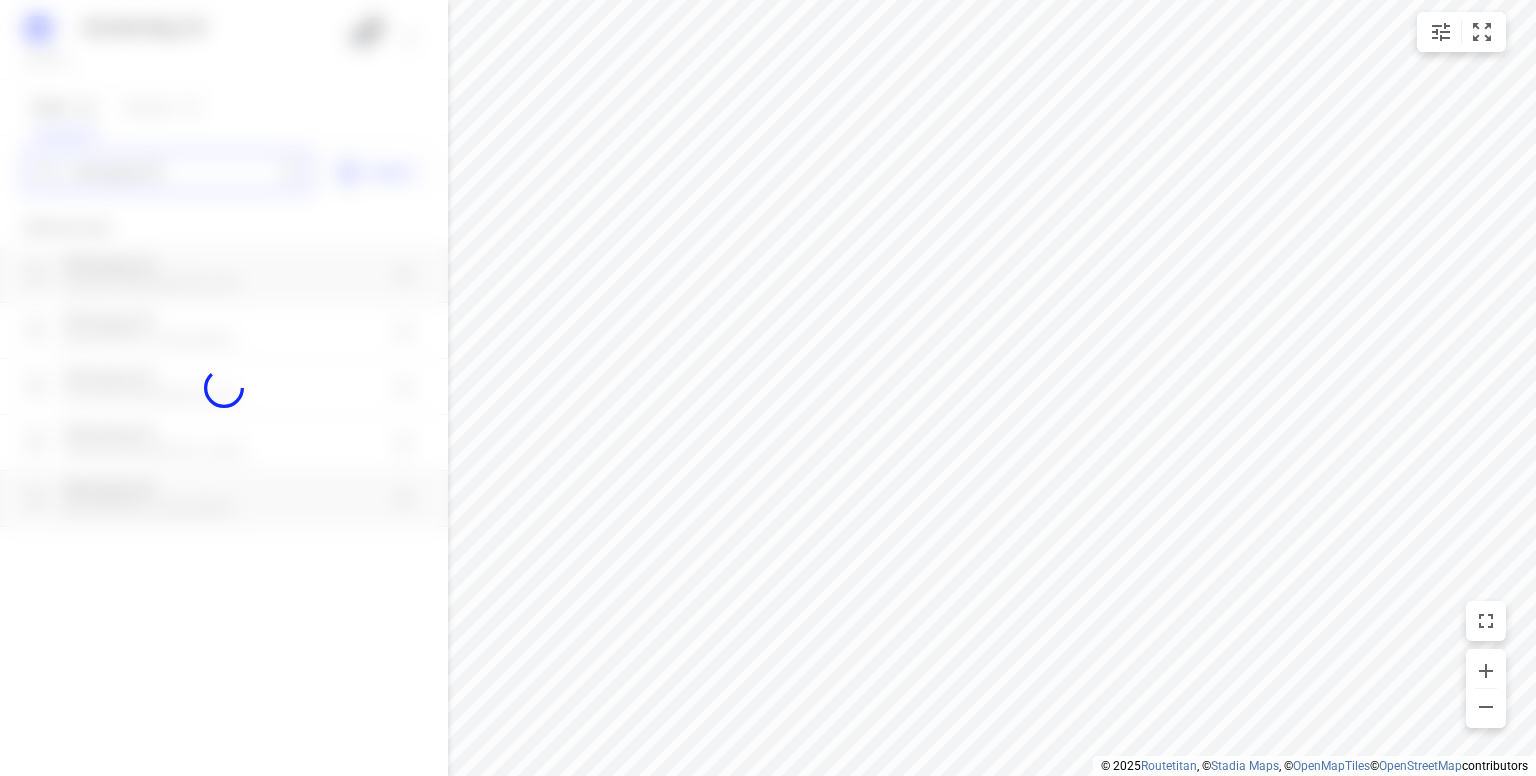 type 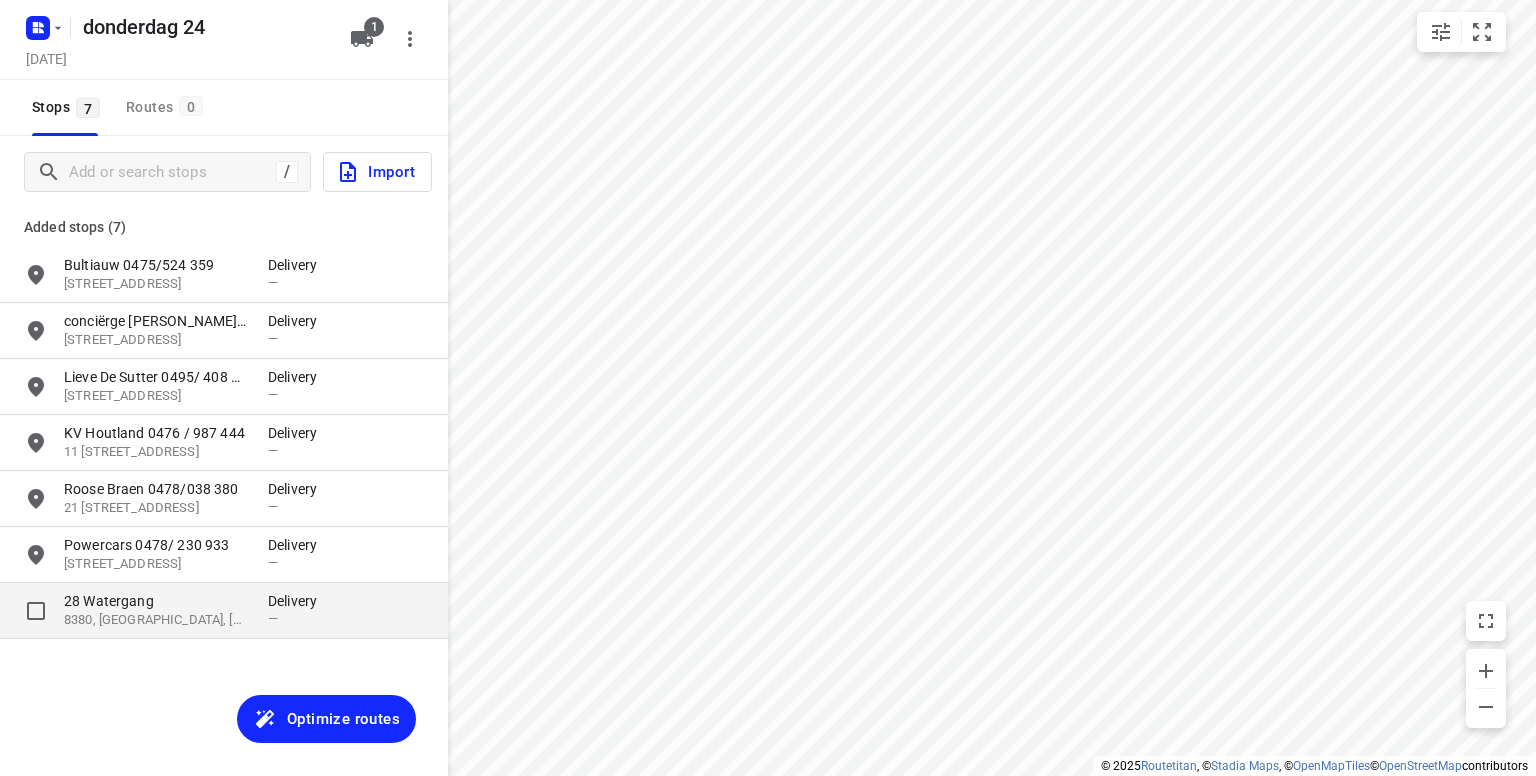 click on "28 Watergang" at bounding box center (156, 601) 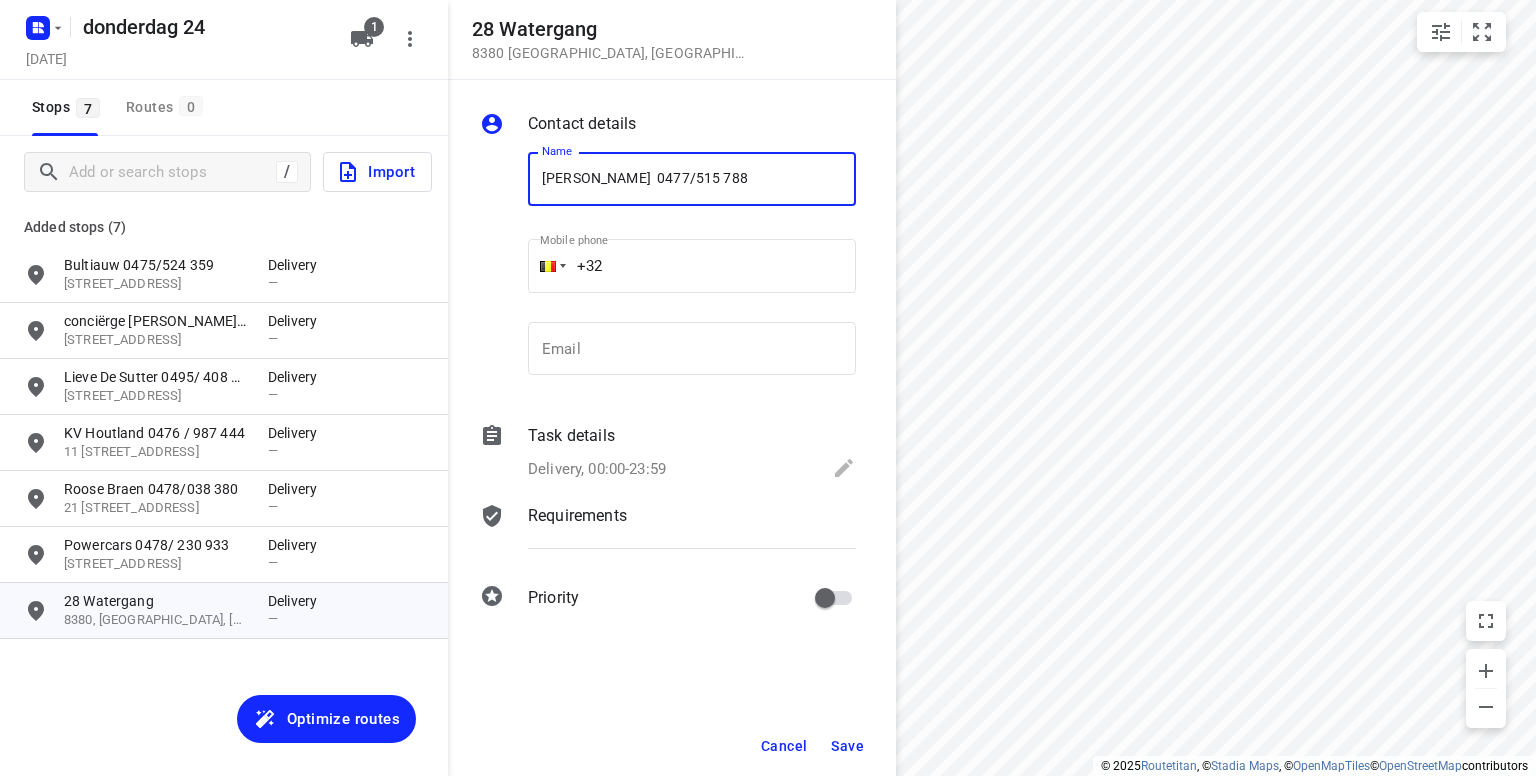 type on "[PERSON_NAME]  0477/515 788" 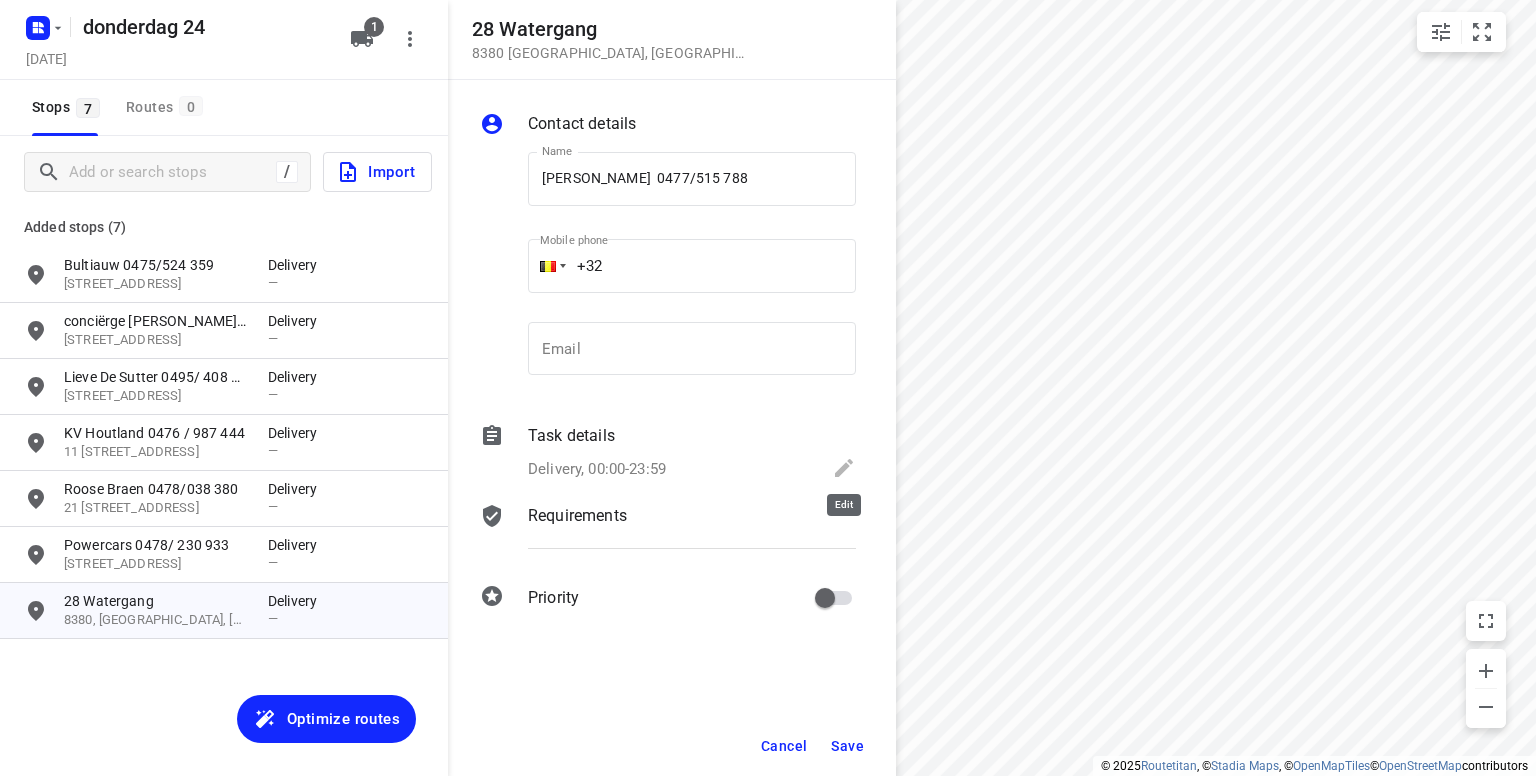 click 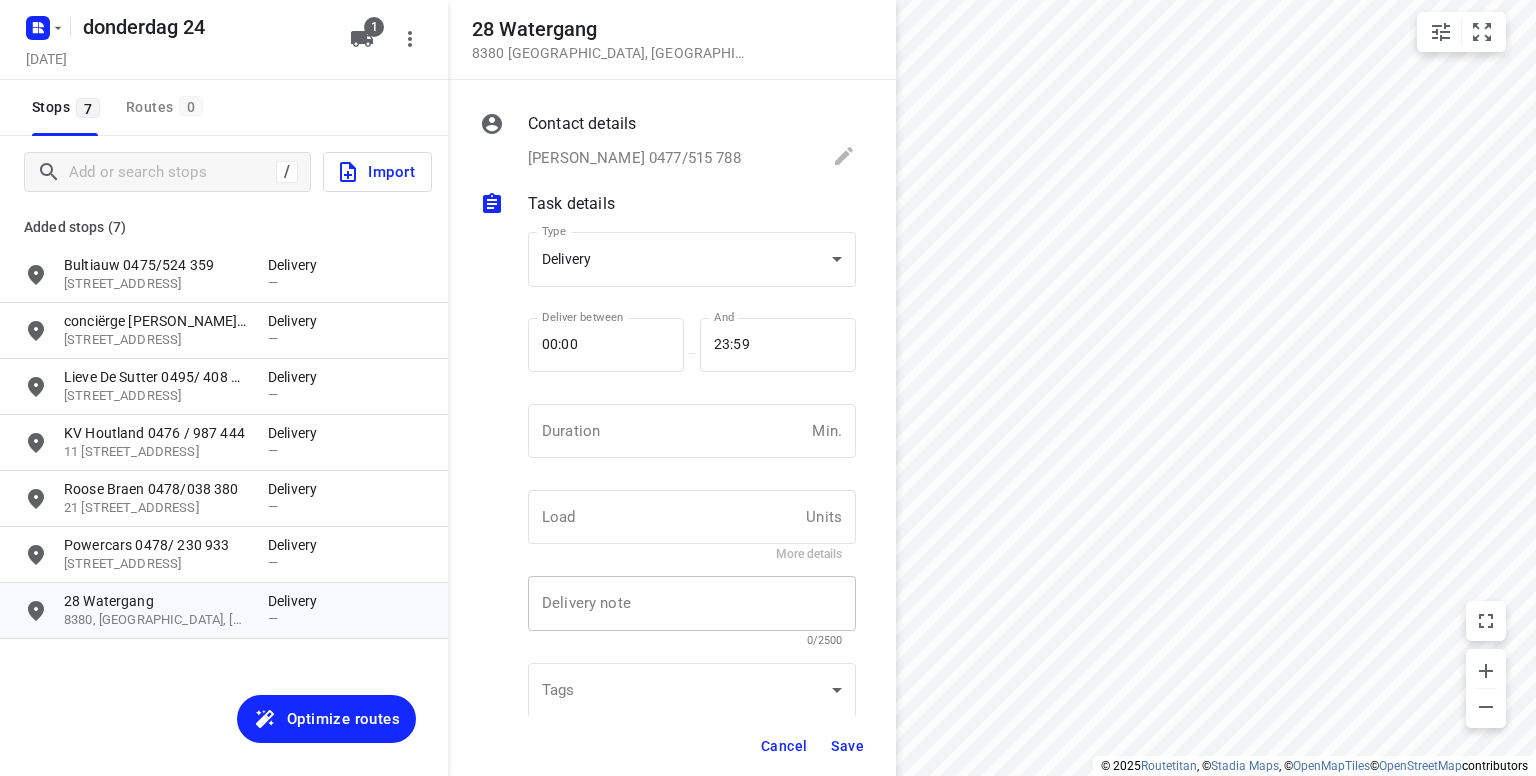 click on "x Delivery note" at bounding box center (692, 603) 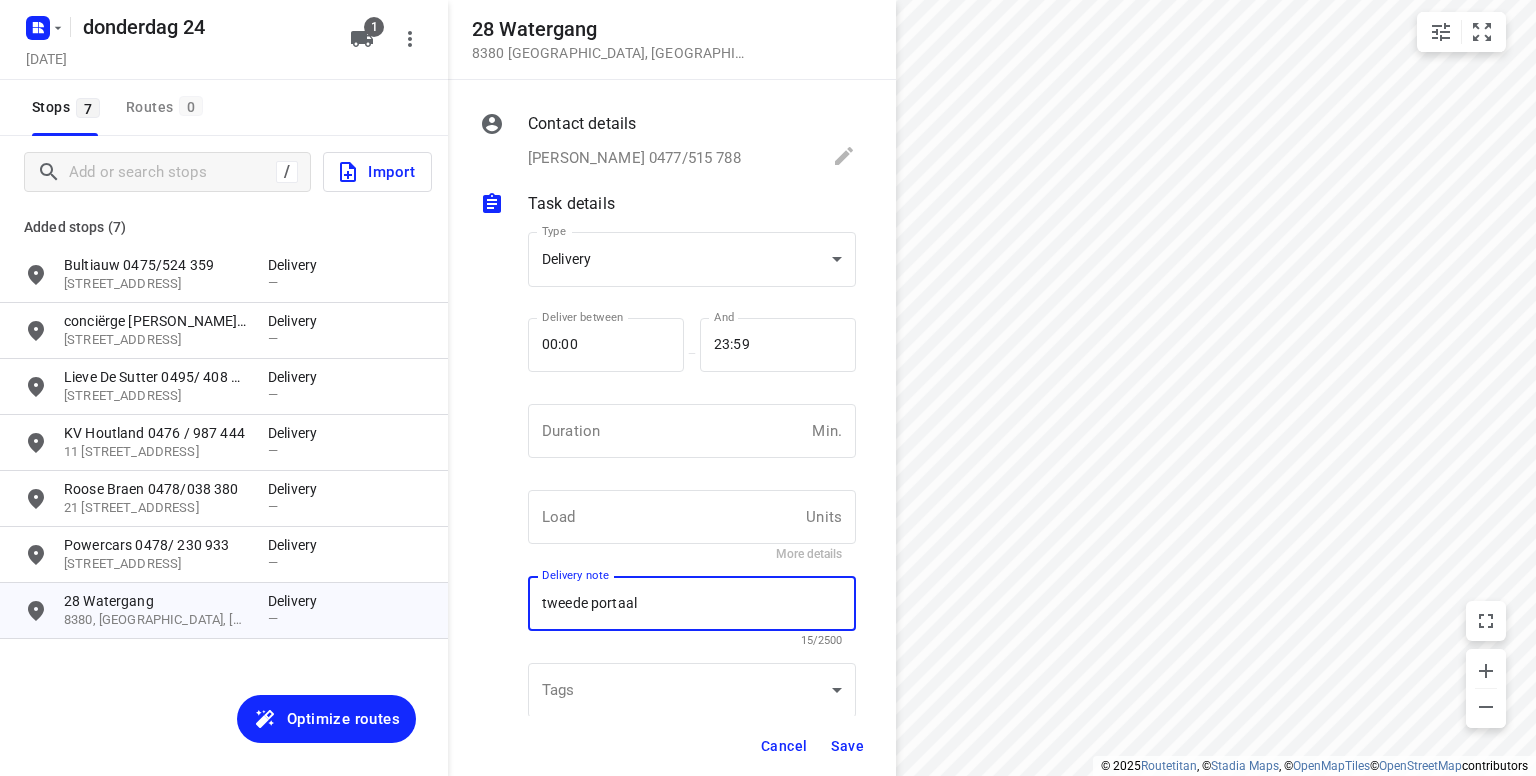 type on "tweede portaal" 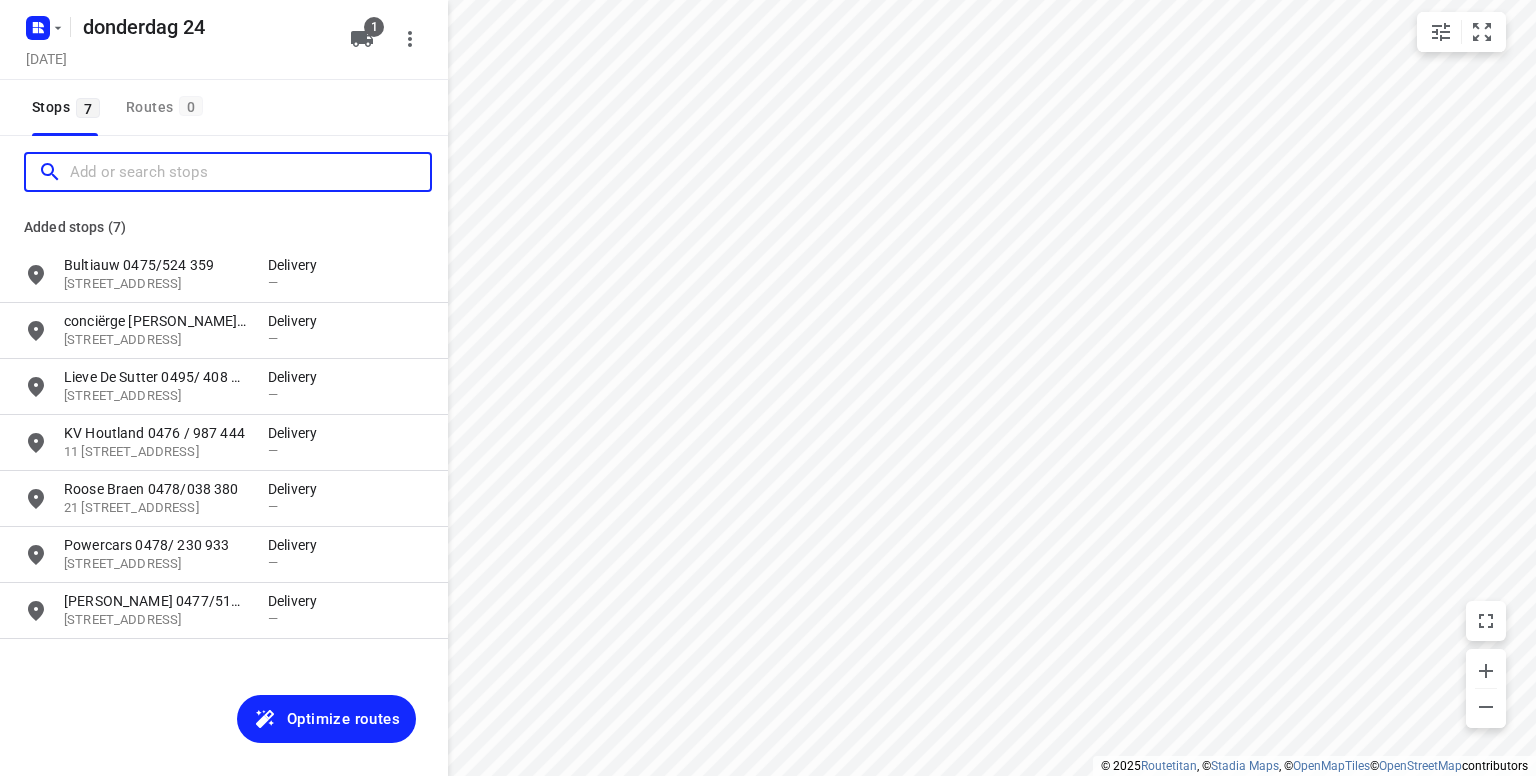 click at bounding box center (250, 172) 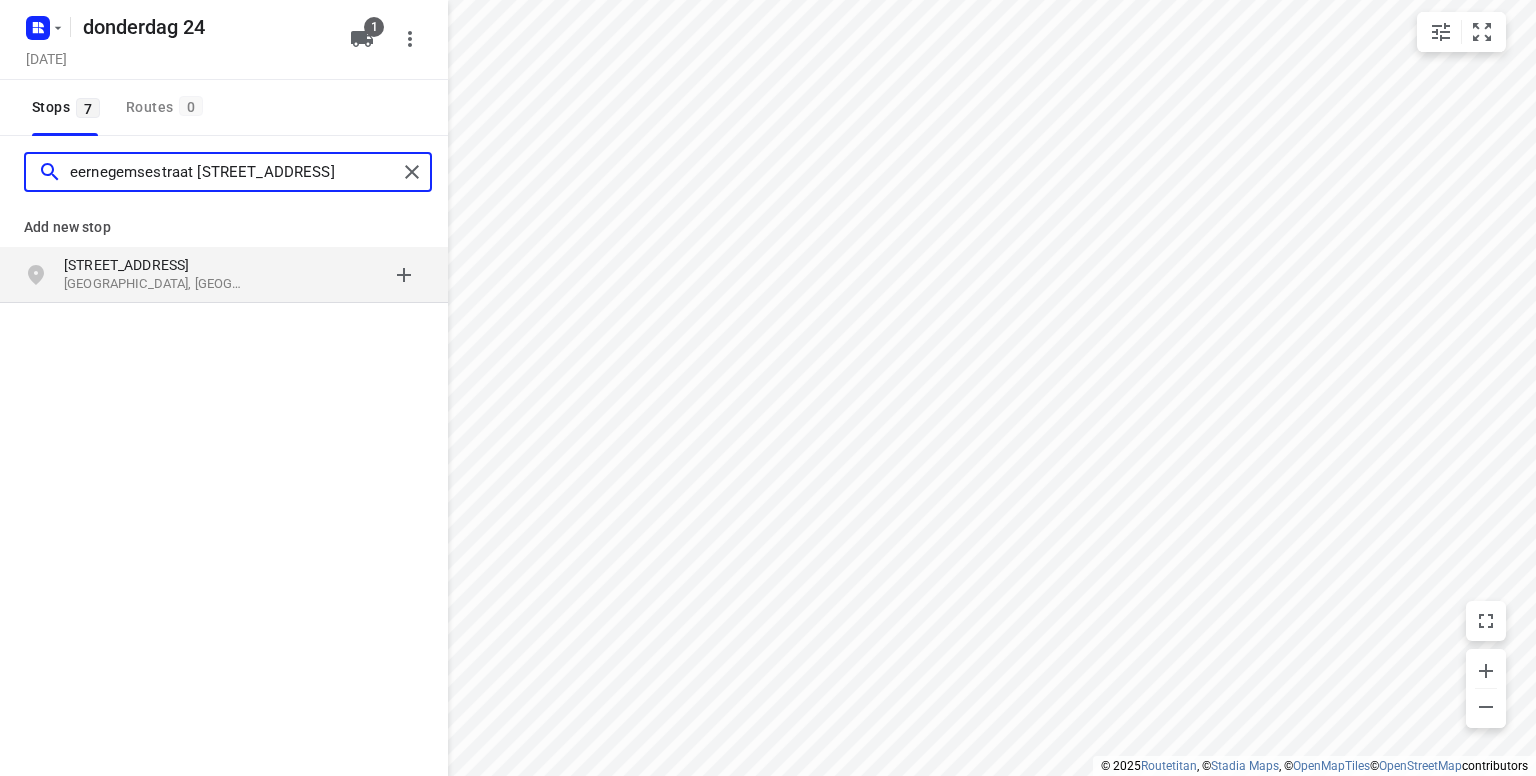 type on "eernegemsestraat [STREET_ADDRESS]" 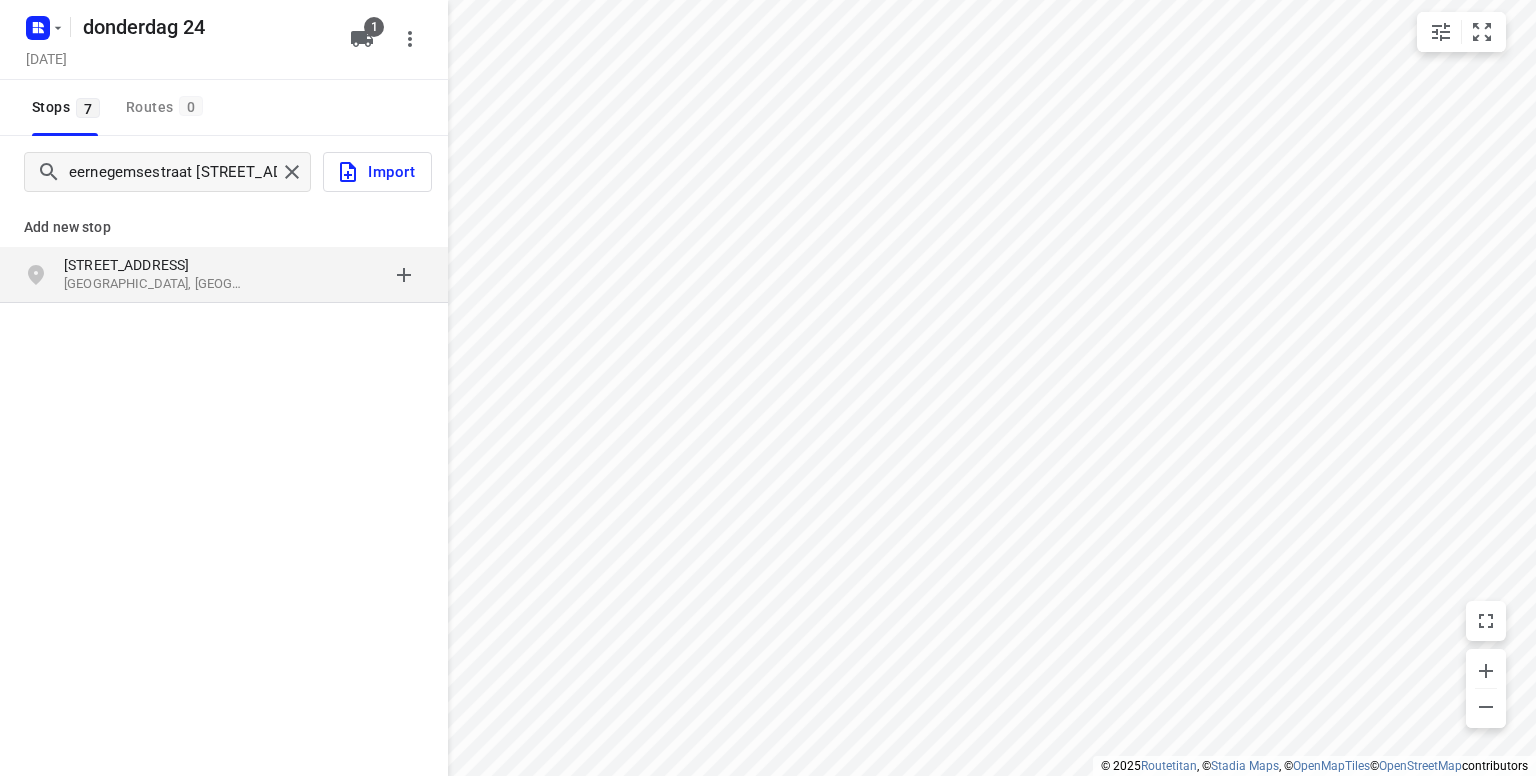 click on "[STREET_ADDRESS]" at bounding box center [156, 265] 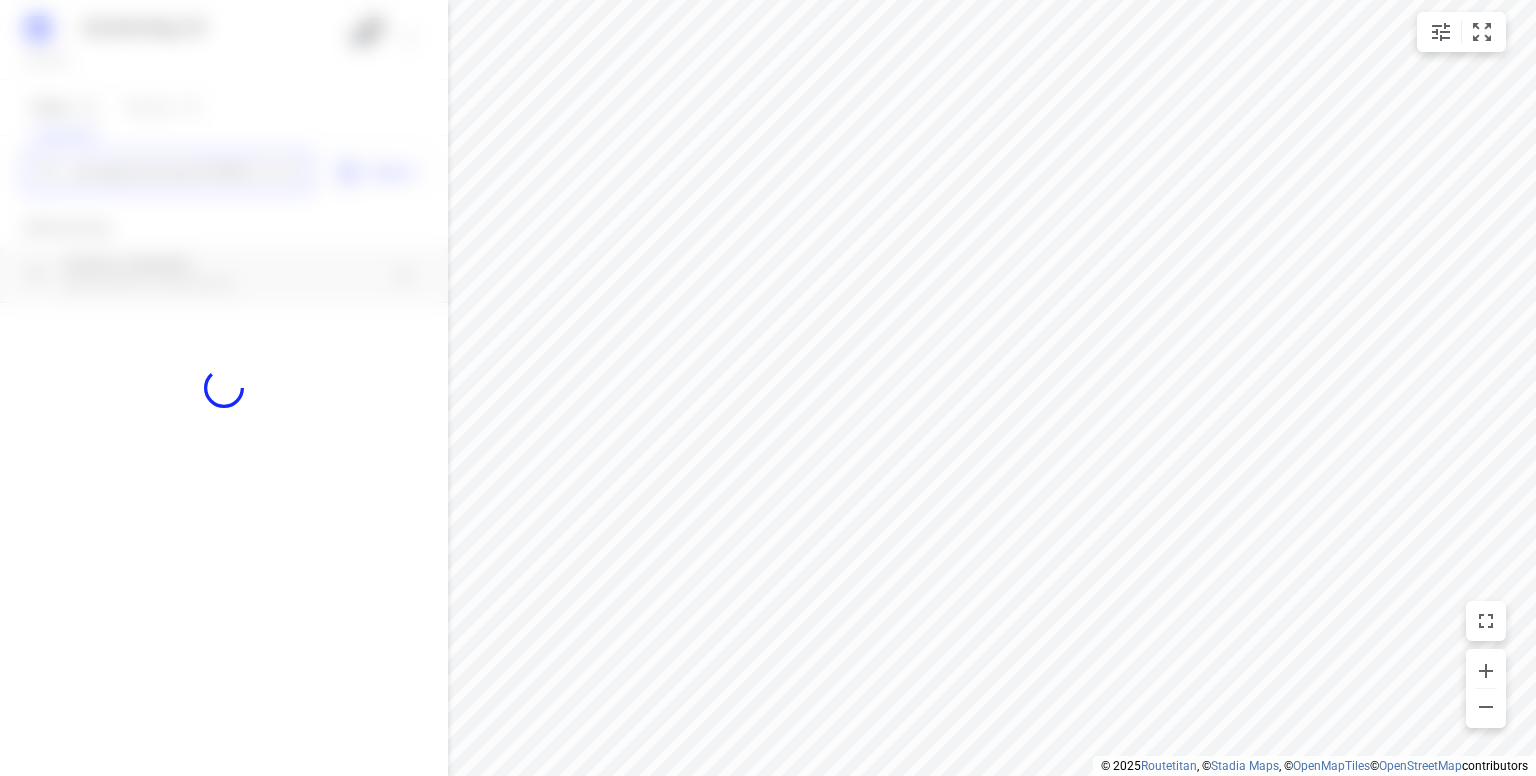 type 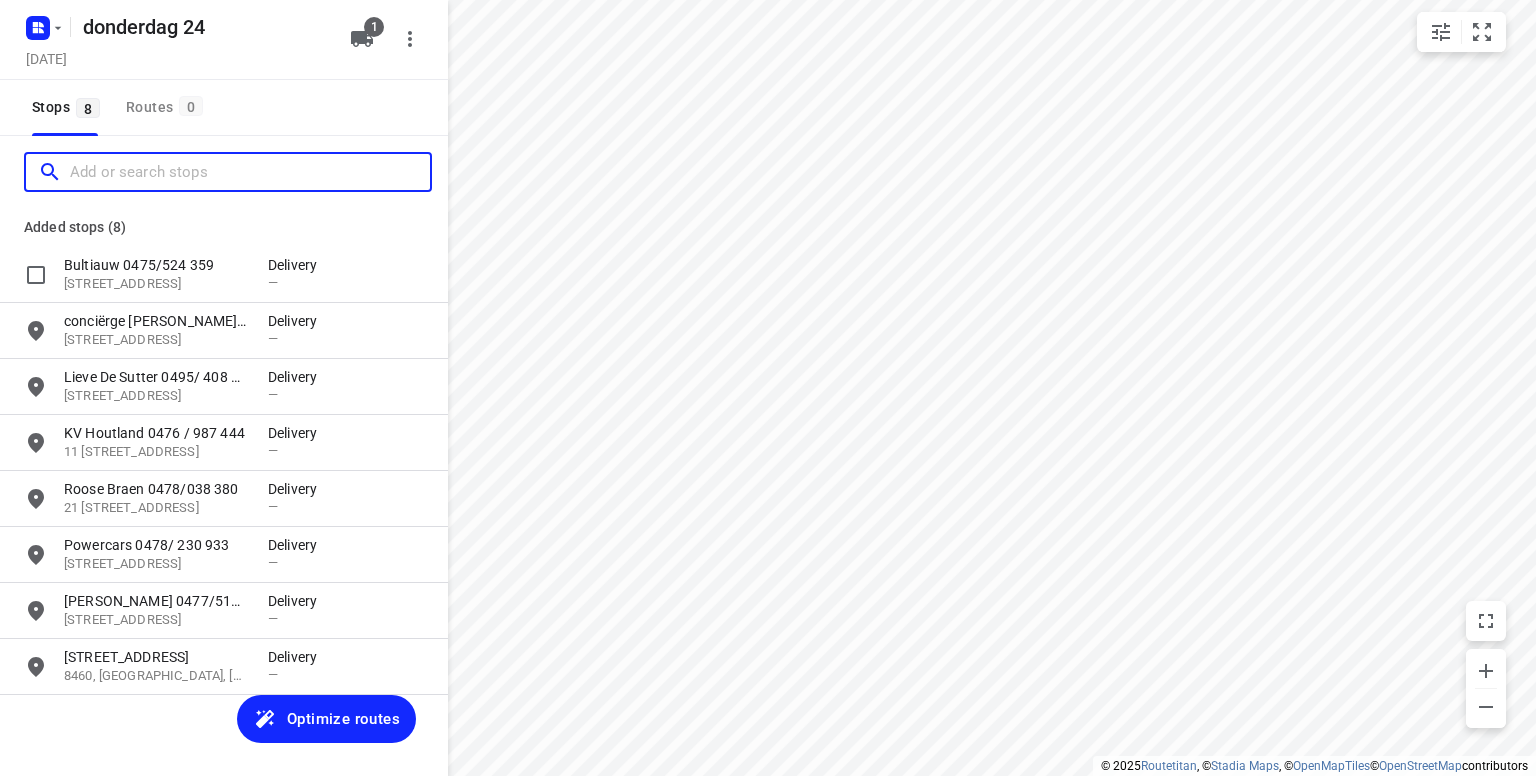 scroll, scrollTop: 0, scrollLeft: 0, axis: both 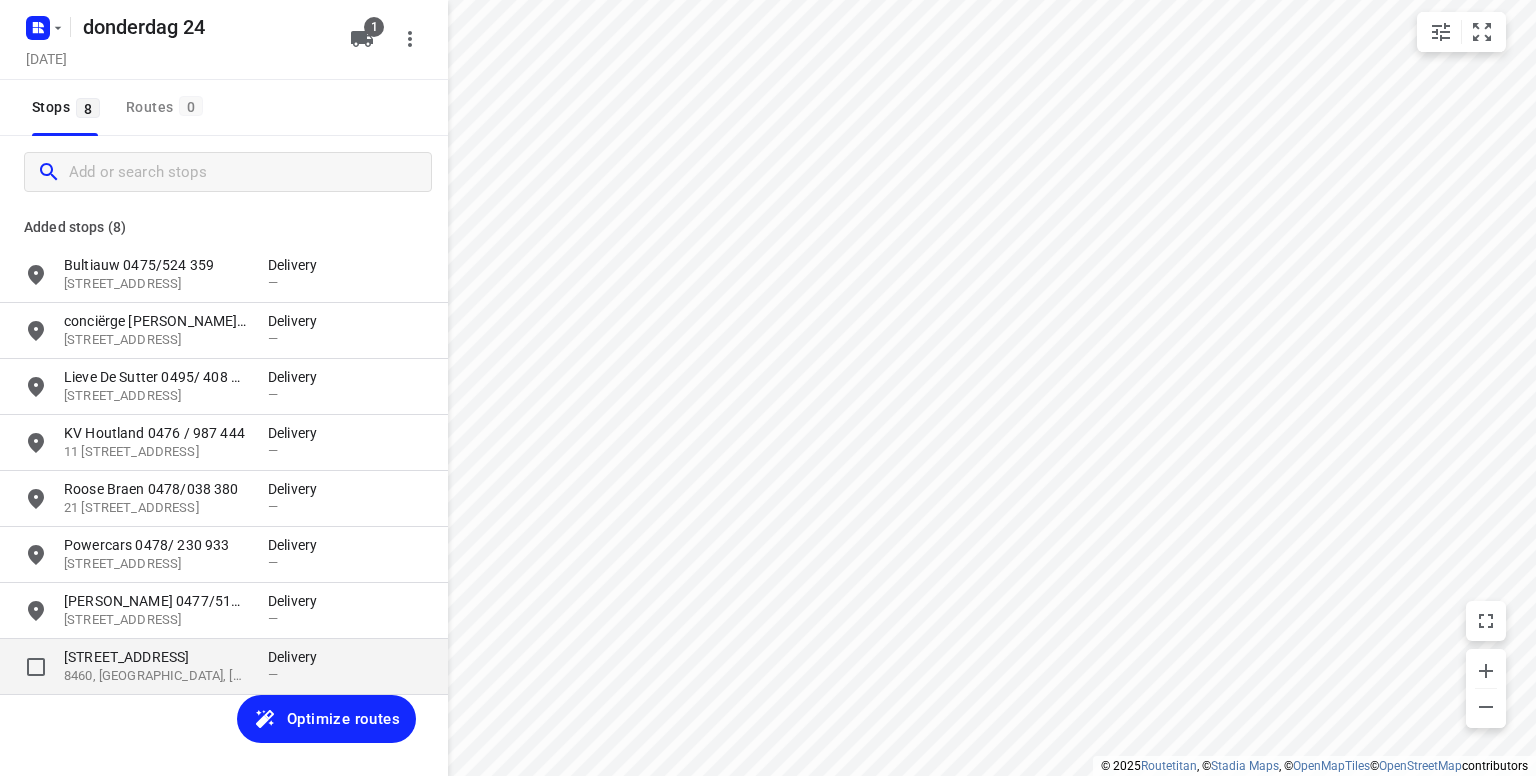 click on "8460, [GEOGRAPHIC_DATA], [GEOGRAPHIC_DATA]" at bounding box center (156, 676) 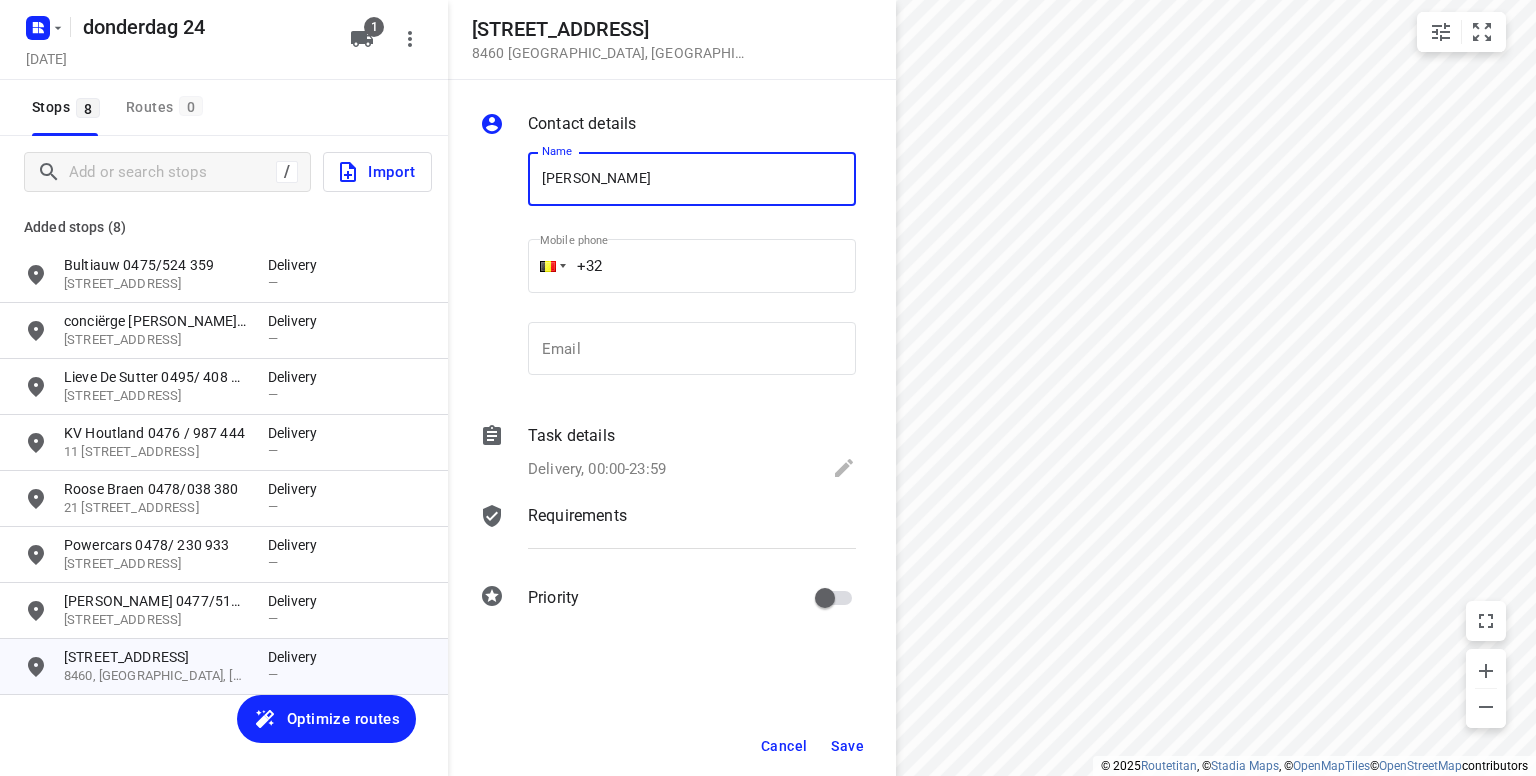 click on "[PERSON_NAME]" at bounding box center (692, 179) 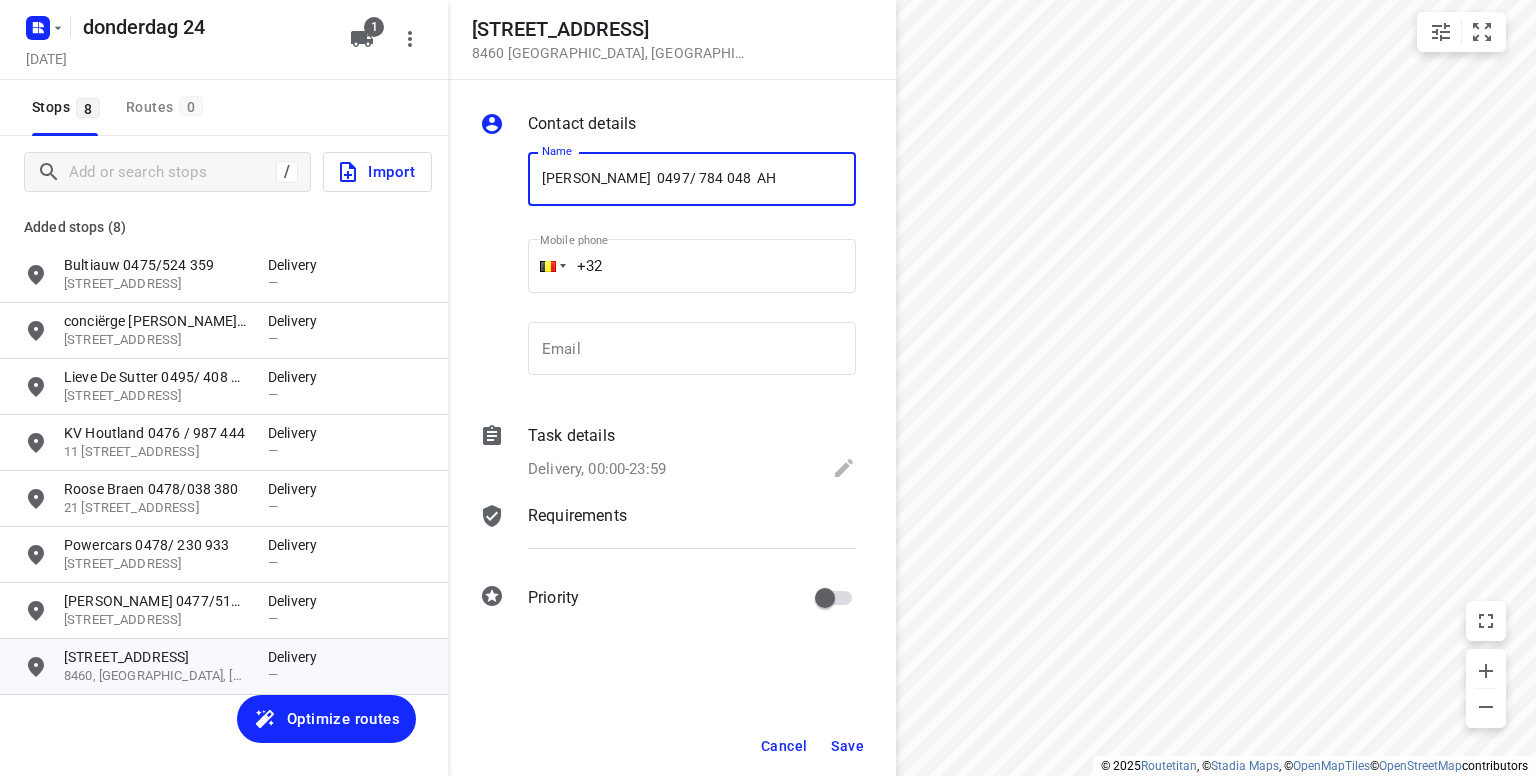 type on "[PERSON_NAME]  0497/ 784 048  AH" 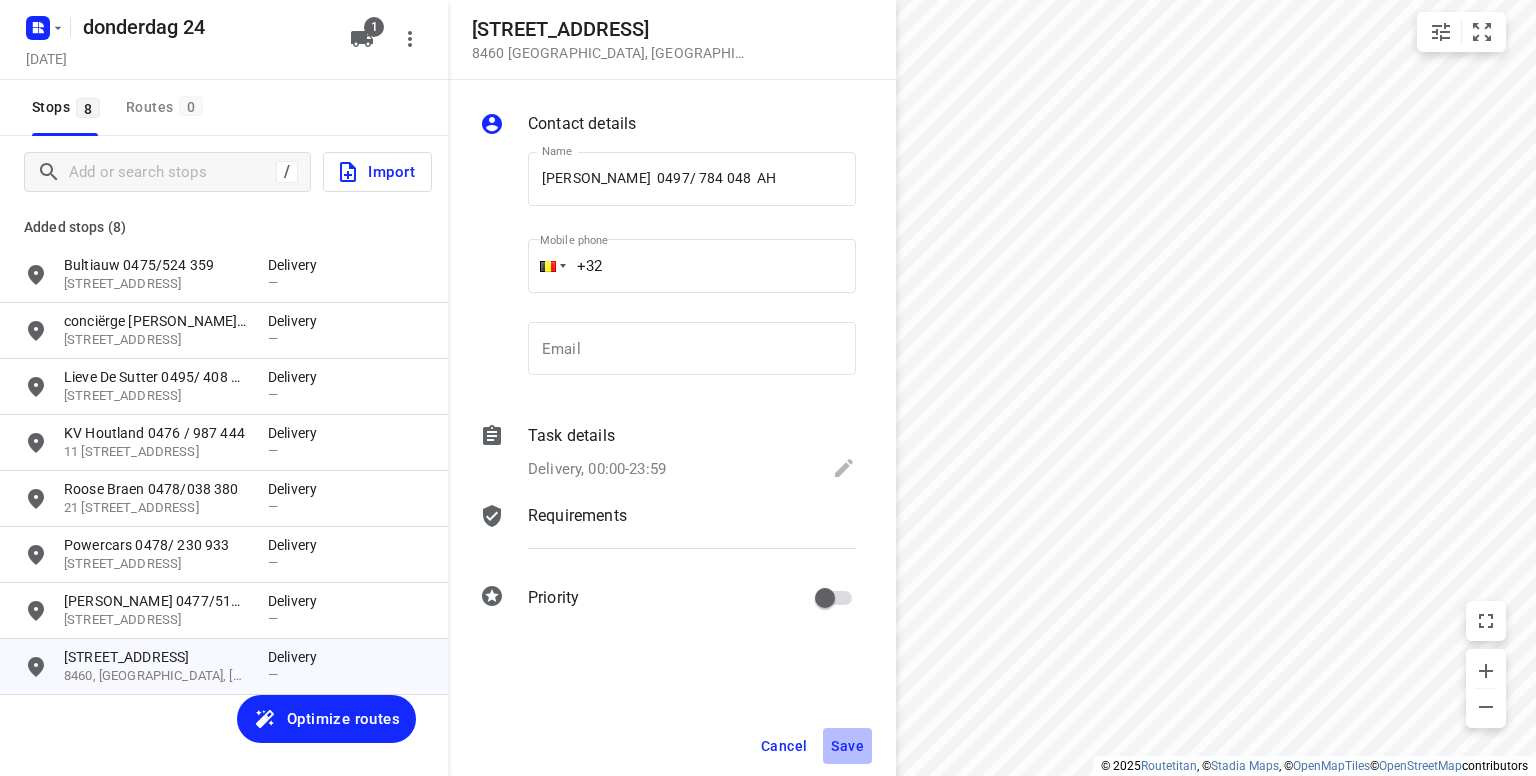 click on "Save" at bounding box center [847, 746] 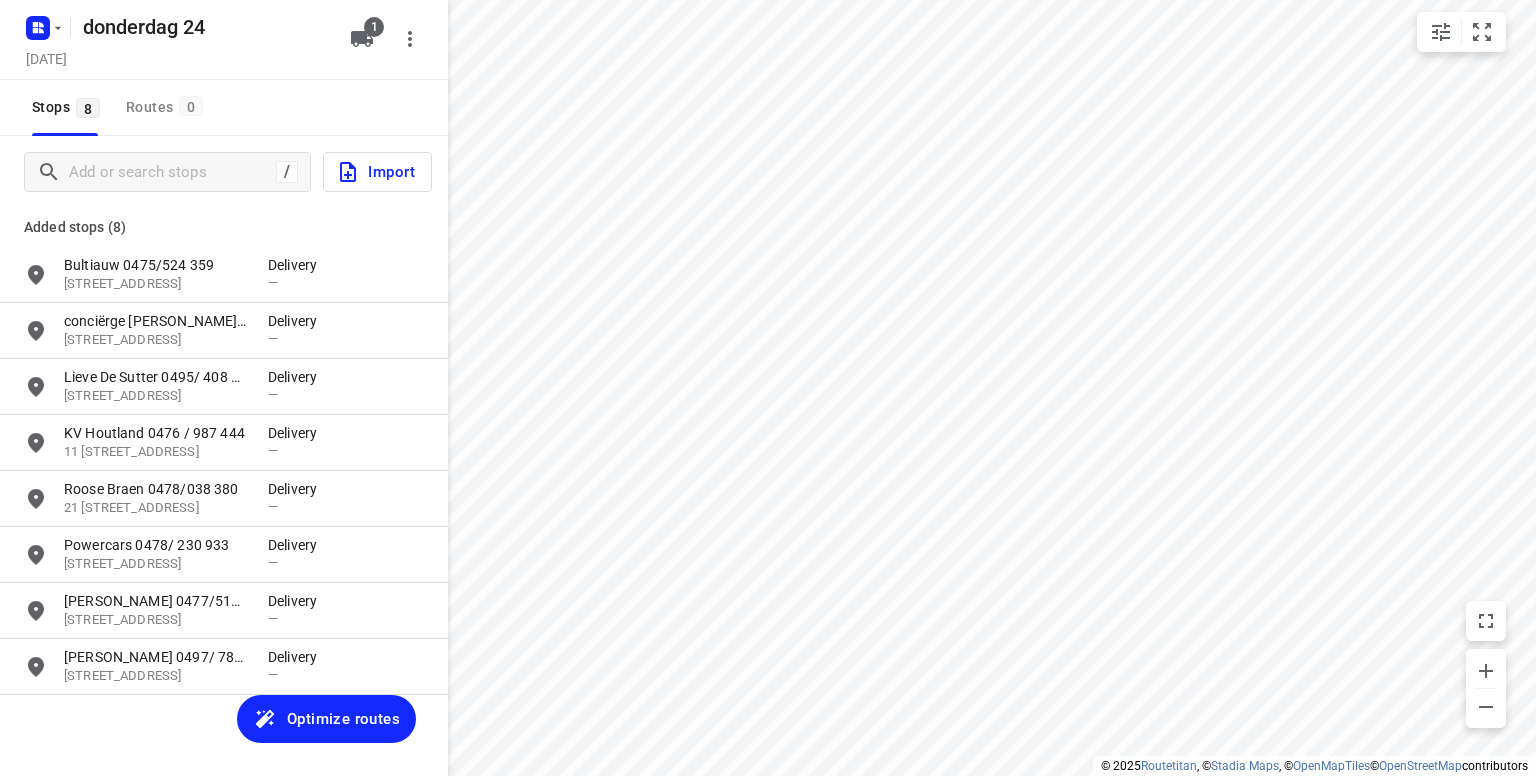 click on "Optimize routes" at bounding box center (343, 719) 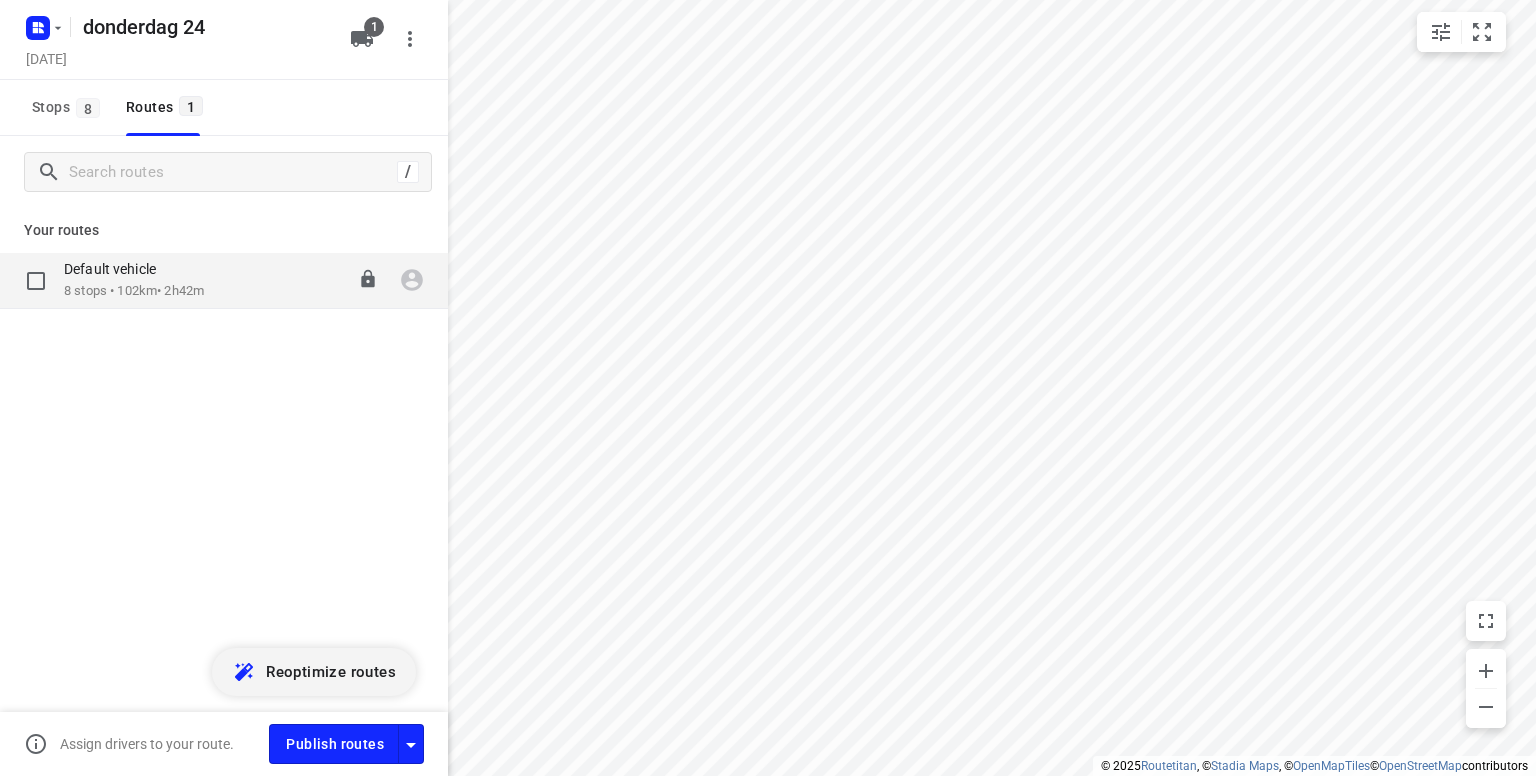 click on "8   stops •   102km  •   2h42m" at bounding box center [134, 291] 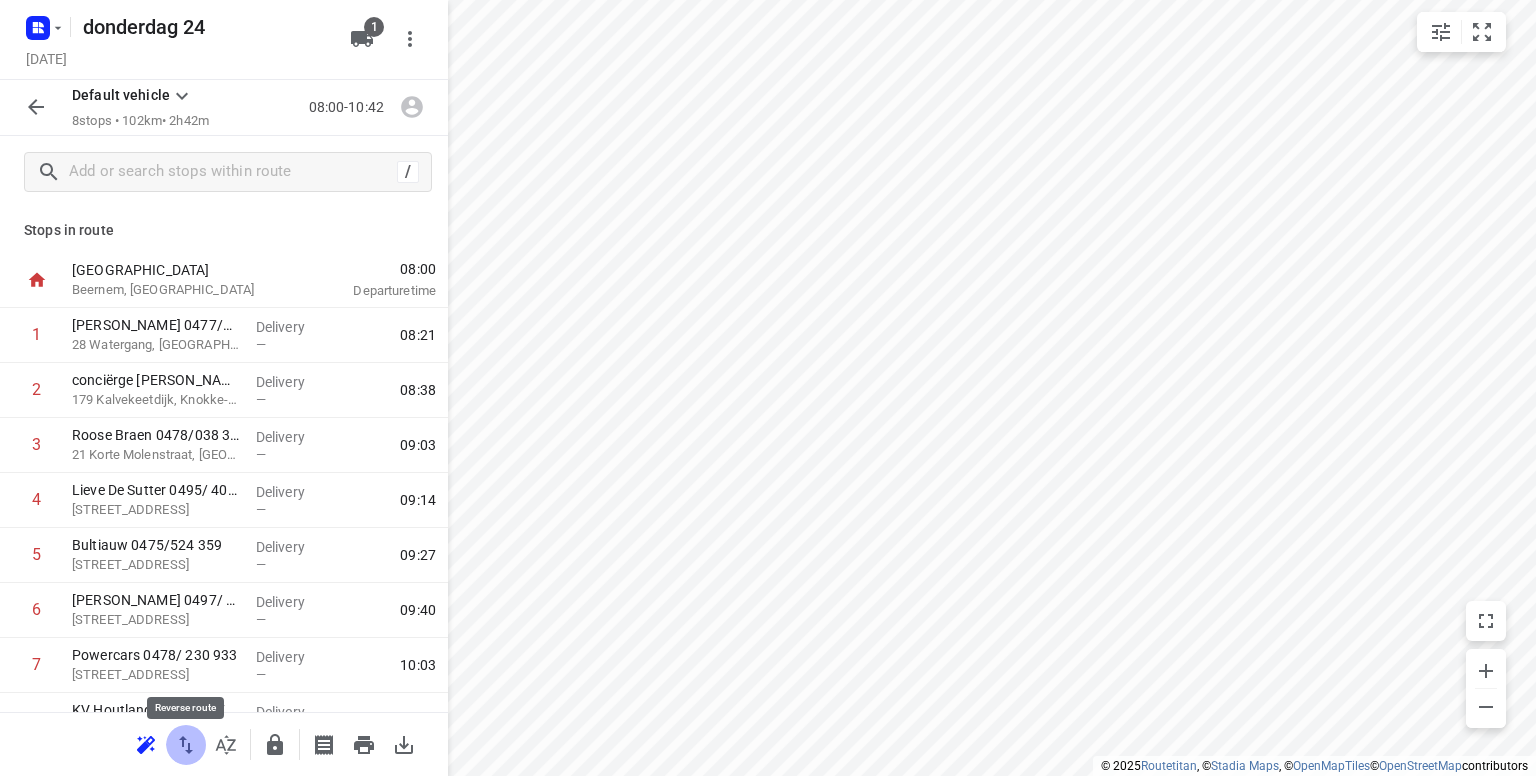 click 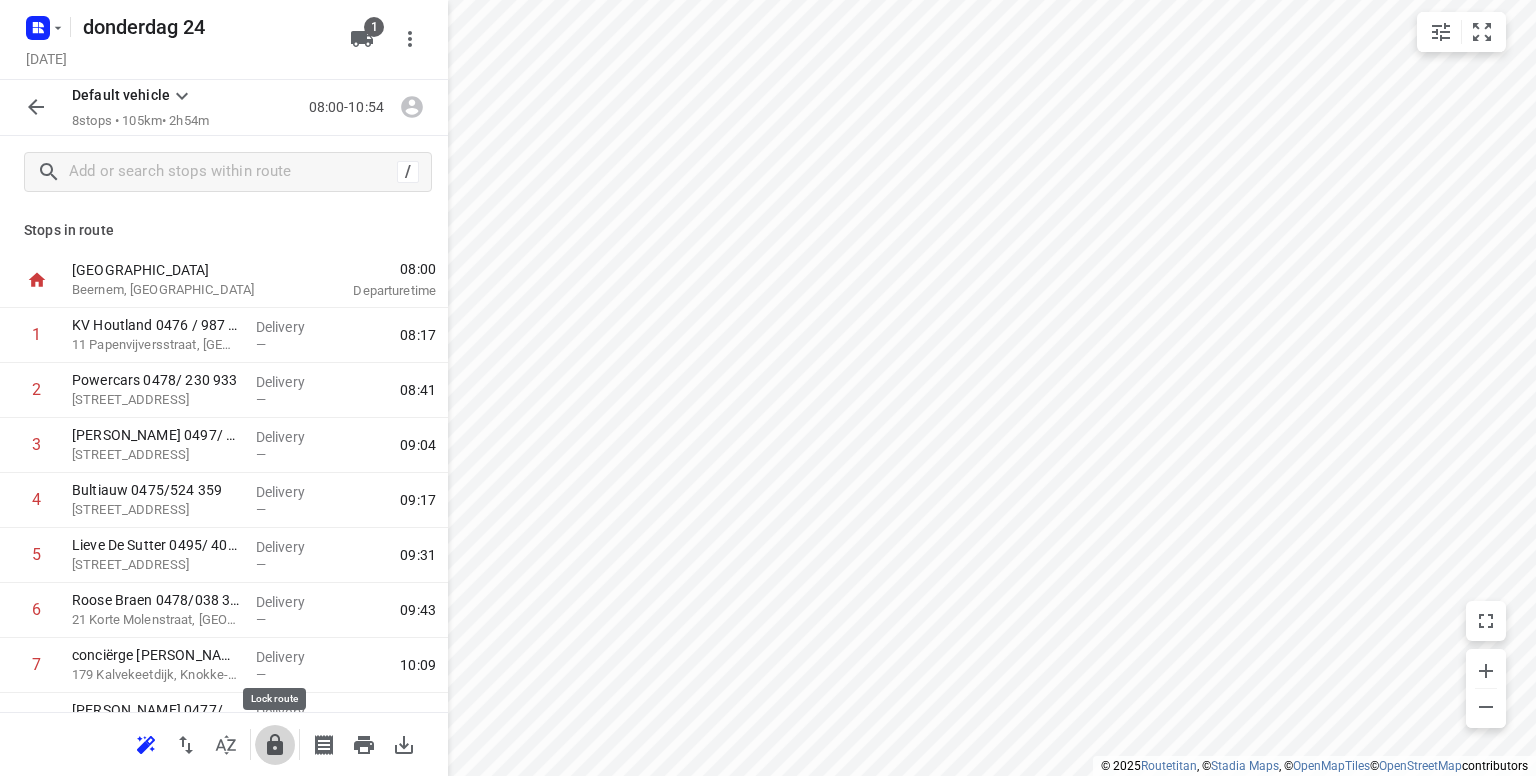 click 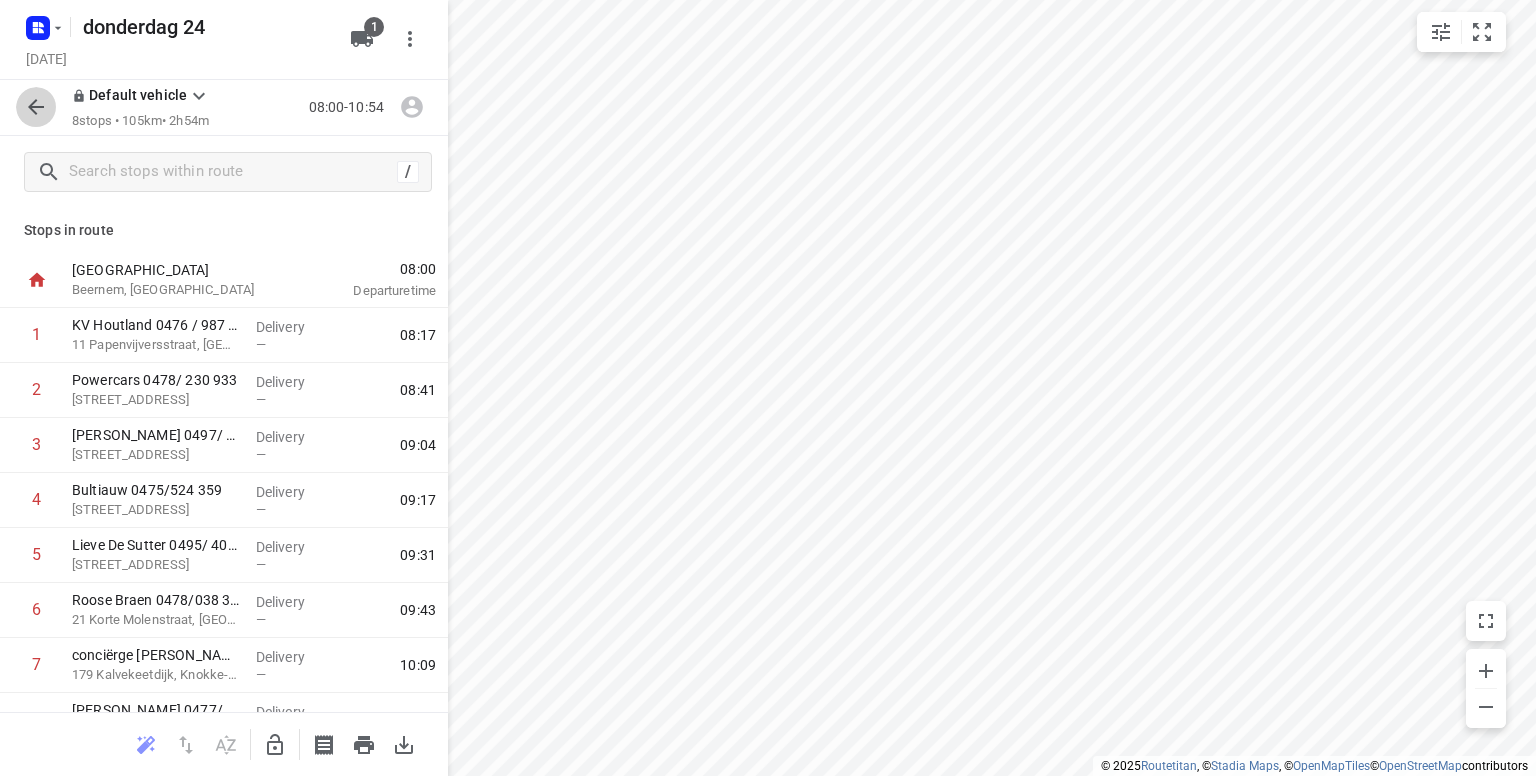 click 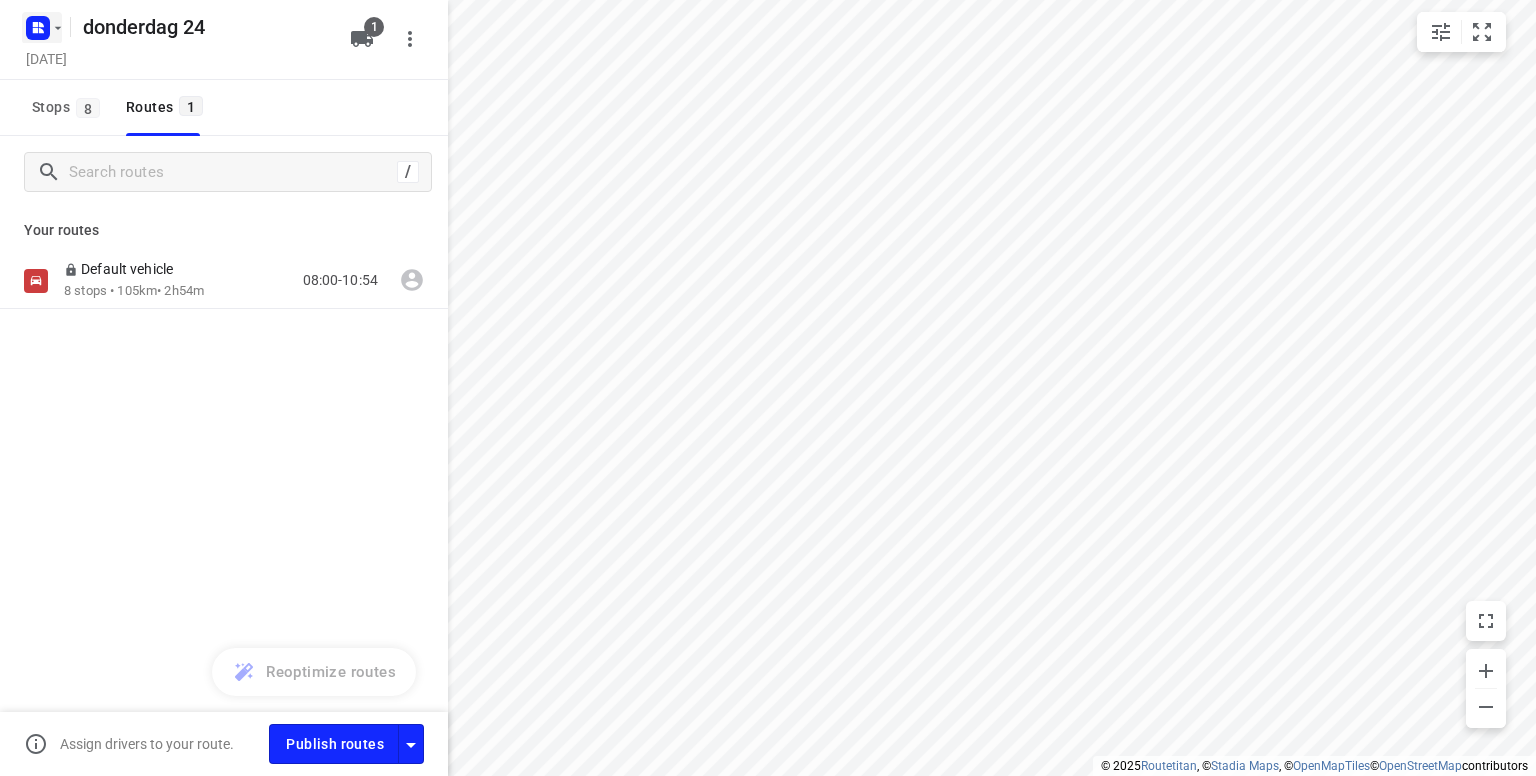 click 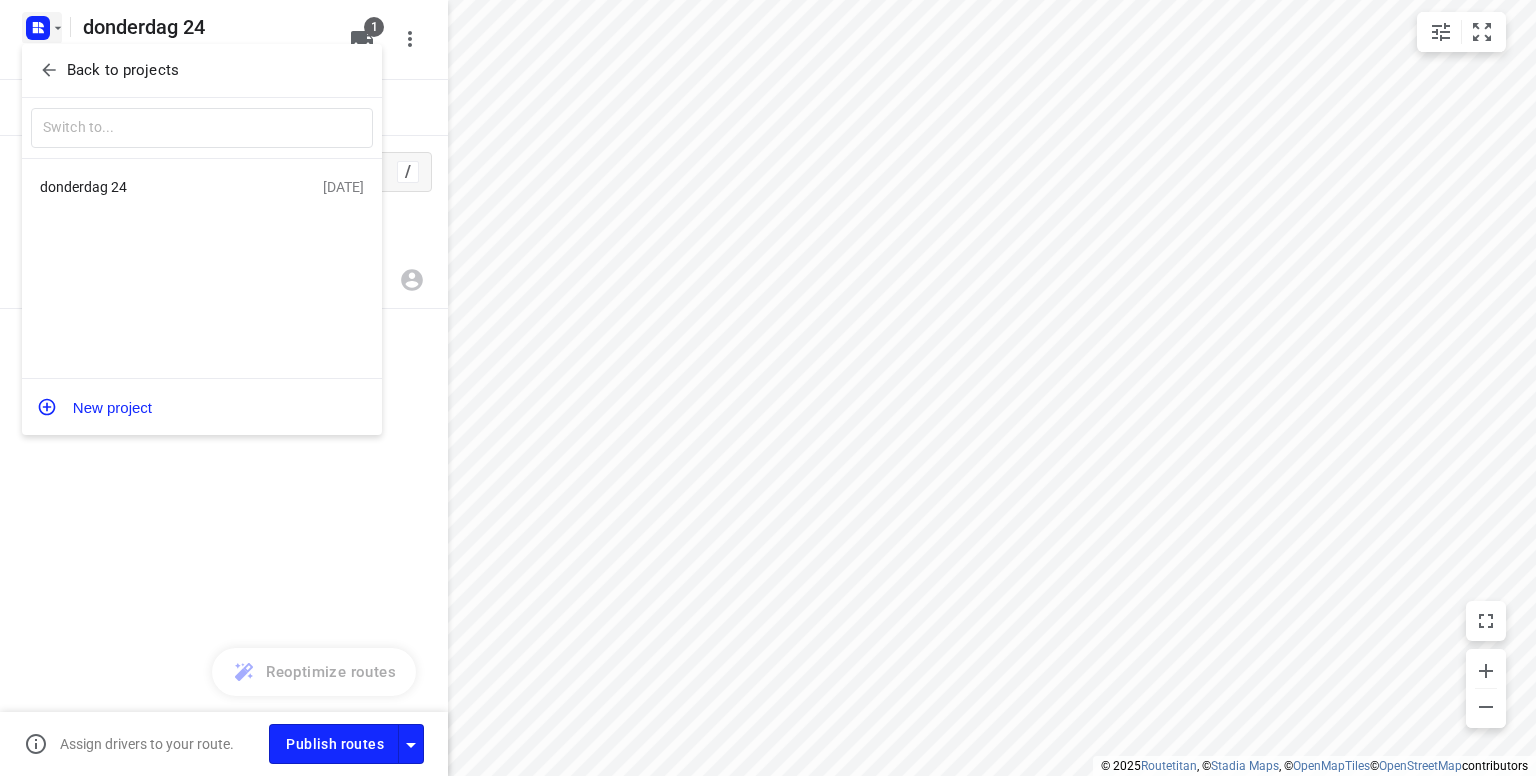 click at bounding box center (768, 388) 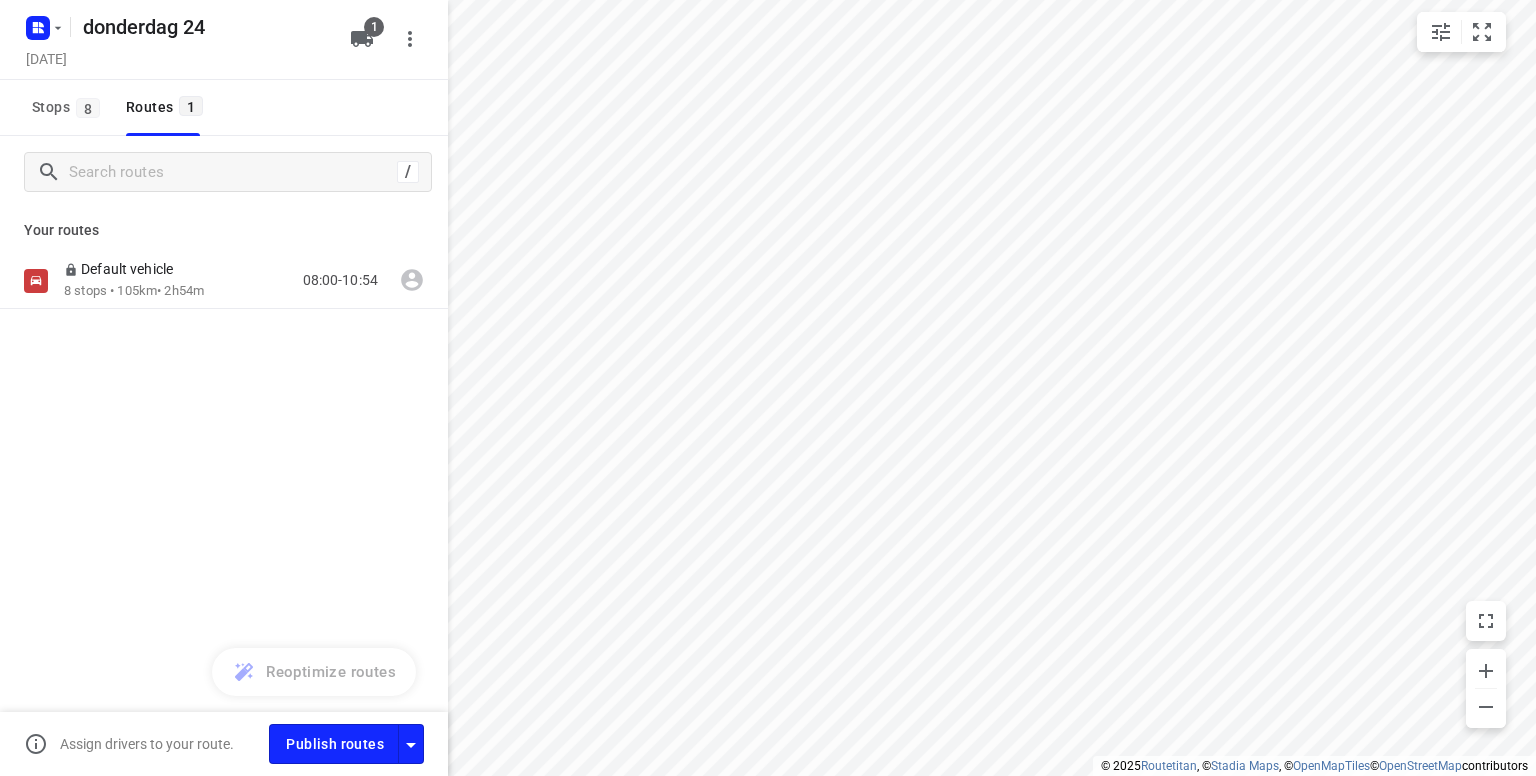scroll, scrollTop: 0, scrollLeft: 0, axis: both 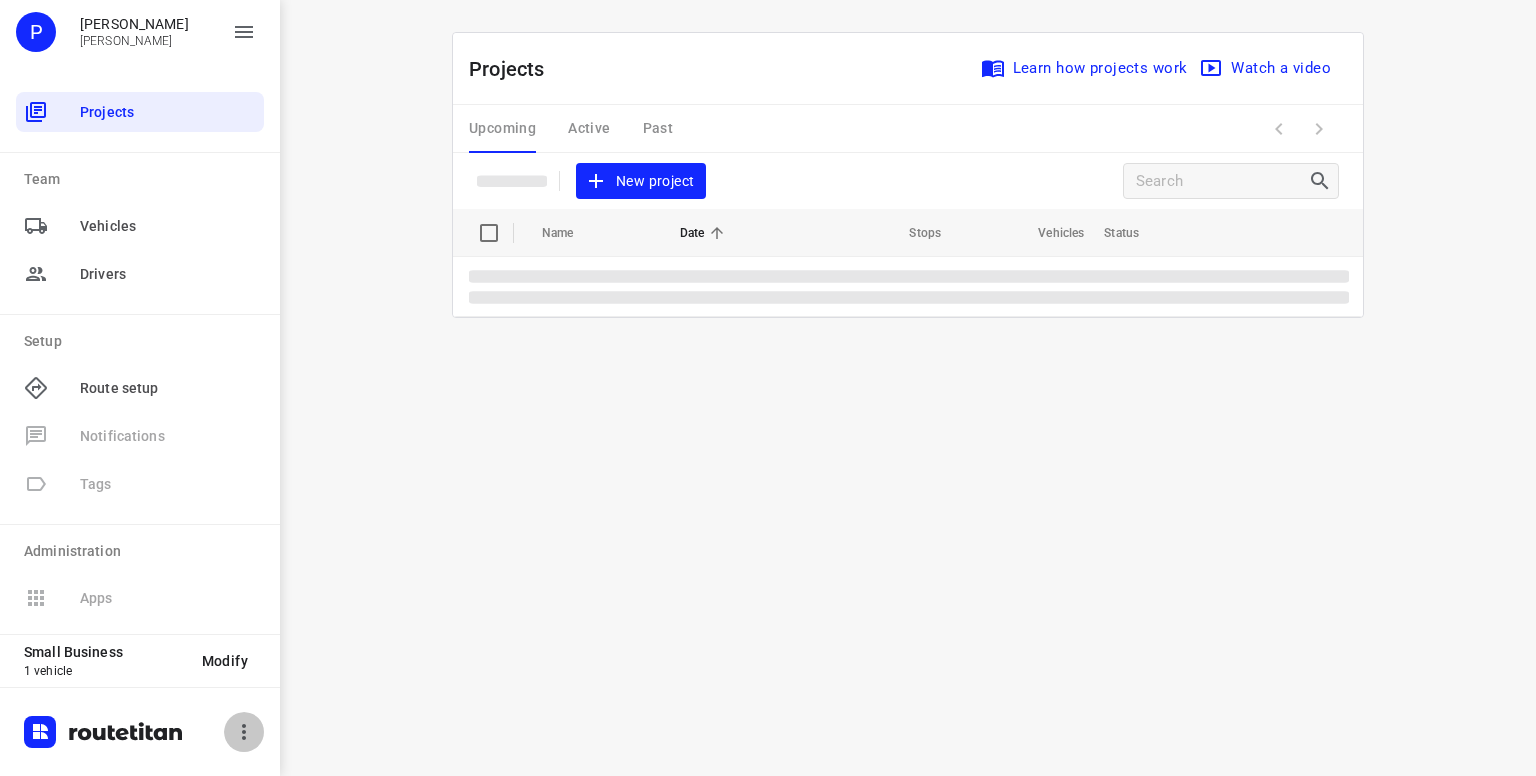 click 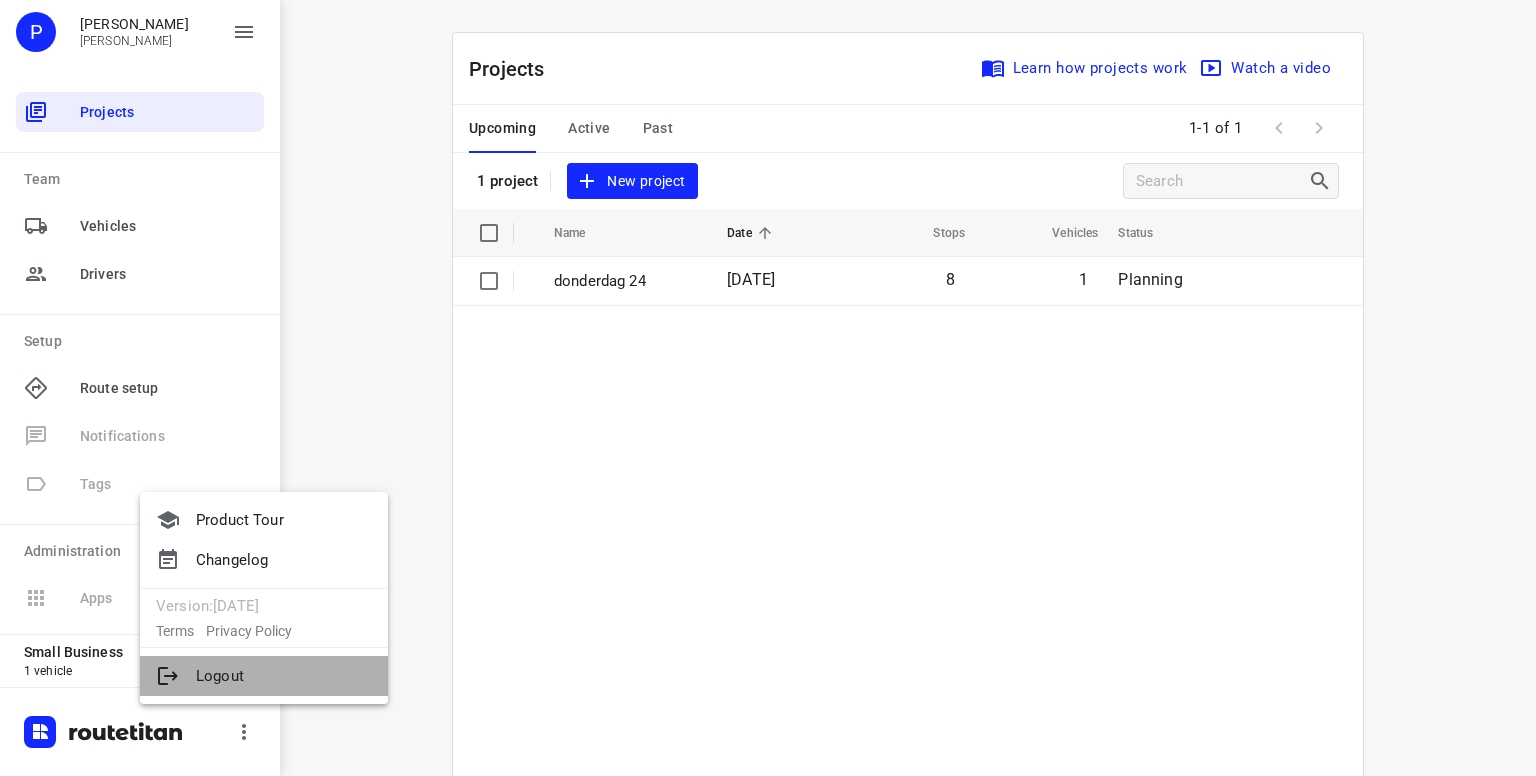 click on "Logout" at bounding box center (264, 676) 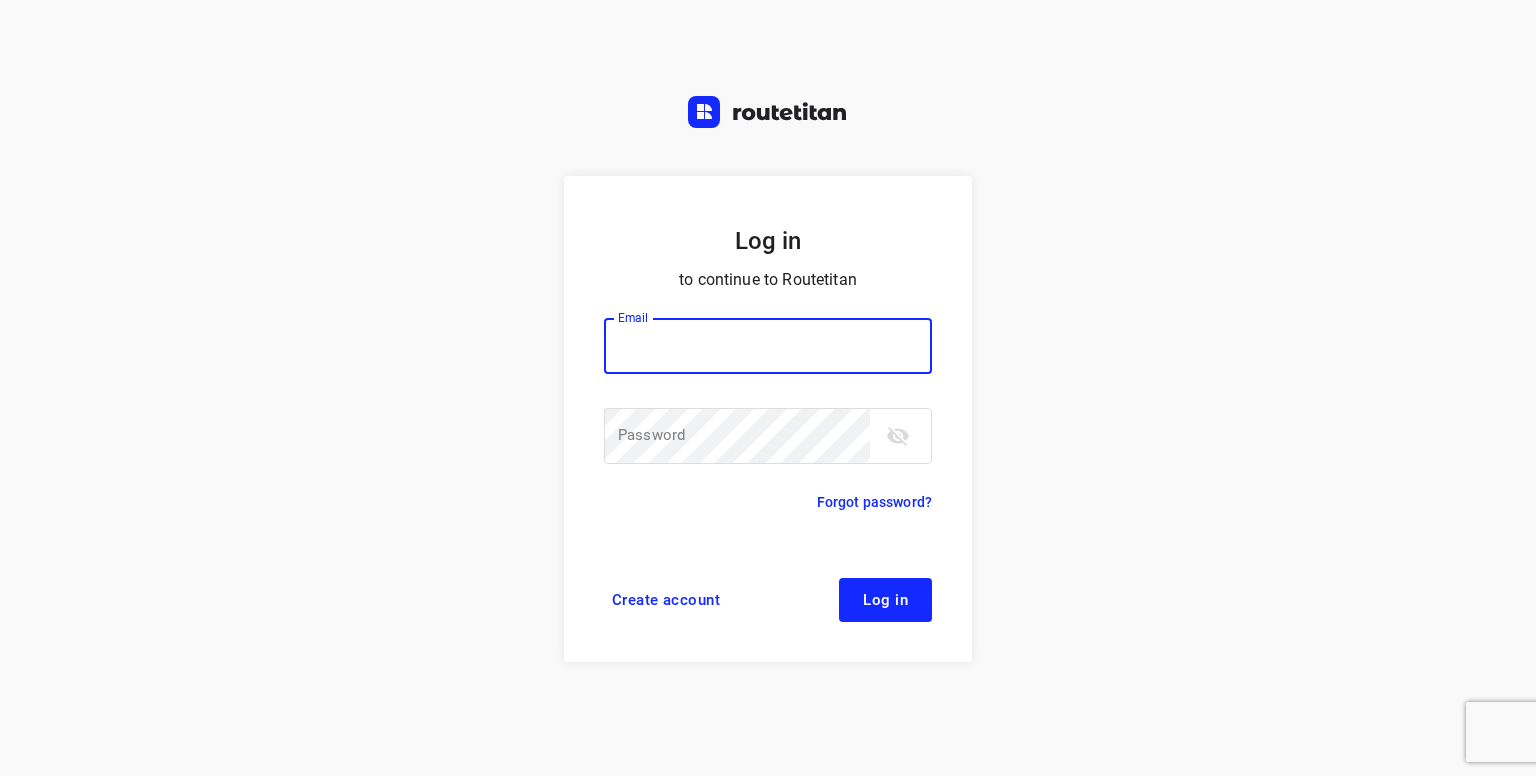 scroll, scrollTop: 0, scrollLeft: 0, axis: both 